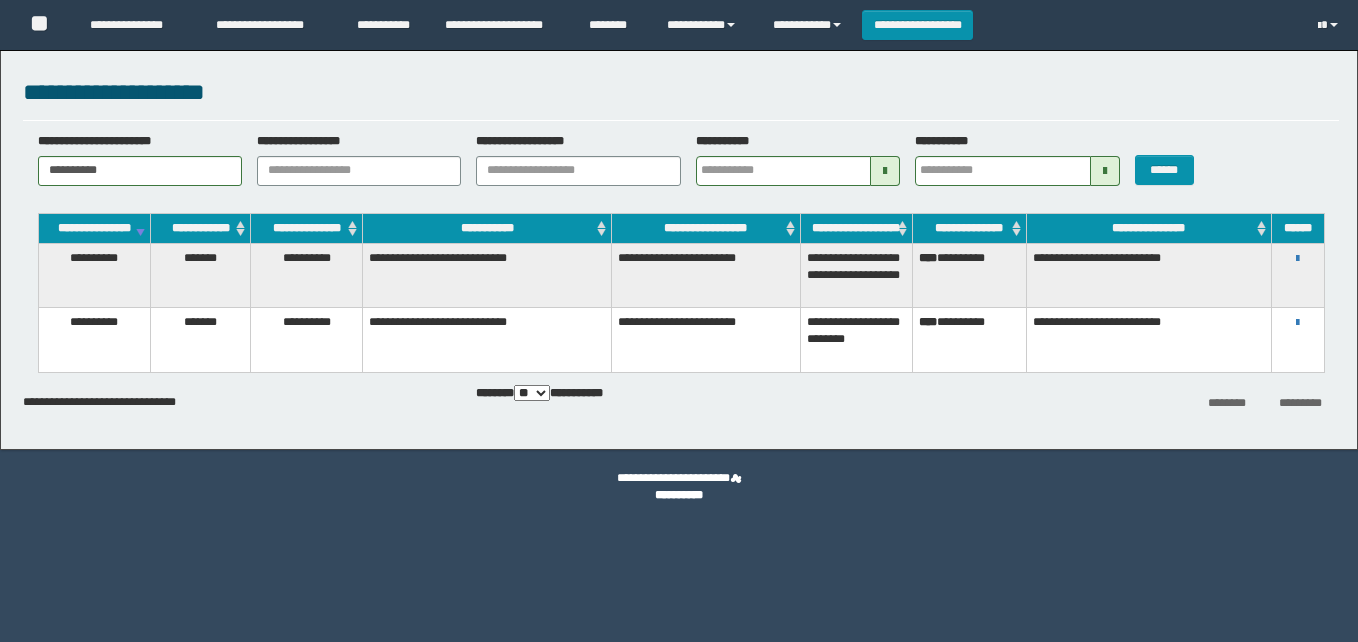 scroll, scrollTop: 0, scrollLeft: 0, axis: both 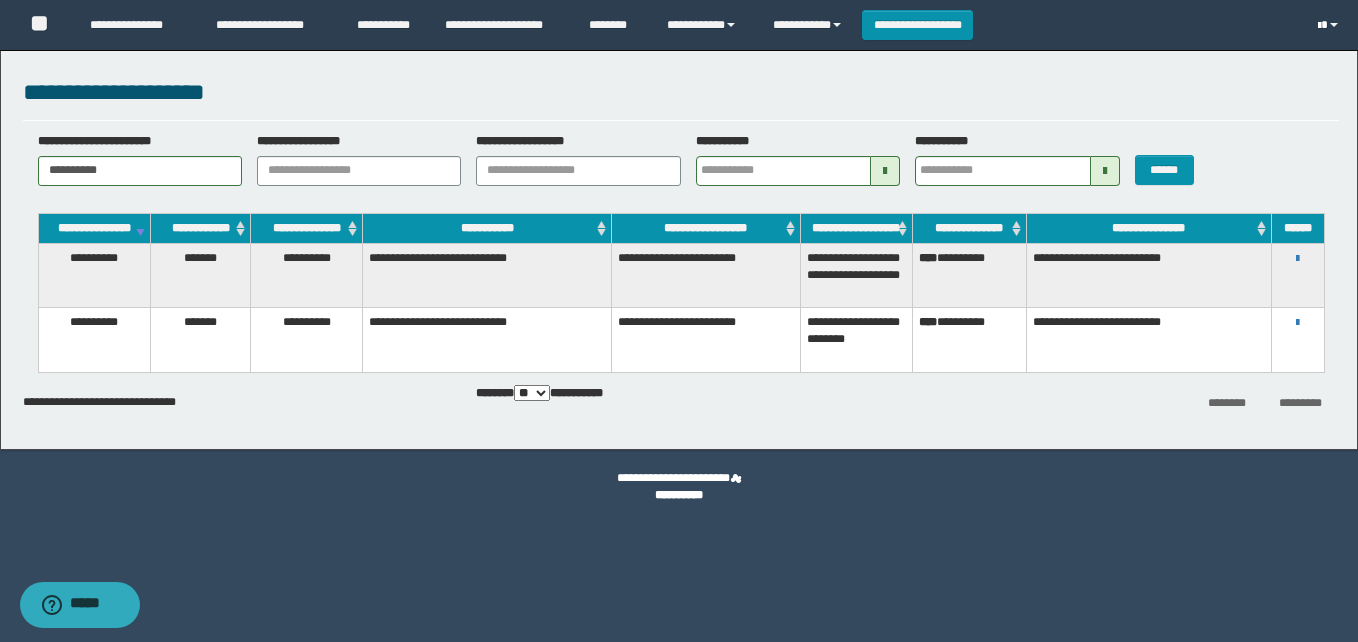 click at bounding box center (1330, 25) 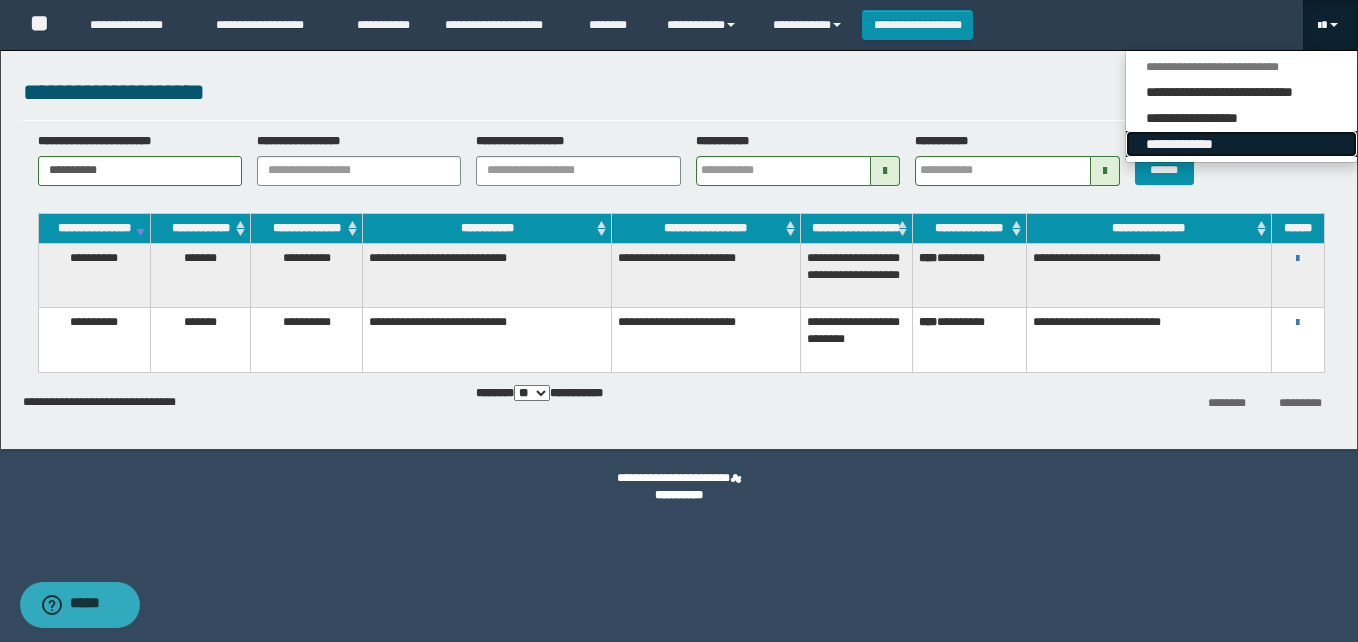 click on "**********" at bounding box center (1241, 144) 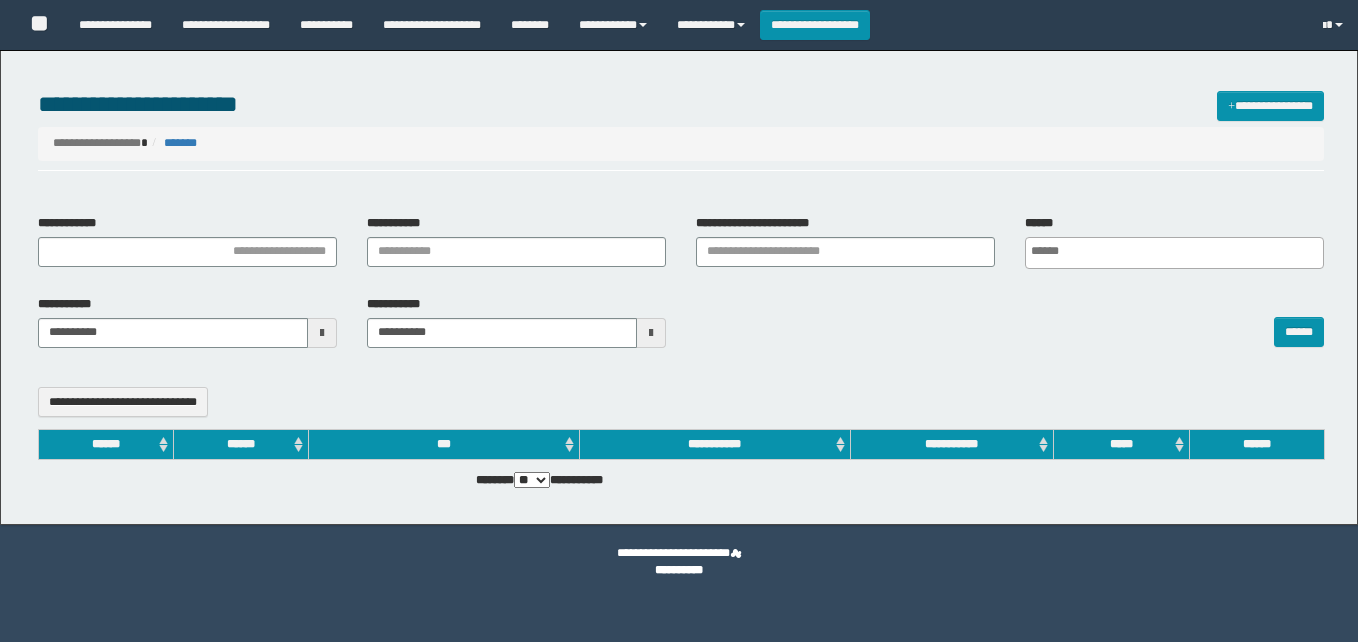 select 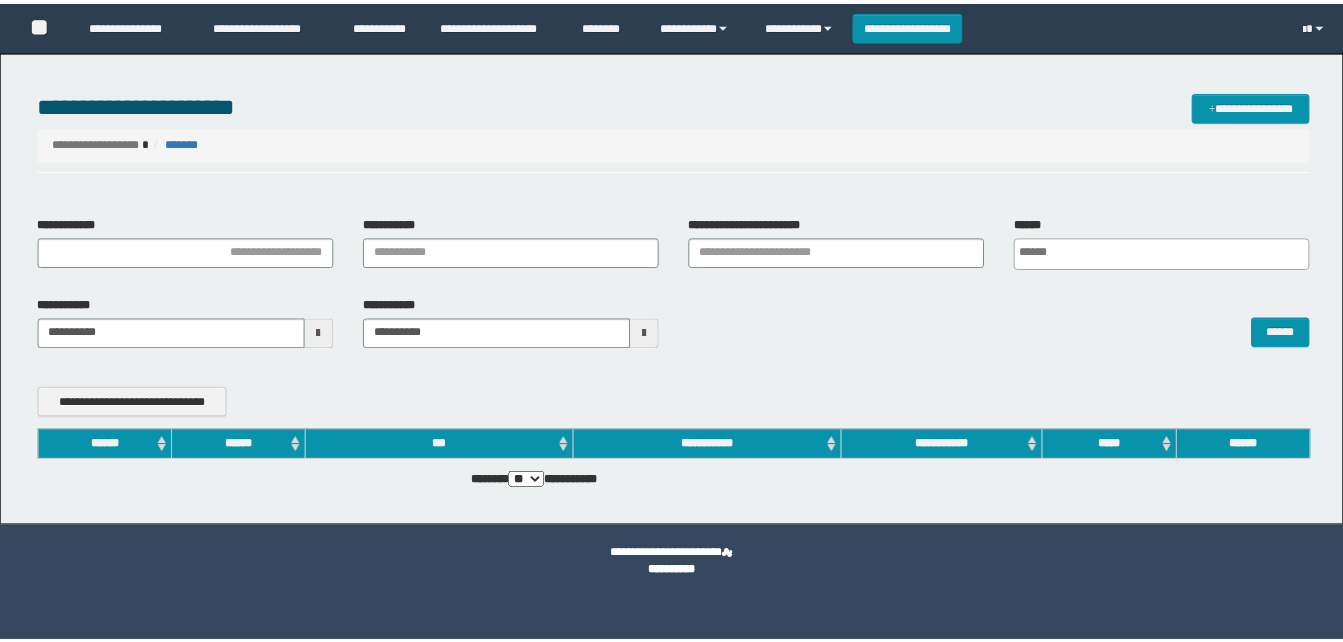 scroll, scrollTop: 0, scrollLeft: 0, axis: both 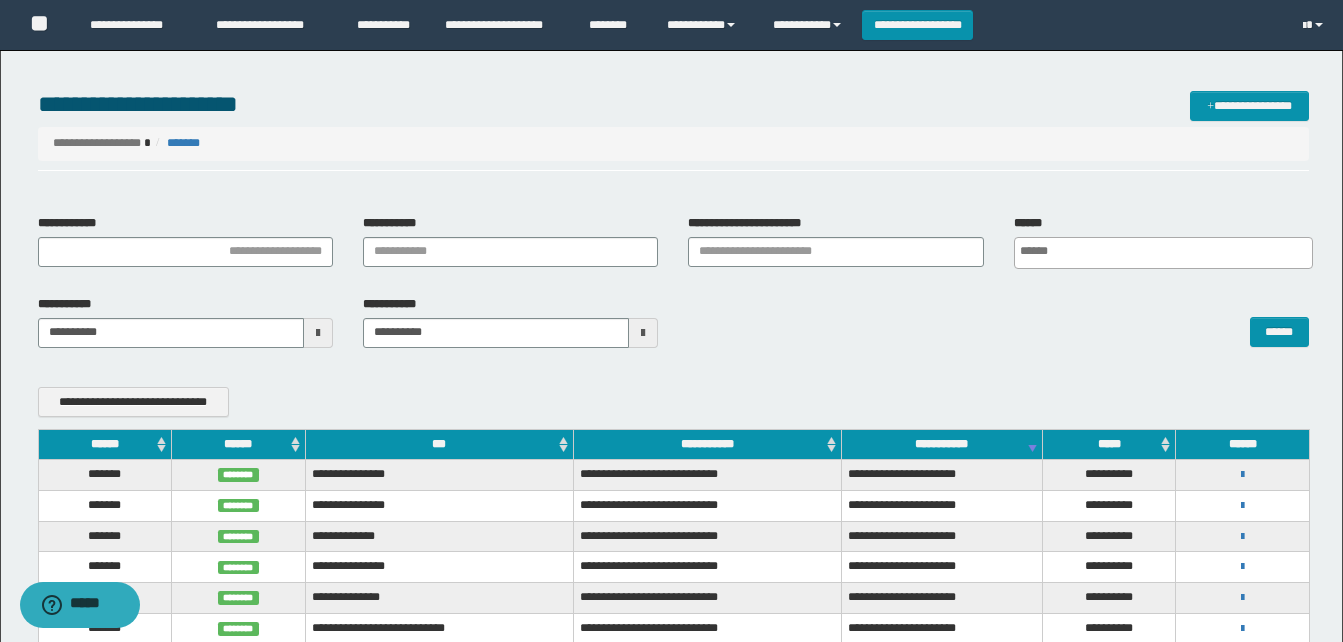 click on "******" at bounding box center [105, 444] 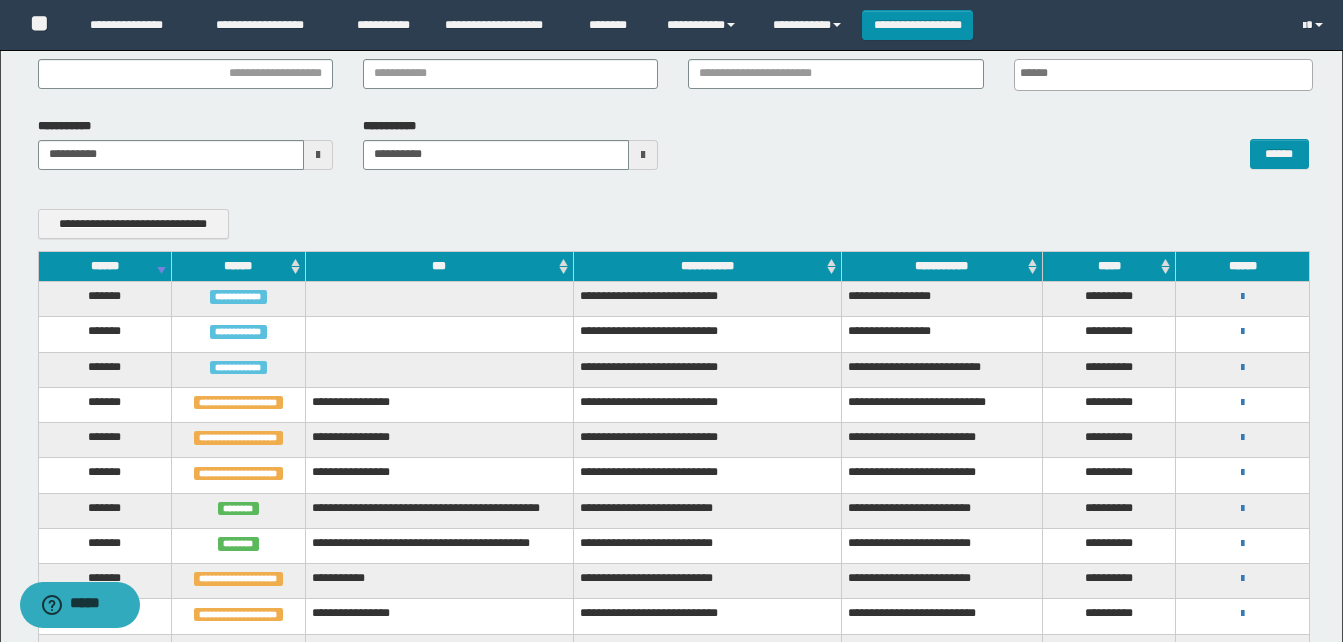 scroll, scrollTop: 200, scrollLeft: 0, axis: vertical 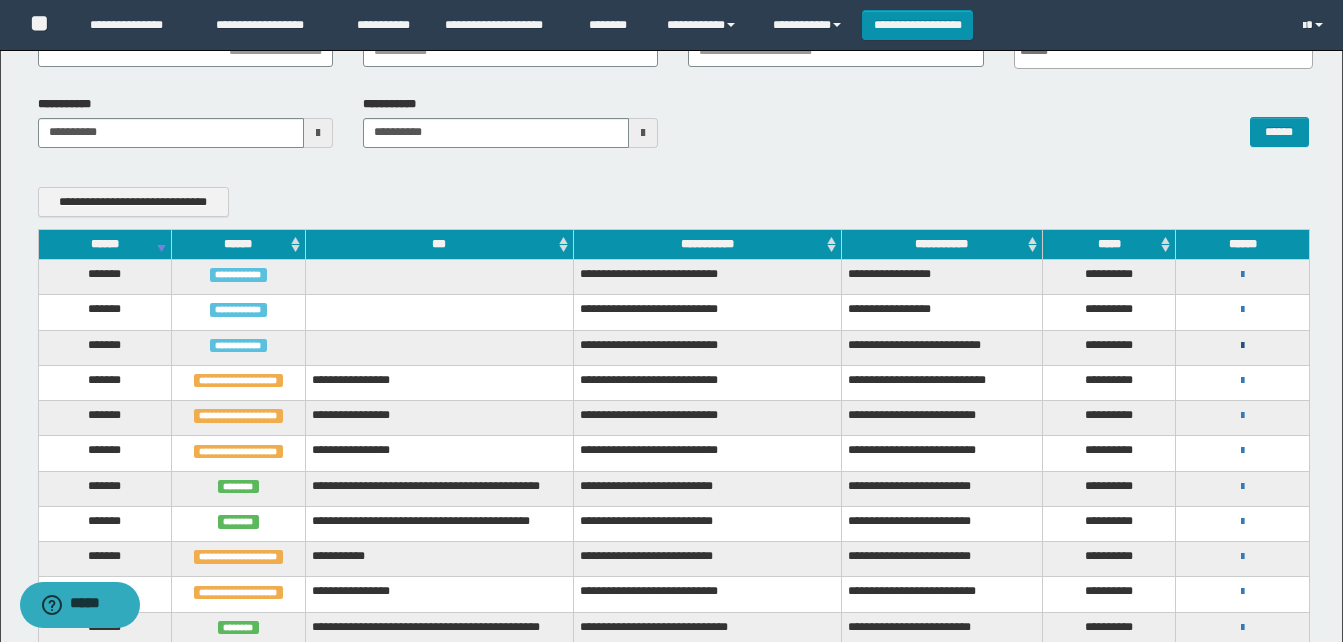 click at bounding box center (1242, 346) 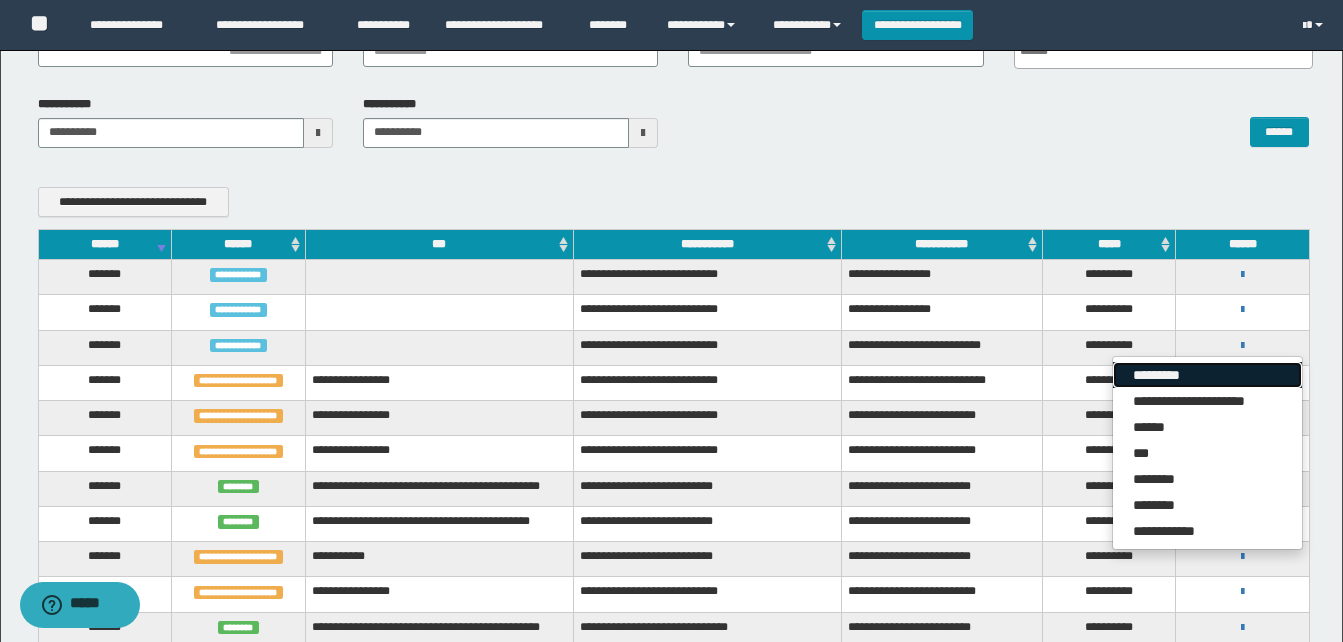 click on "*********" at bounding box center (1207, 375) 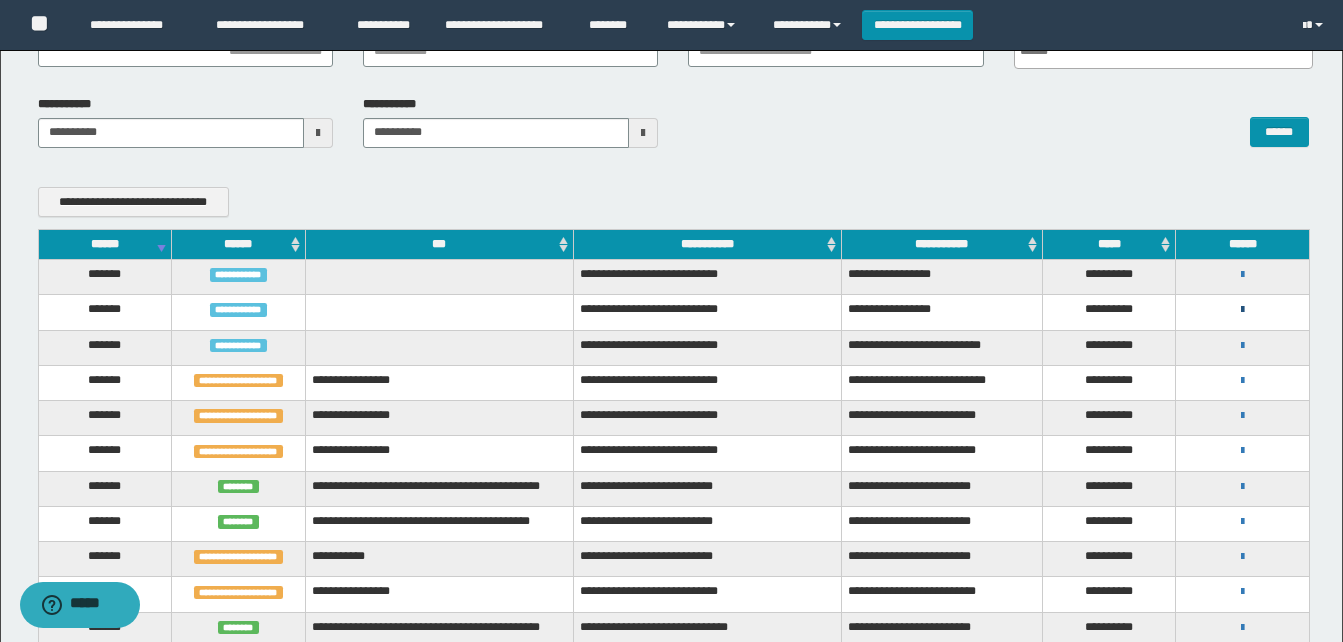 click at bounding box center (1242, 310) 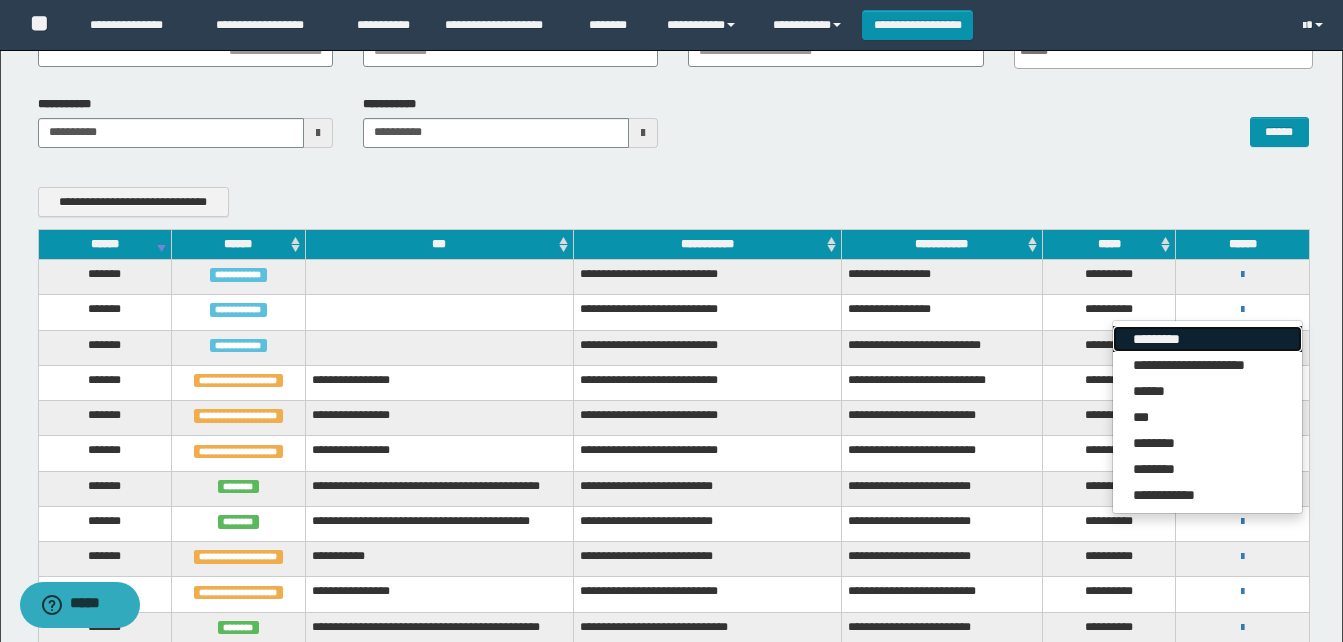 click on "*********" at bounding box center (1207, 339) 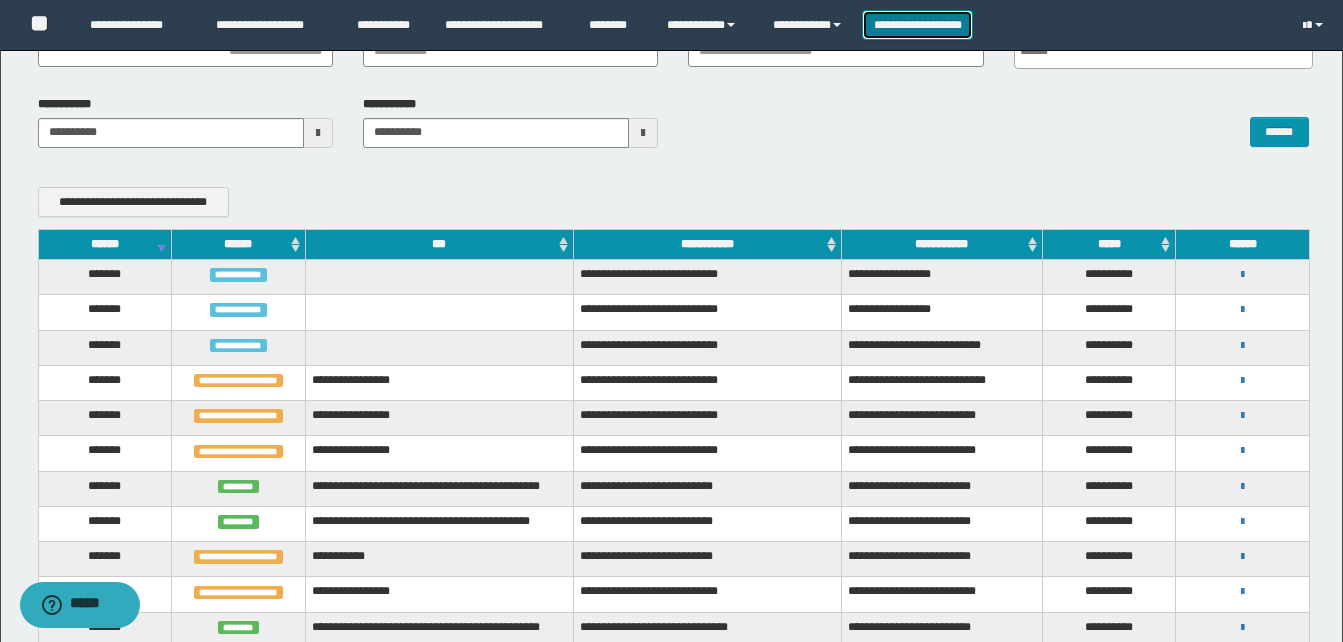 click on "**********" at bounding box center [917, 25] 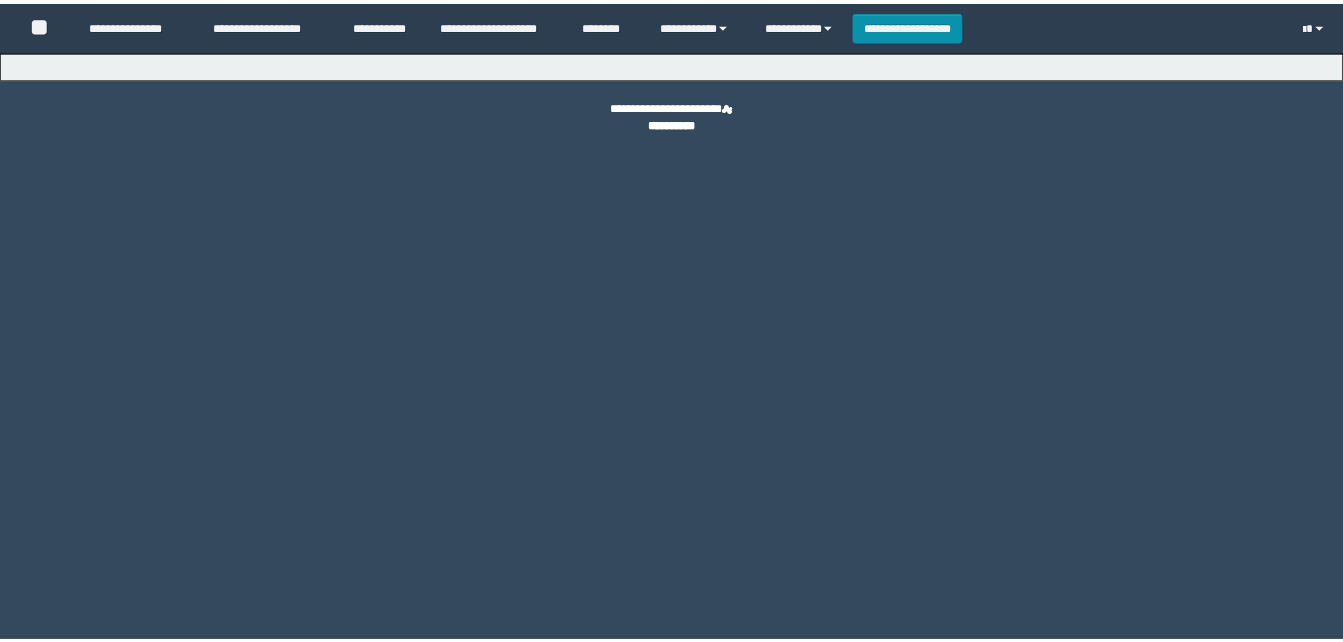 scroll, scrollTop: 0, scrollLeft: 0, axis: both 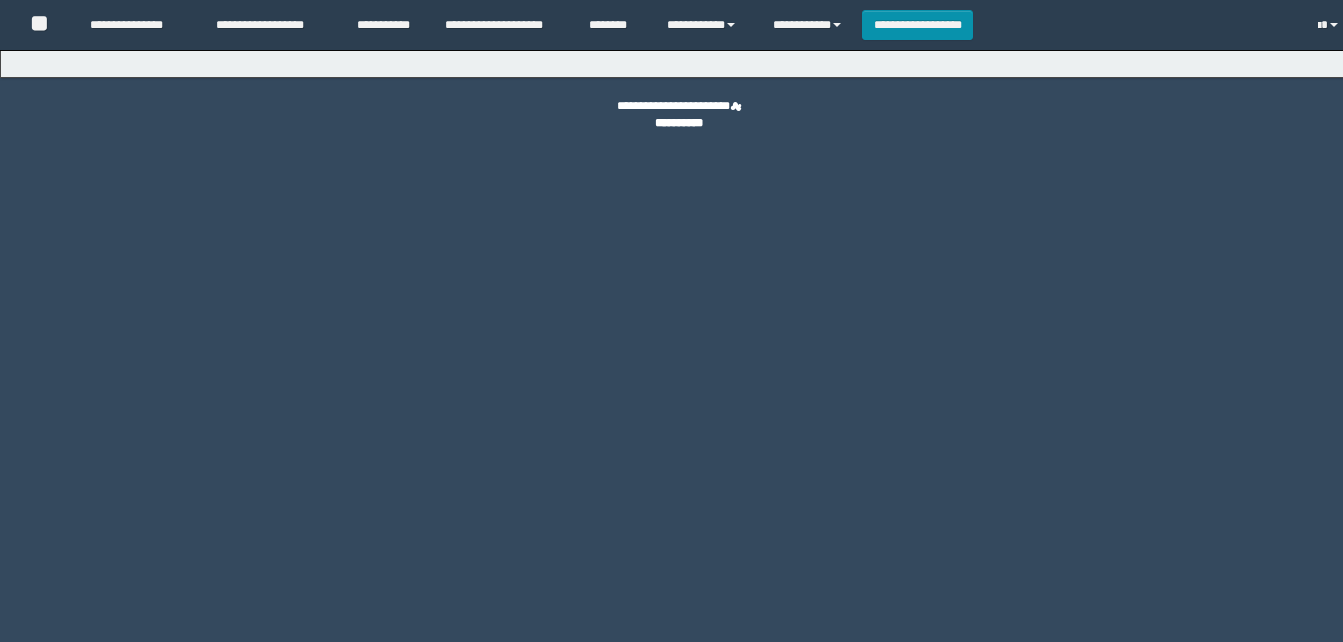 select on "*" 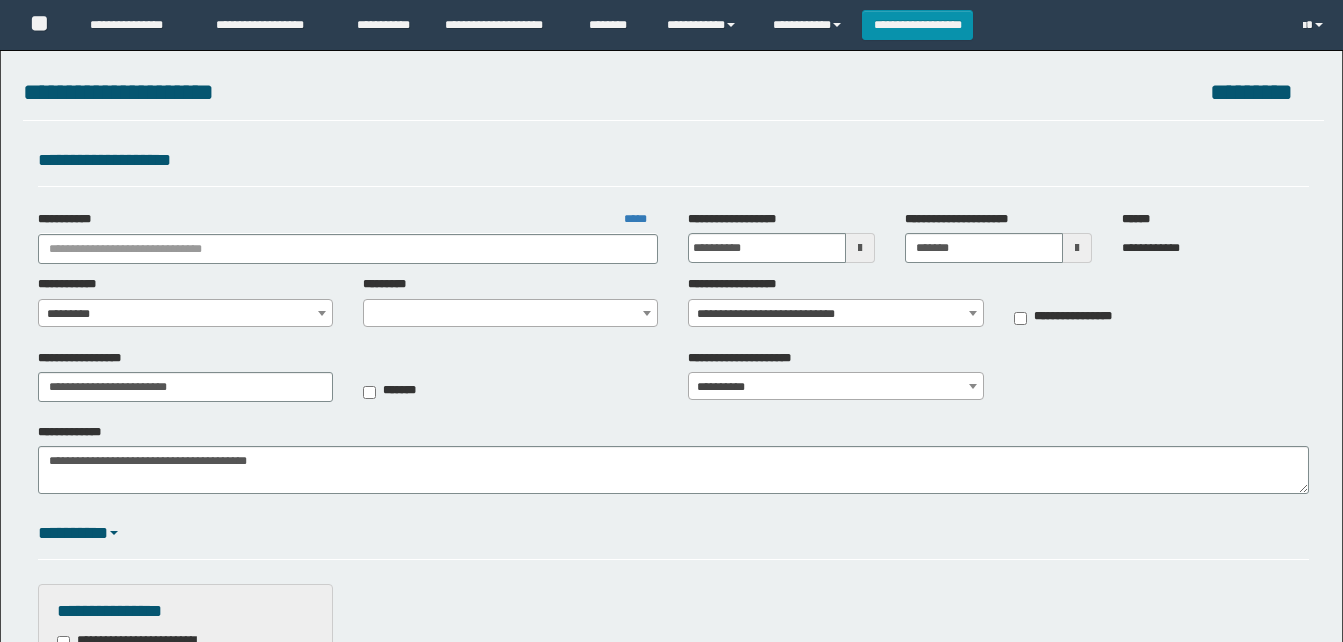 type on "**********" 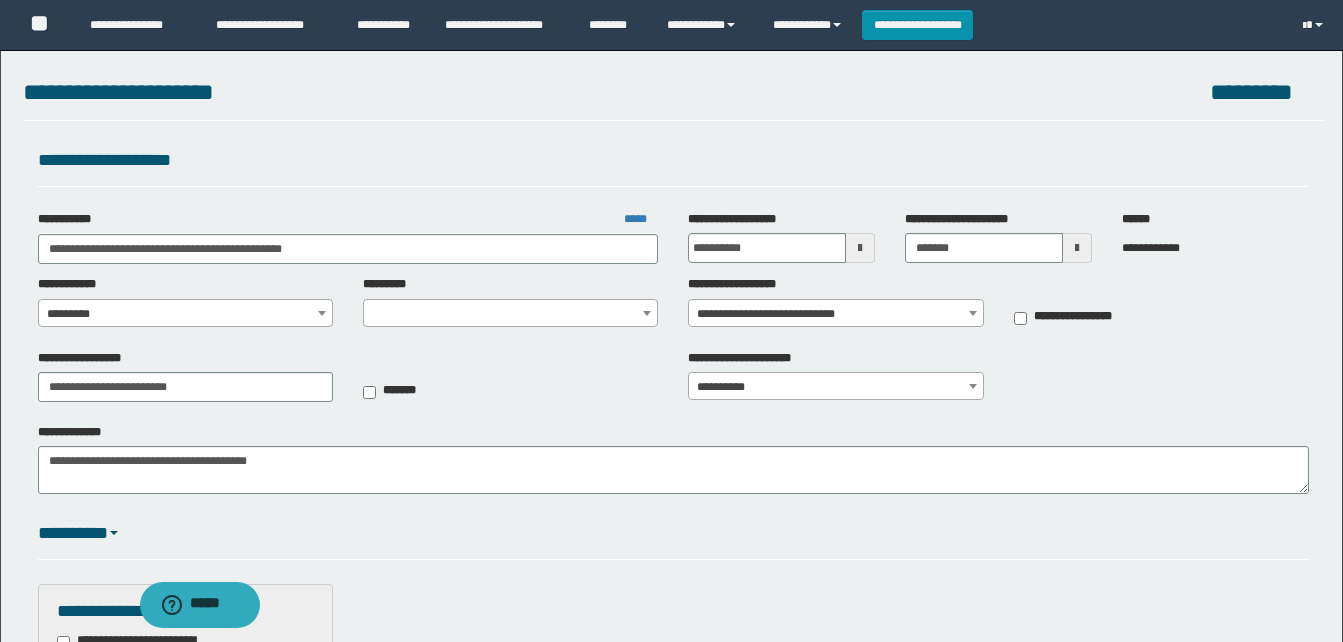 scroll, scrollTop: 0, scrollLeft: 0, axis: both 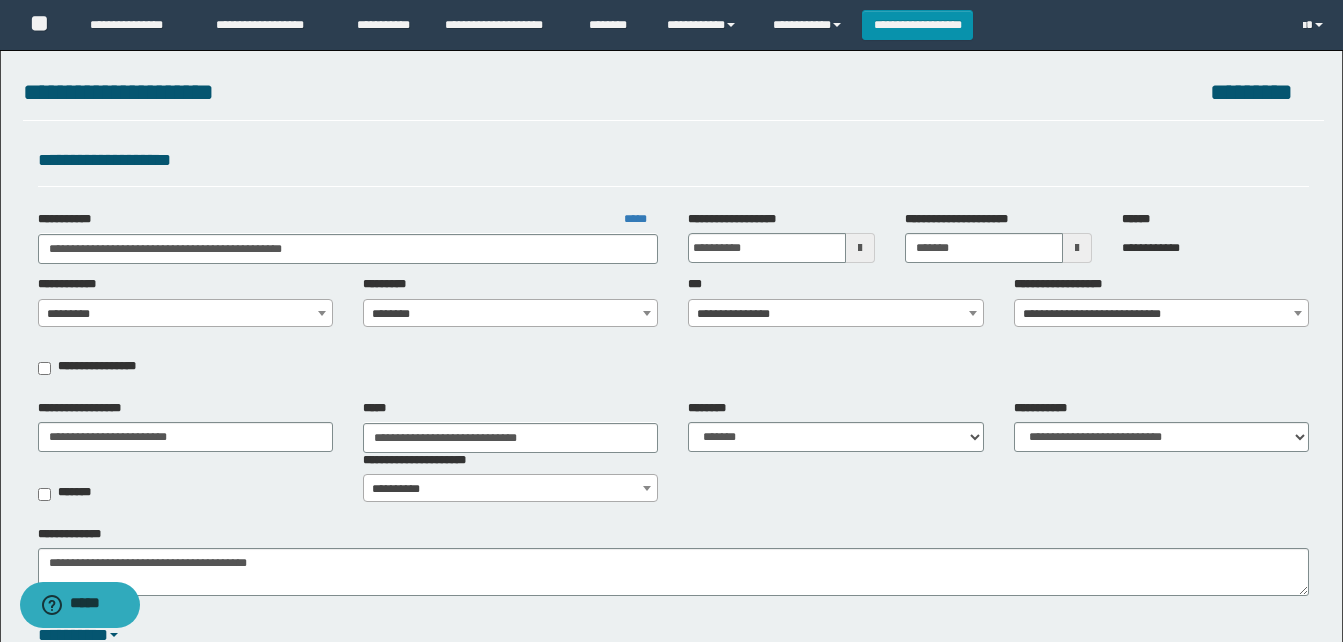 click on "**********" at bounding box center [835, 314] 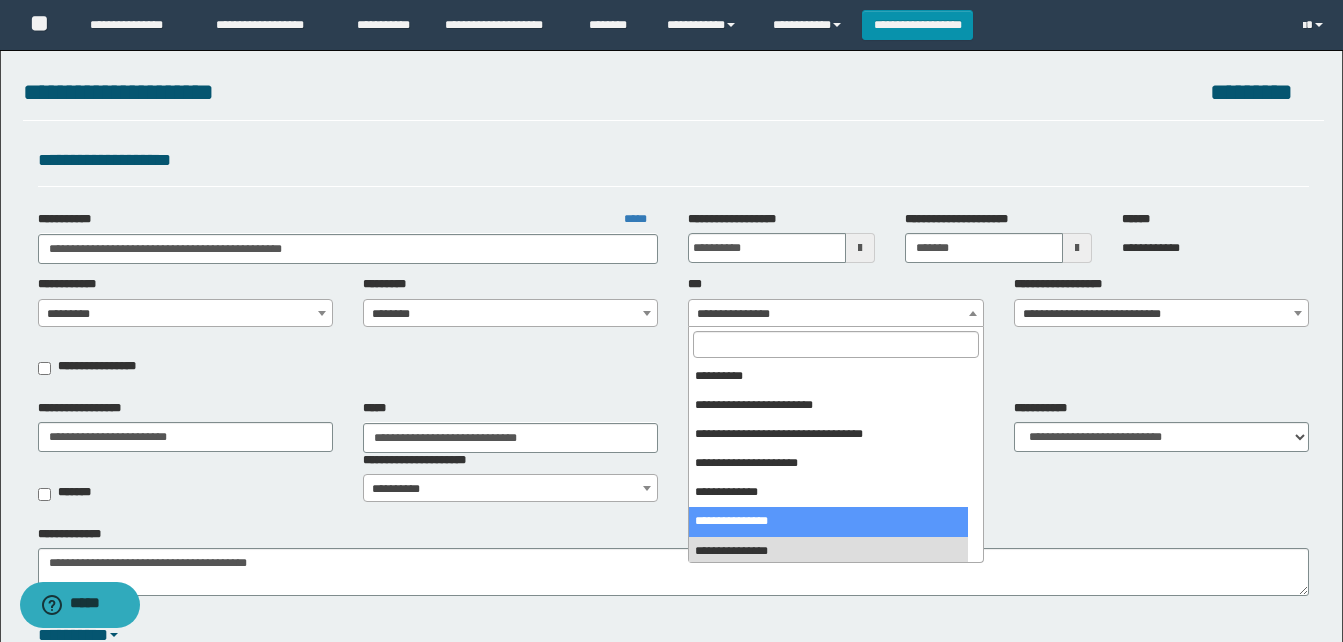 select on "***" 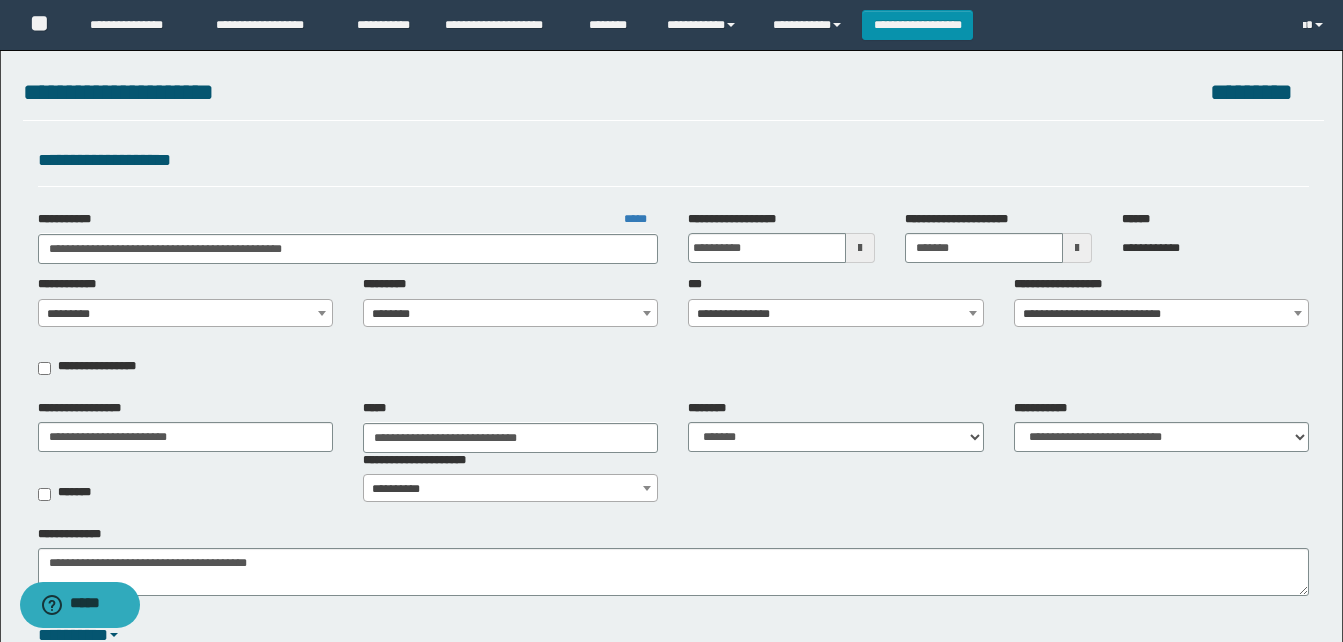 click at bounding box center [860, 248] 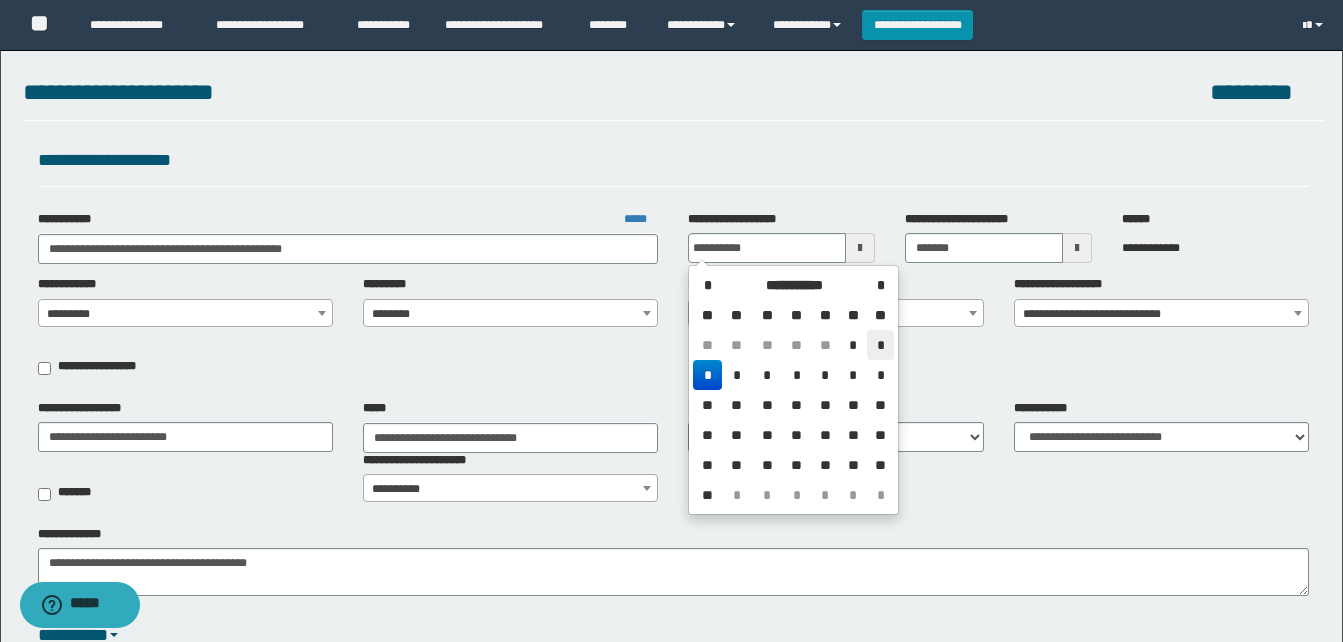 click on "*" at bounding box center (880, 345) 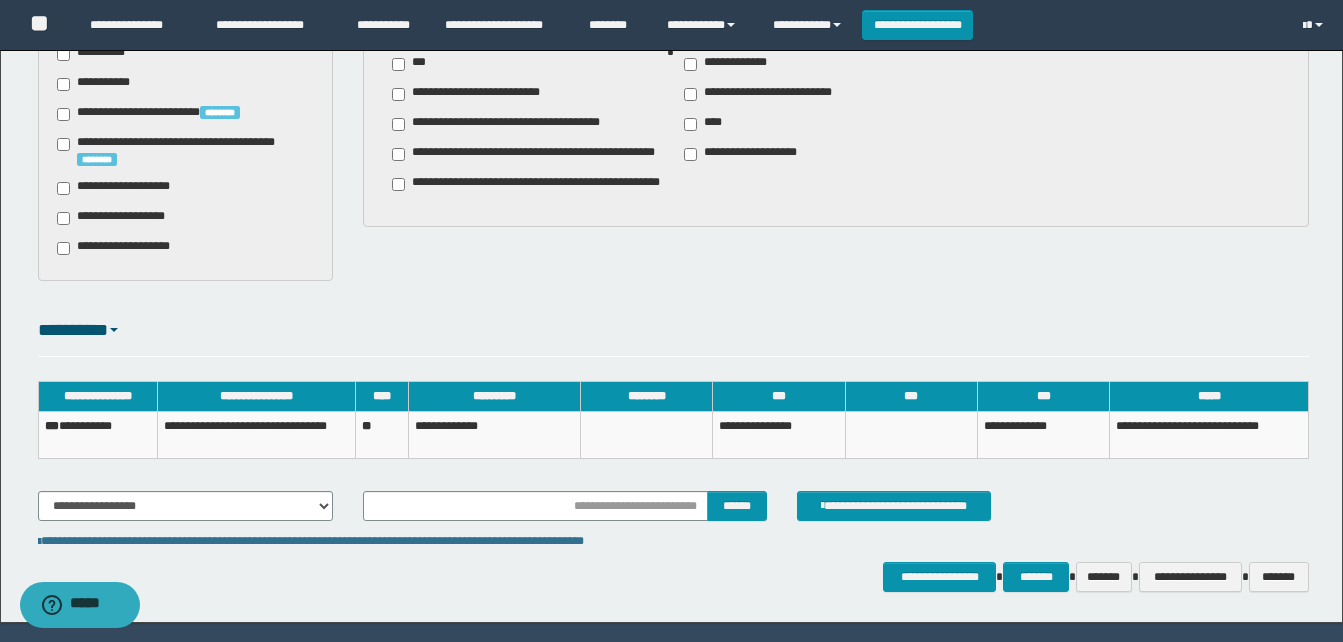 scroll, scrollTop: 1256, scrollLeft: 0, axis: vertical 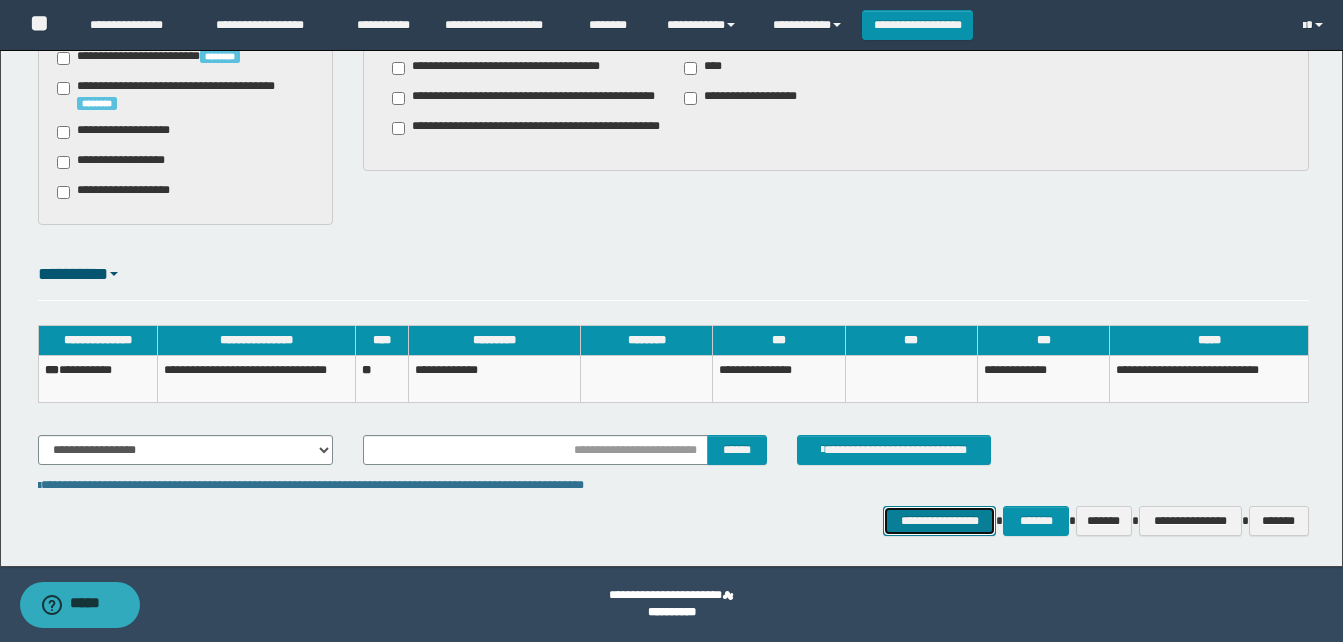 click on "**********" at bounding box center [939, 521] 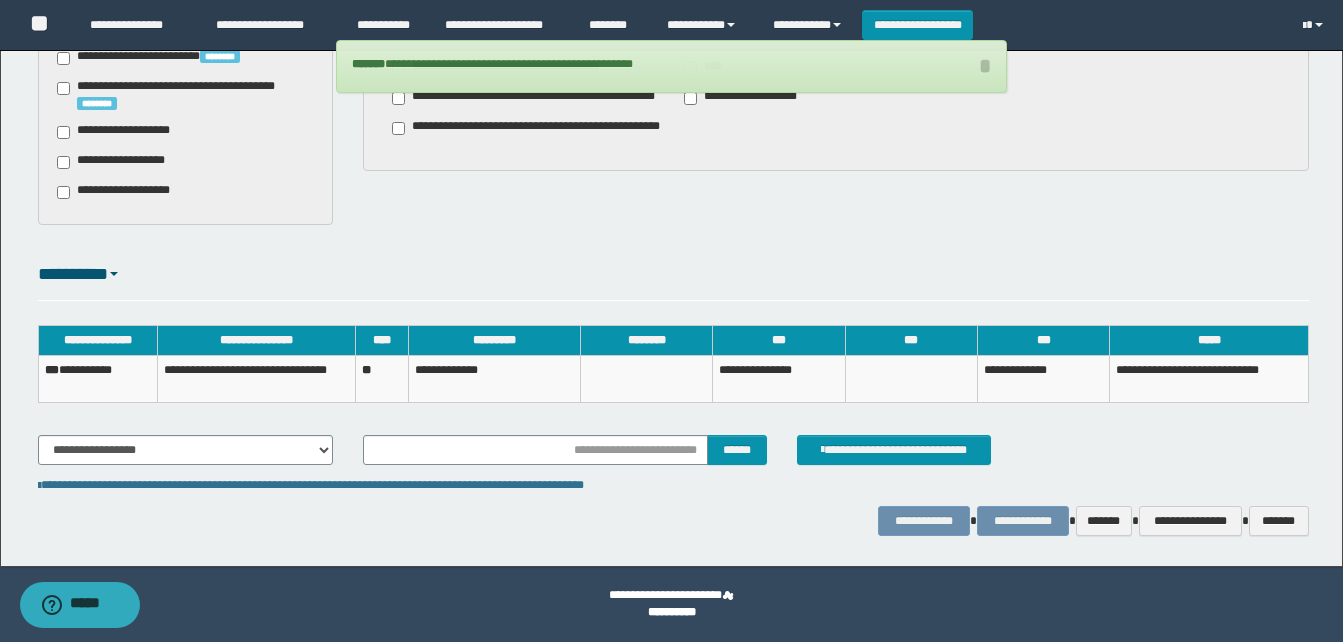 scroll, scrollTop: 1156, scrollLeft: 0, axis: vertical 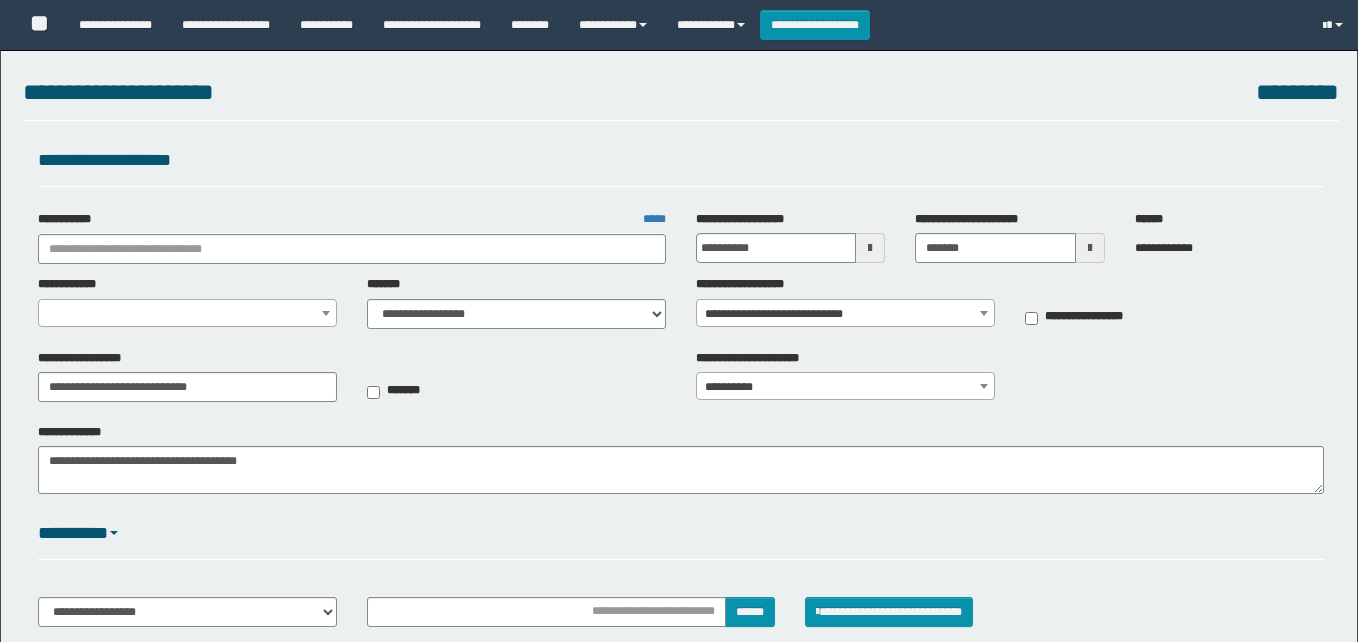 select on "*" 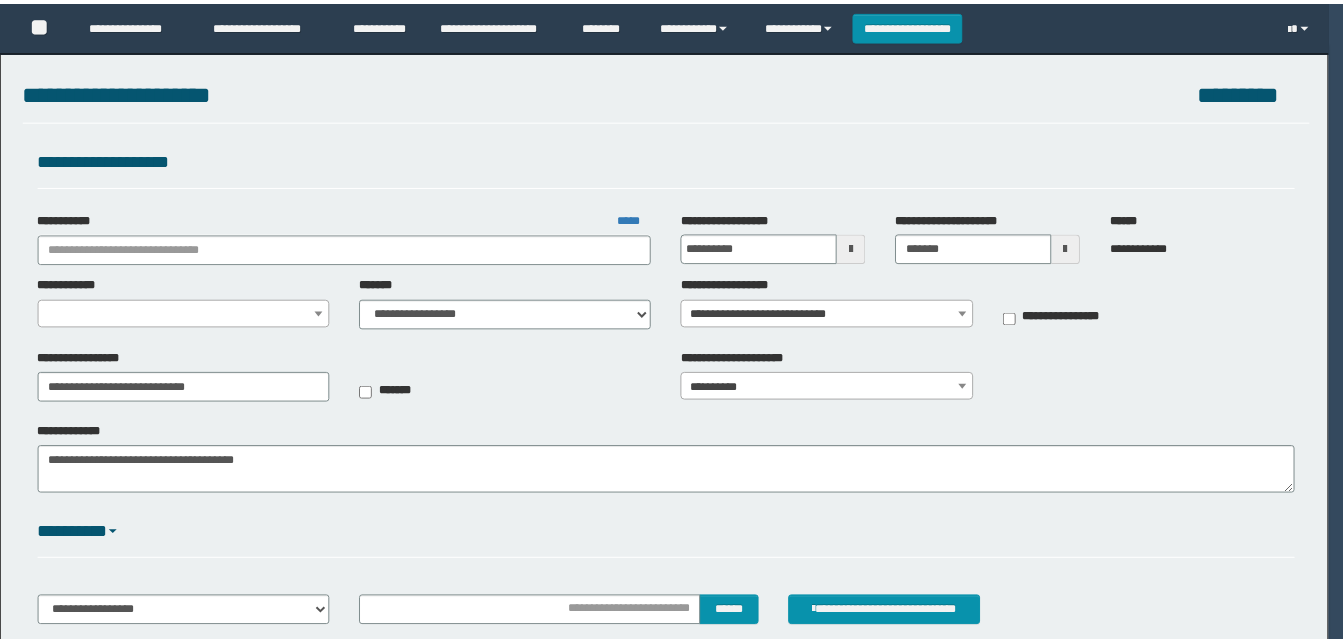scroll, scrollTop: 0, scrollLeft: 0, axis: both 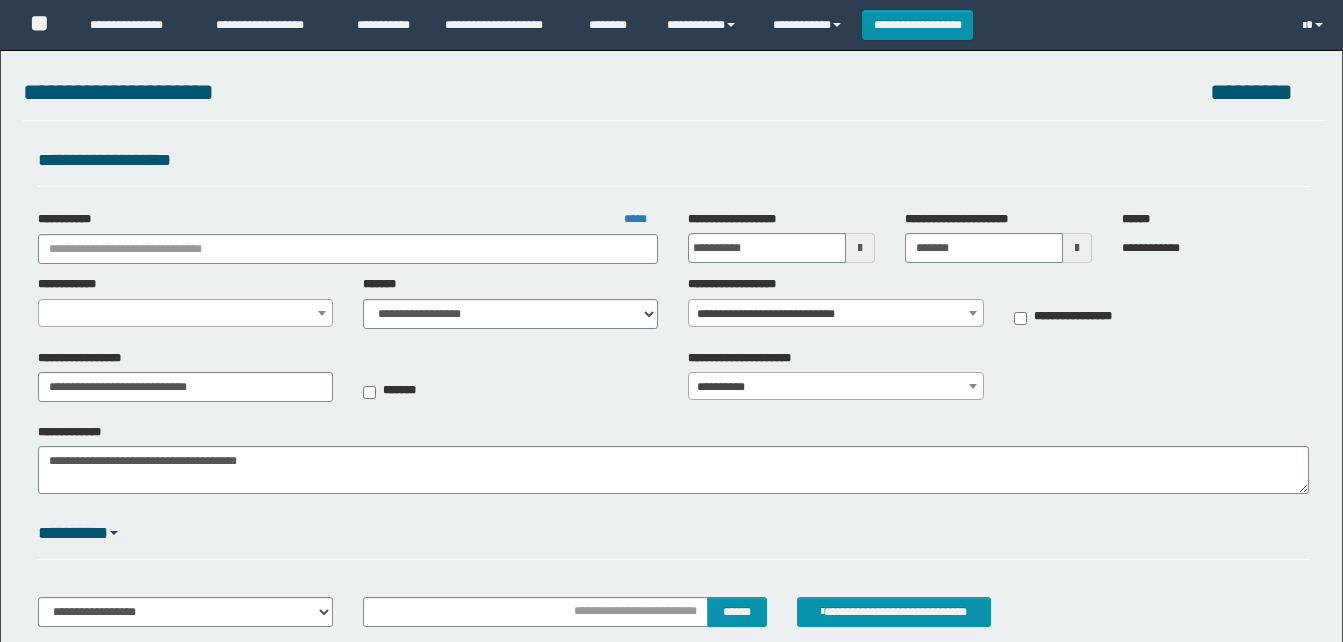 type on "**********" 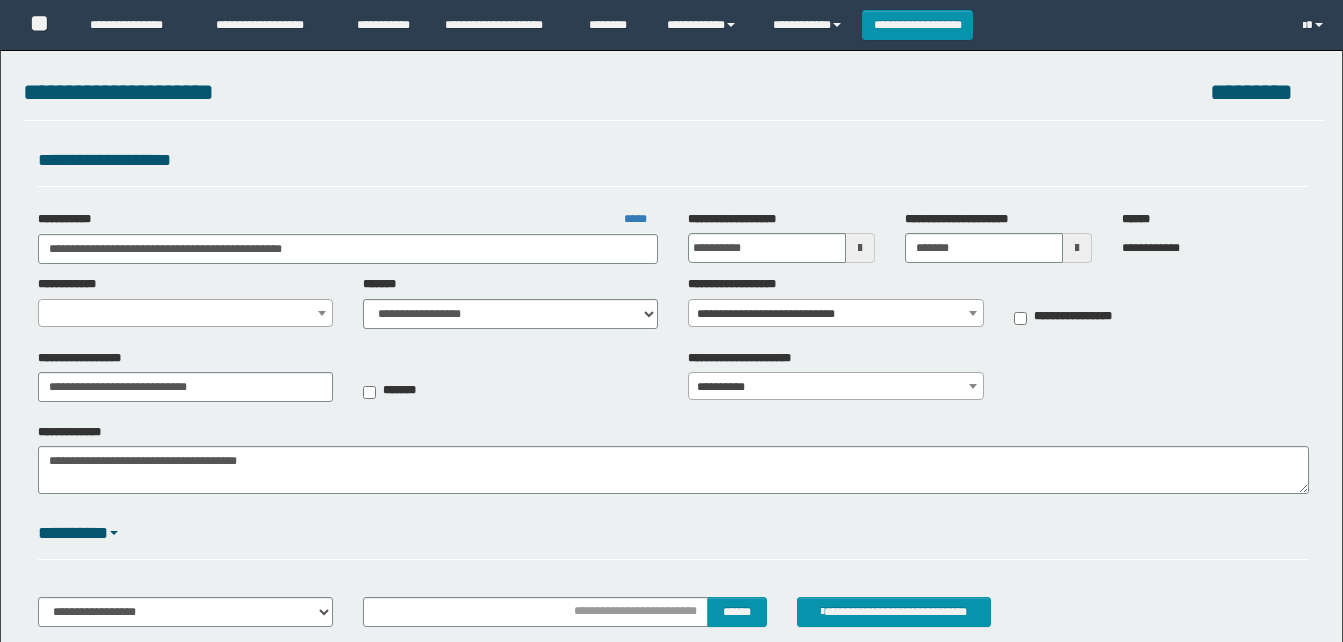 select on "**" 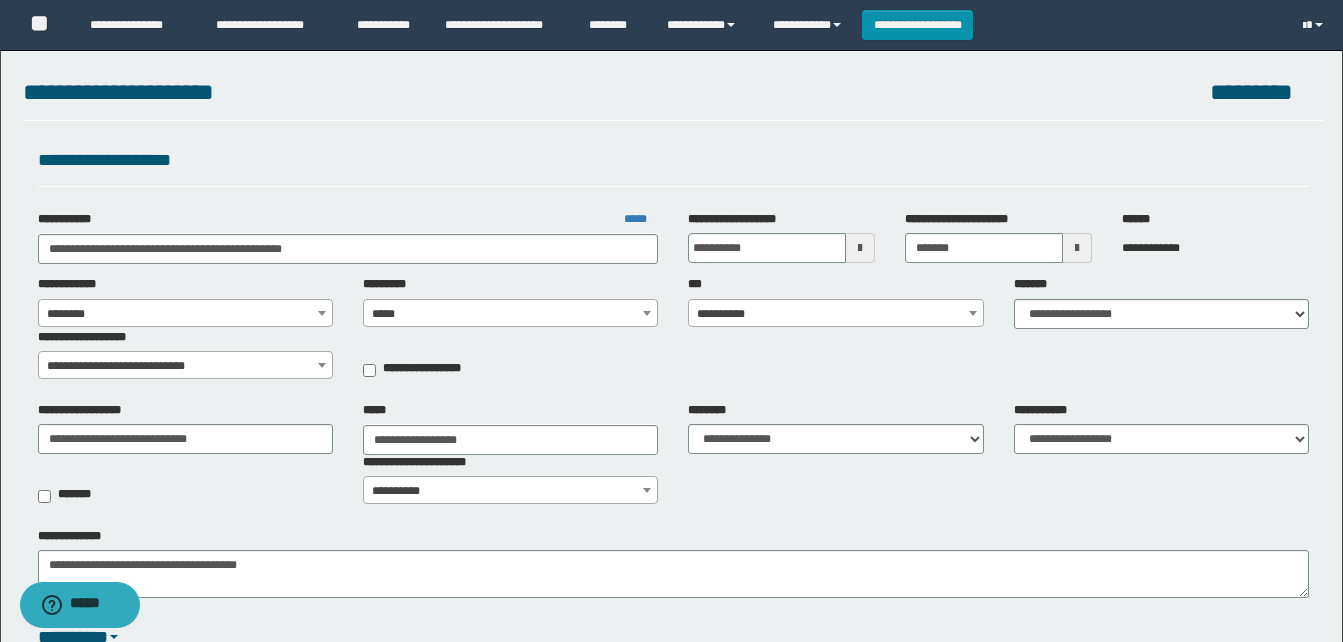 click on "**********" at bounding box center (835, 314) 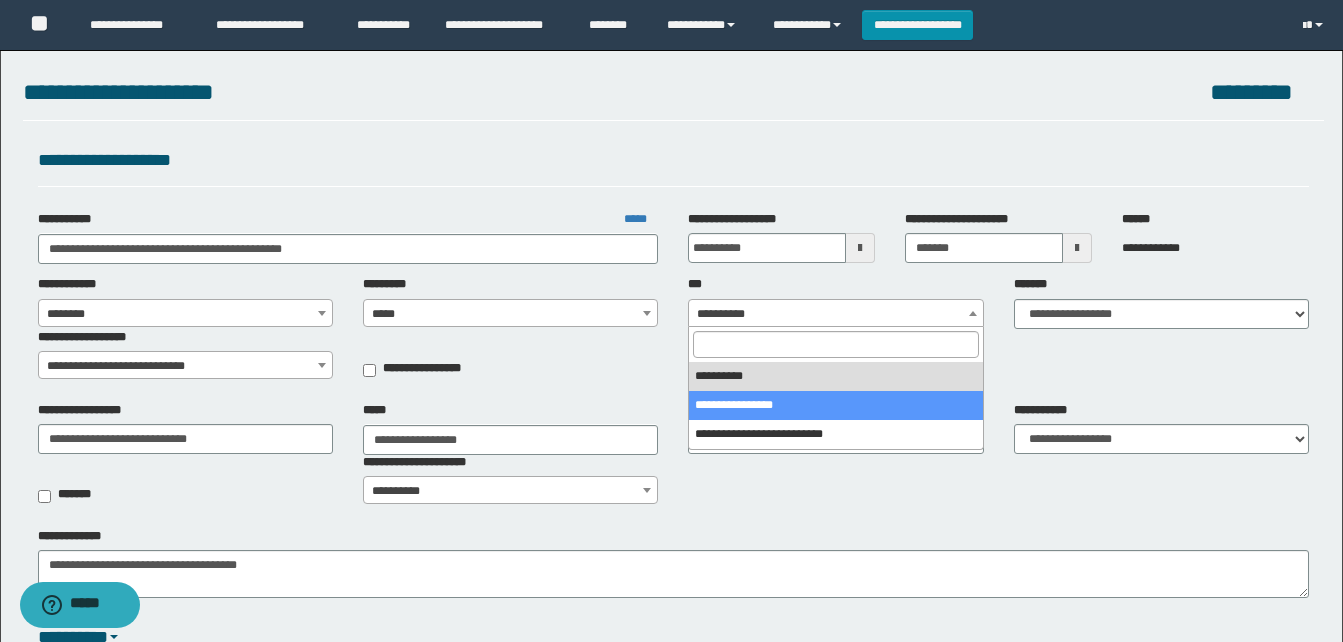 select on "***" 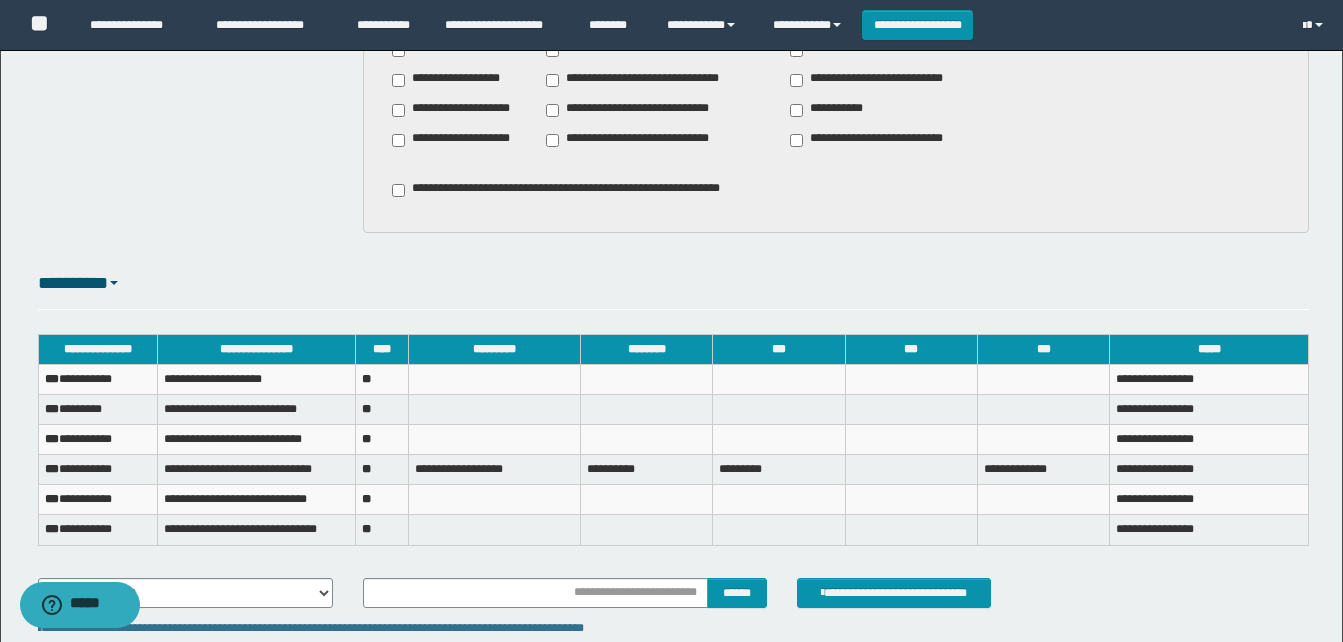 scroll, scrollTop: 1500, scrollLeft: 0, axis: vertical 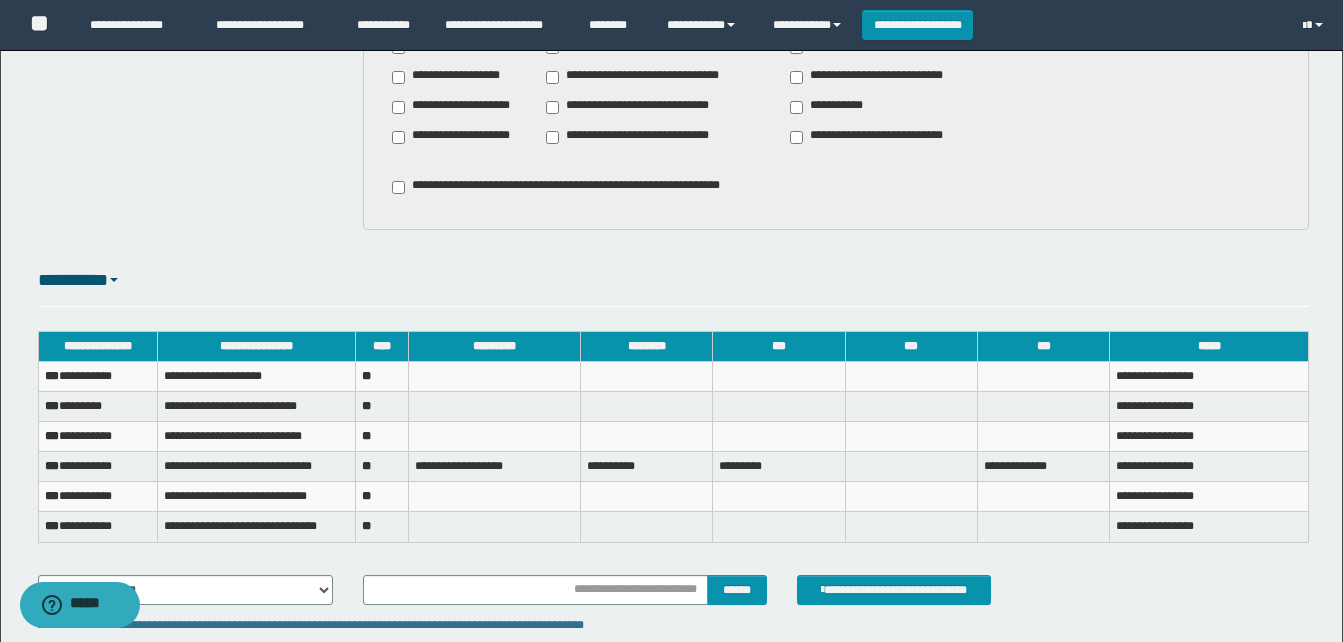 click on "*** ********" at bounding box center (97, 406) 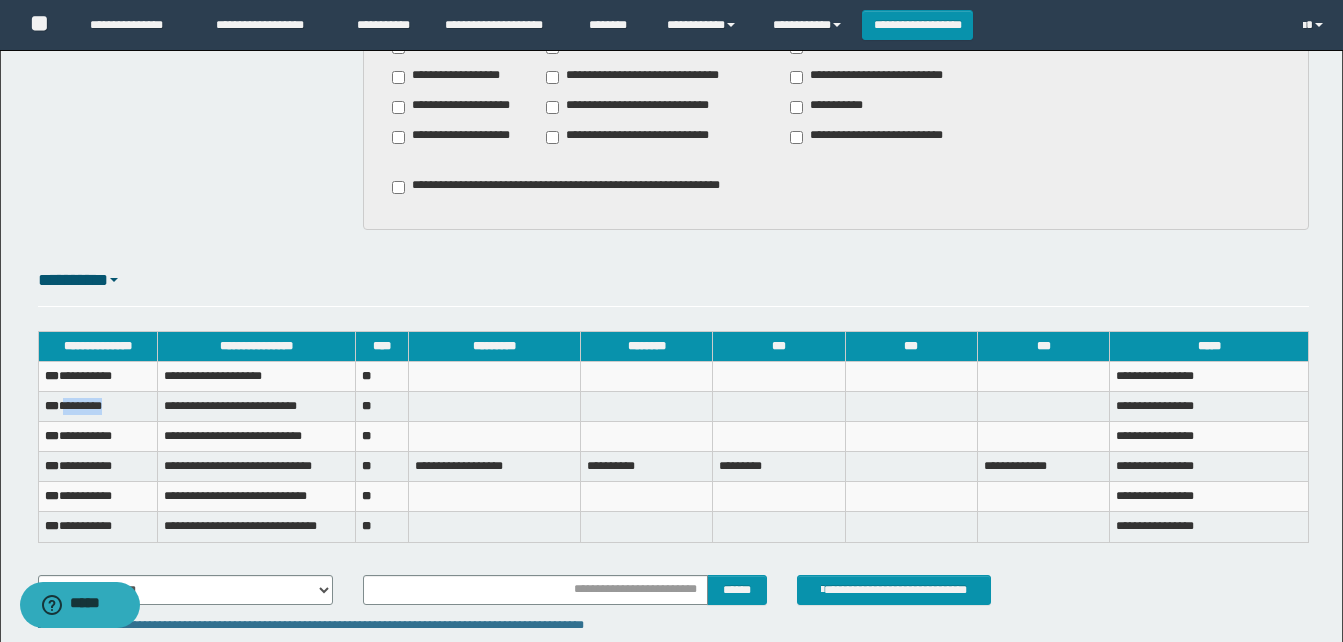 click on "*** ********" at bounding box center (97, 406) 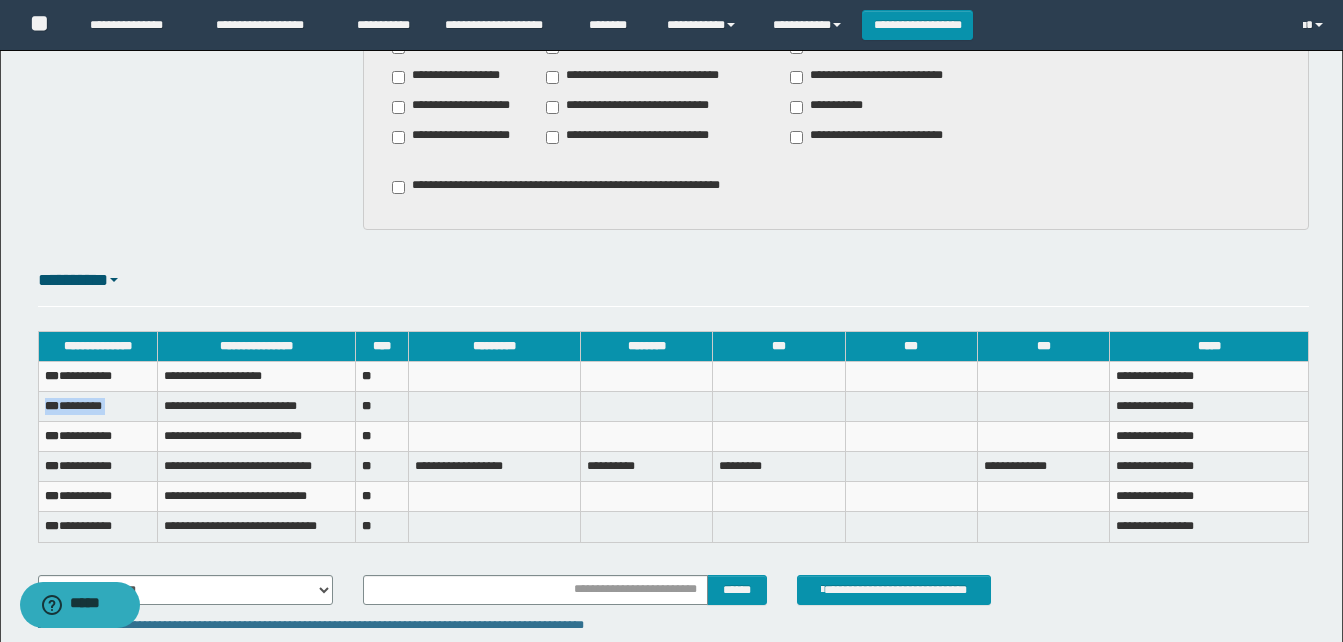 click on "*** ********" at bounding box center [97, 406] 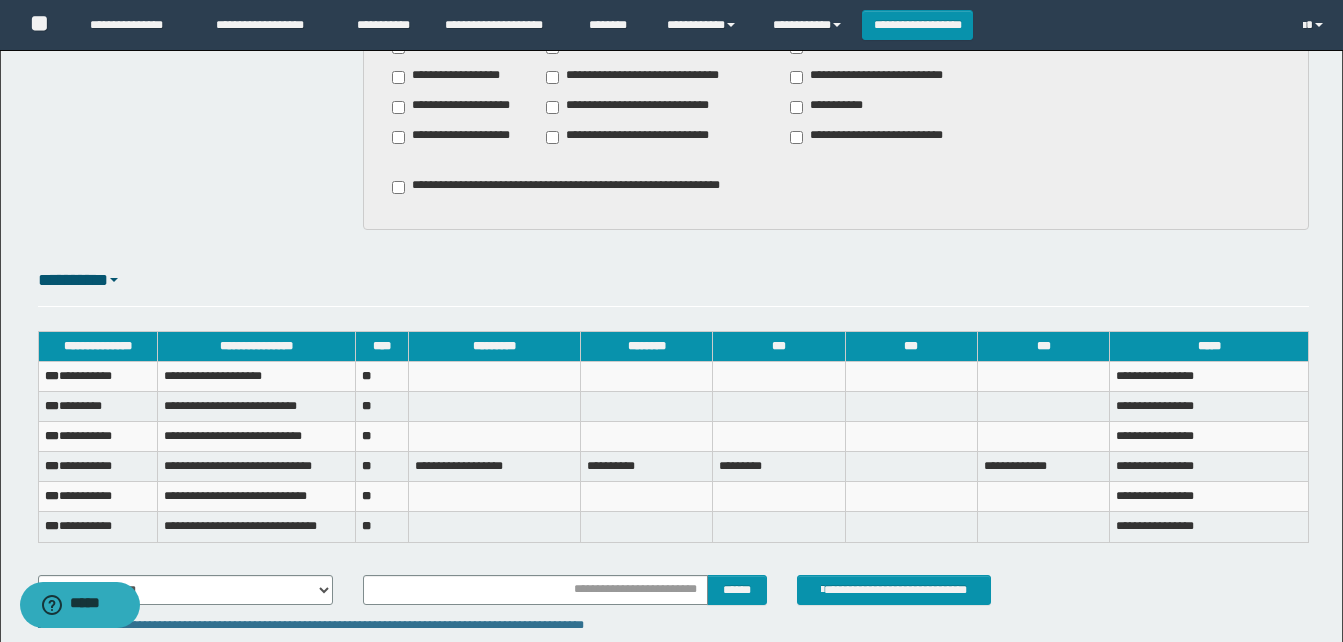 click on "*** ********" at bounding box center [97, 406] 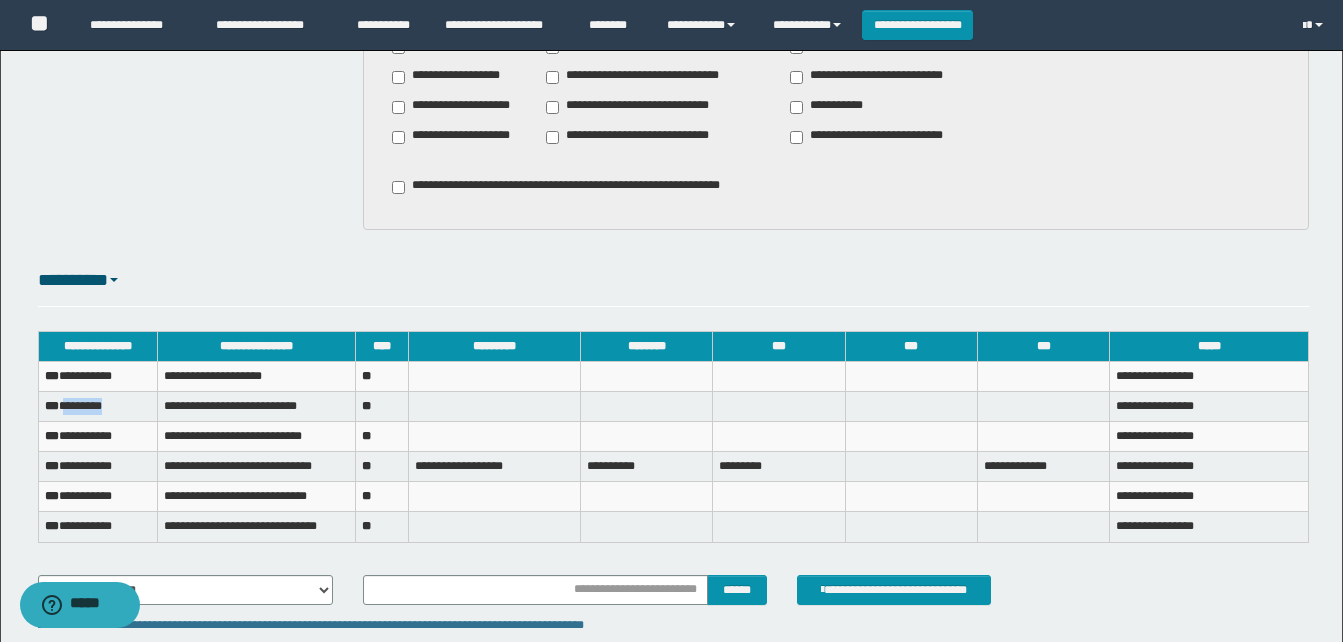 click on "*** ********" at bounding box center (97, 406) 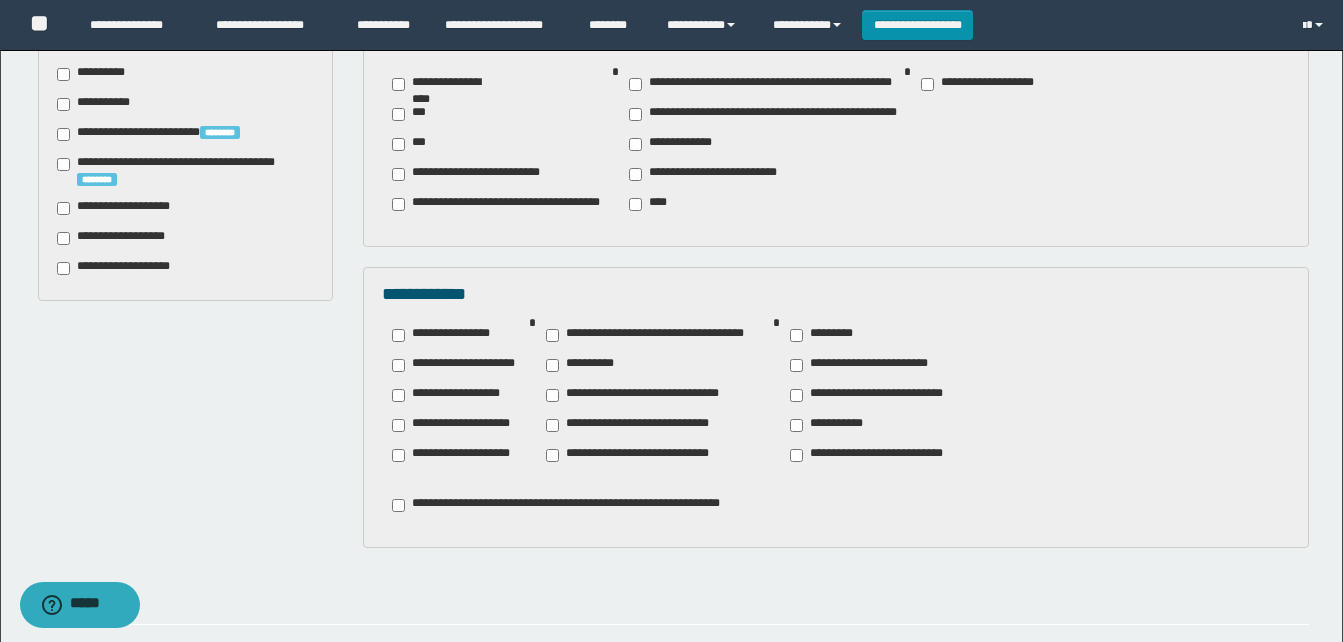 scroll, scrollTop: 1200, scrollLeft: 0, axis: vertical 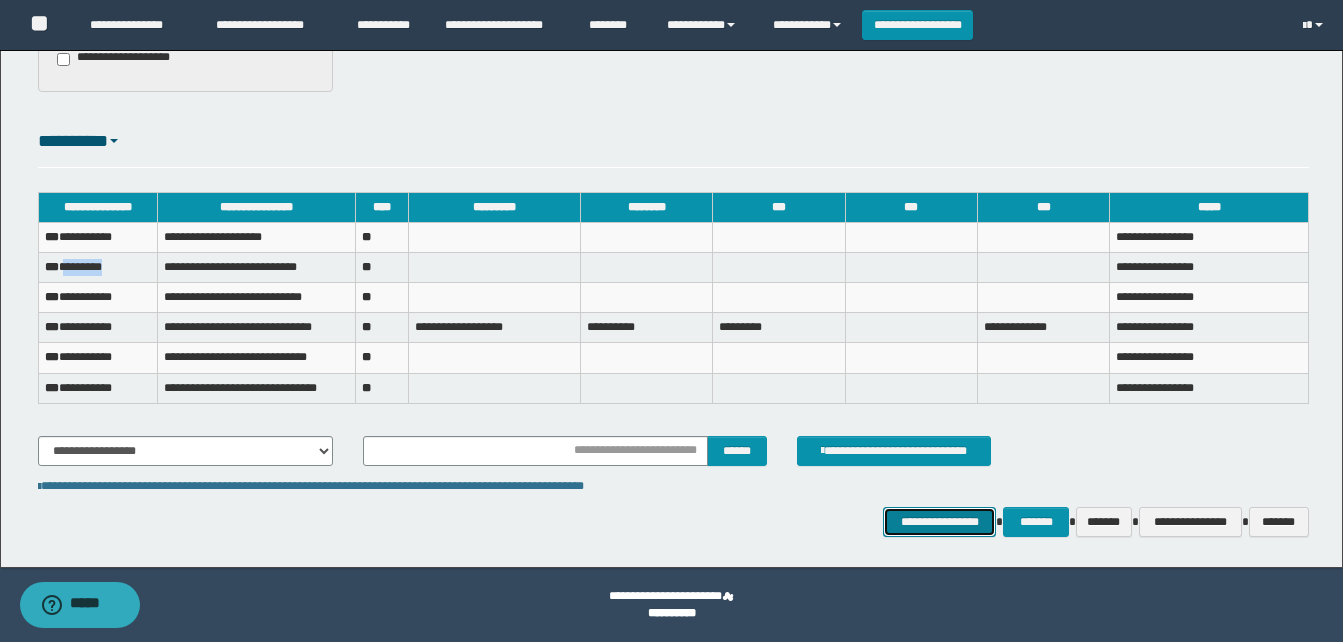 click on "**********" at bounding box center (939, 522) 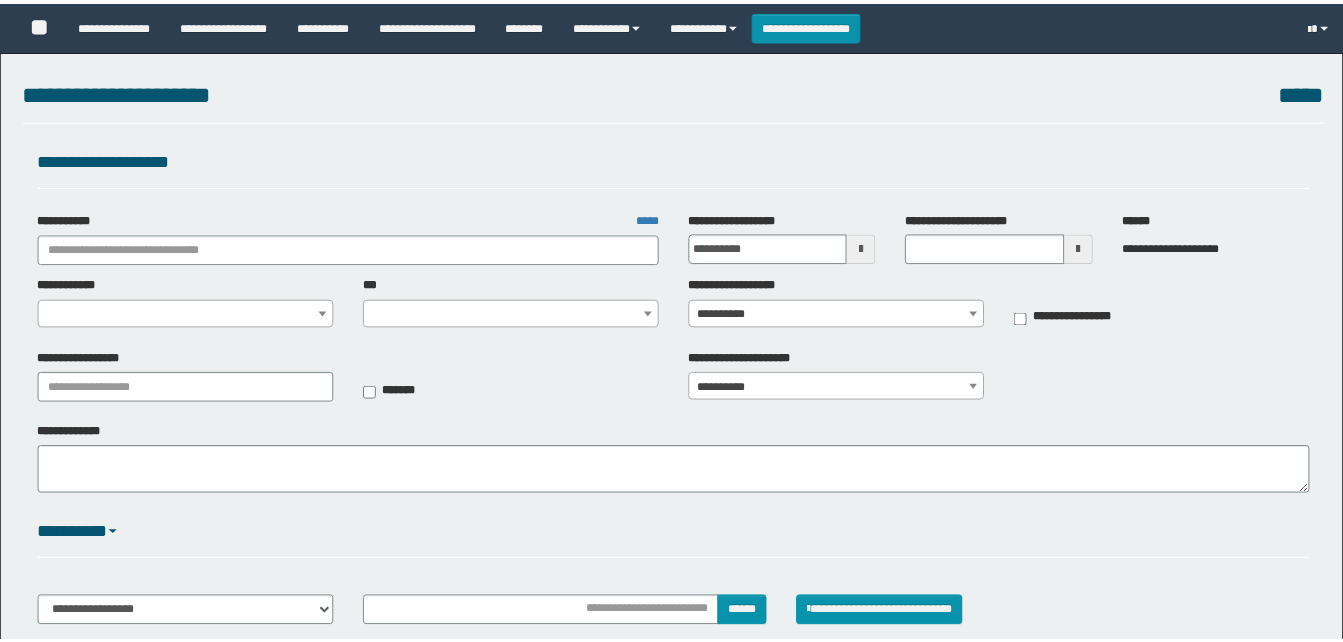 scroll, scrollTop: 0, scrollLeft: 0, axis: both 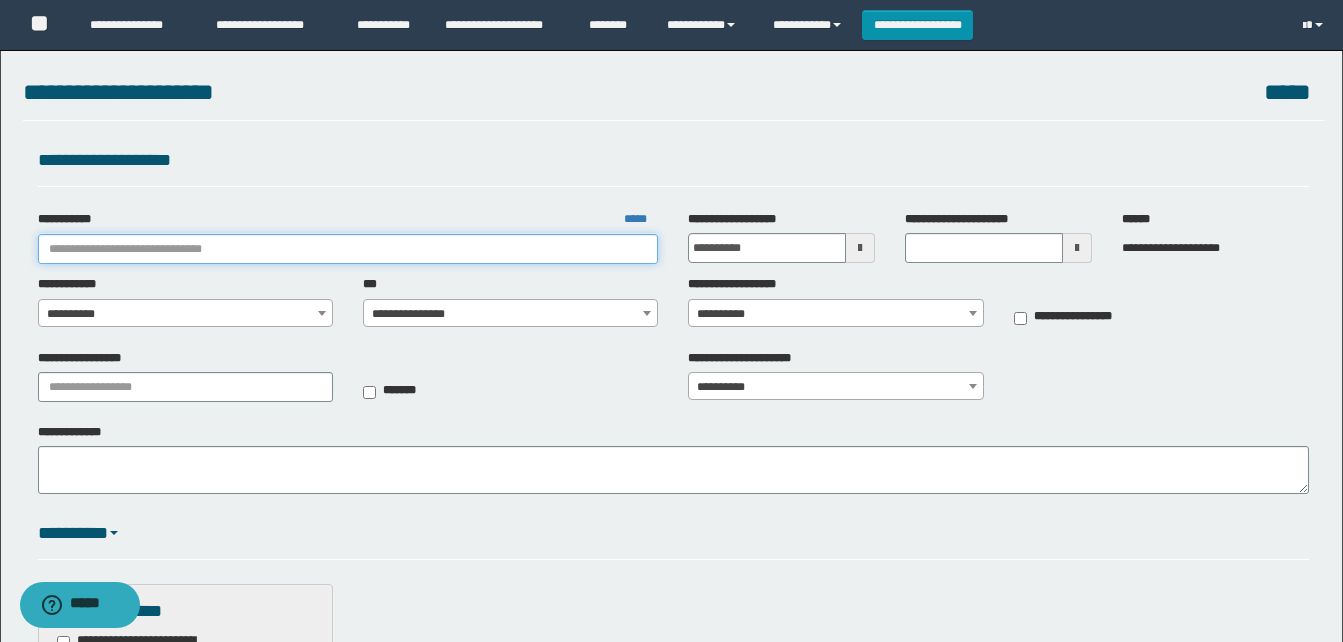 click on "**********" at bounding box center (348, 249) 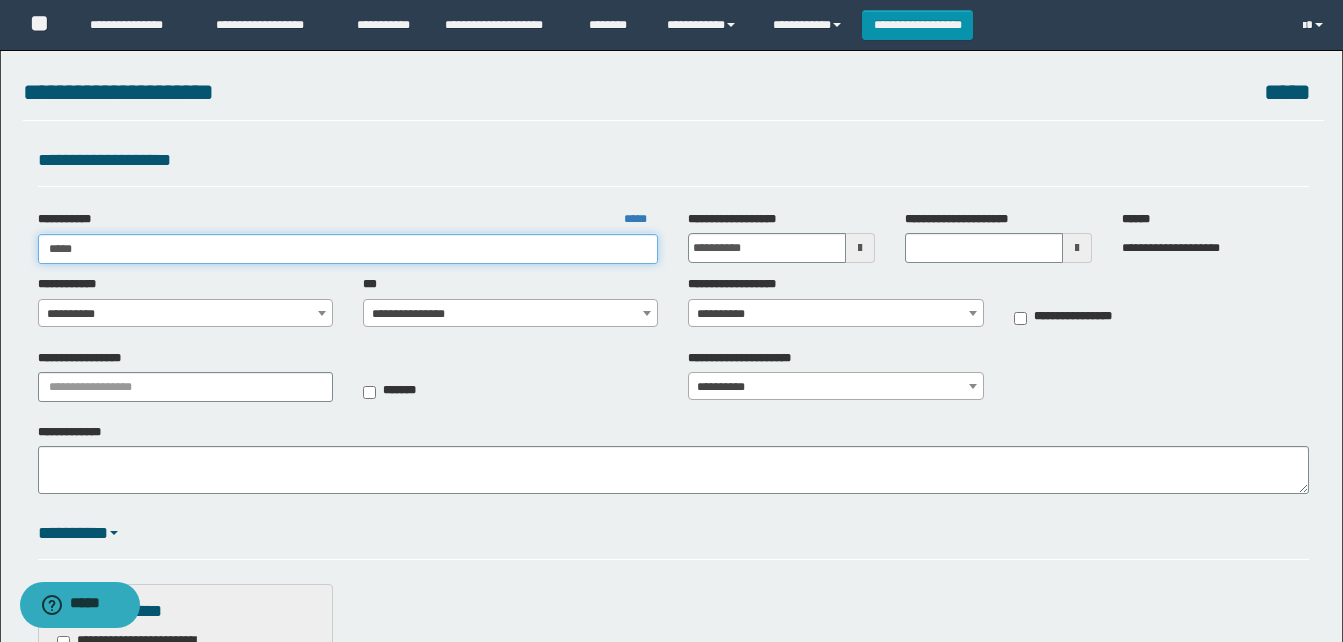 type on "******" 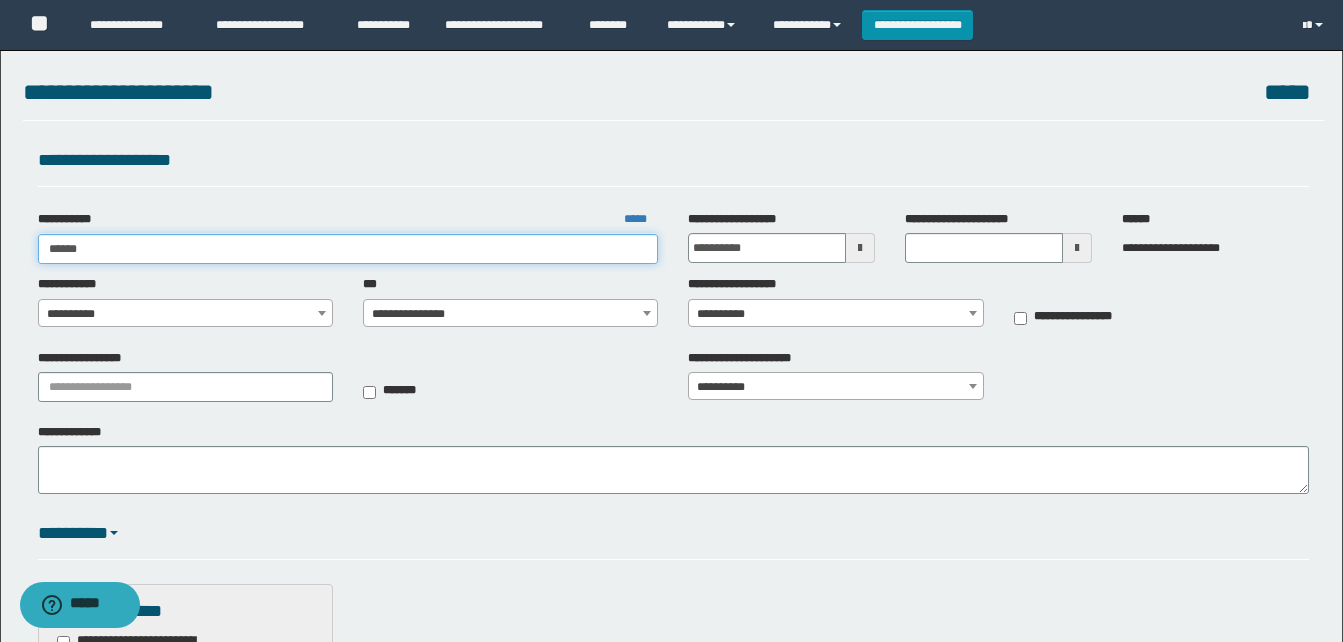 type on "******" 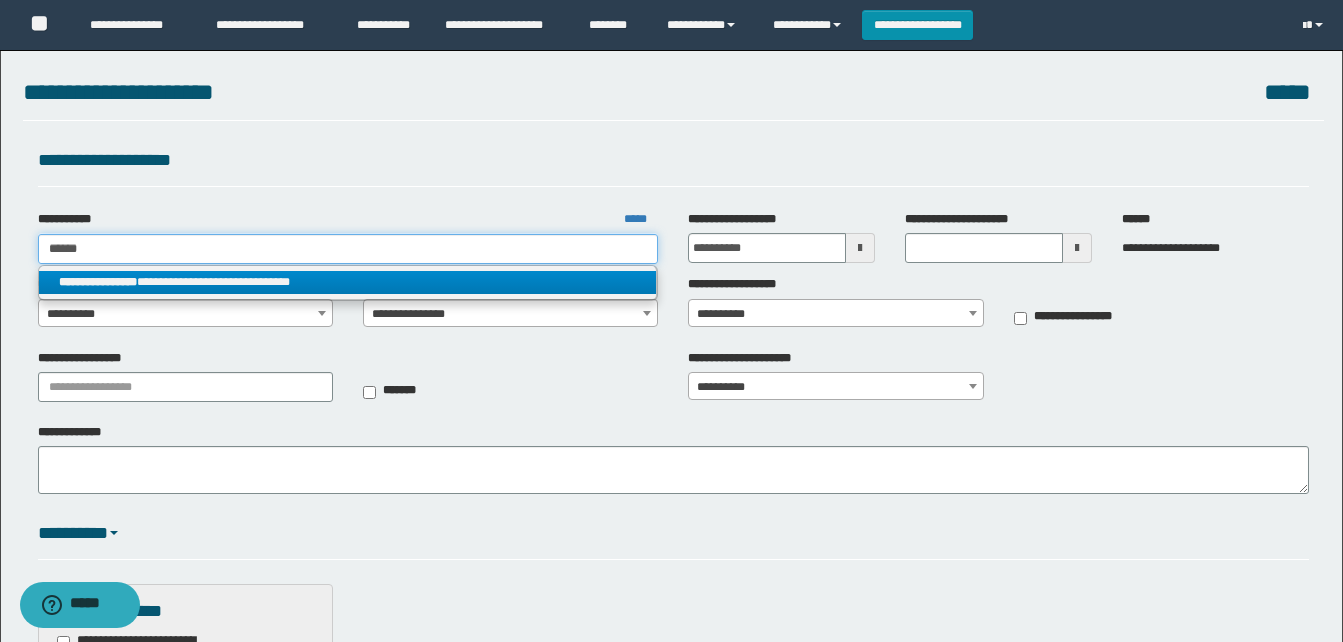 type on "******" 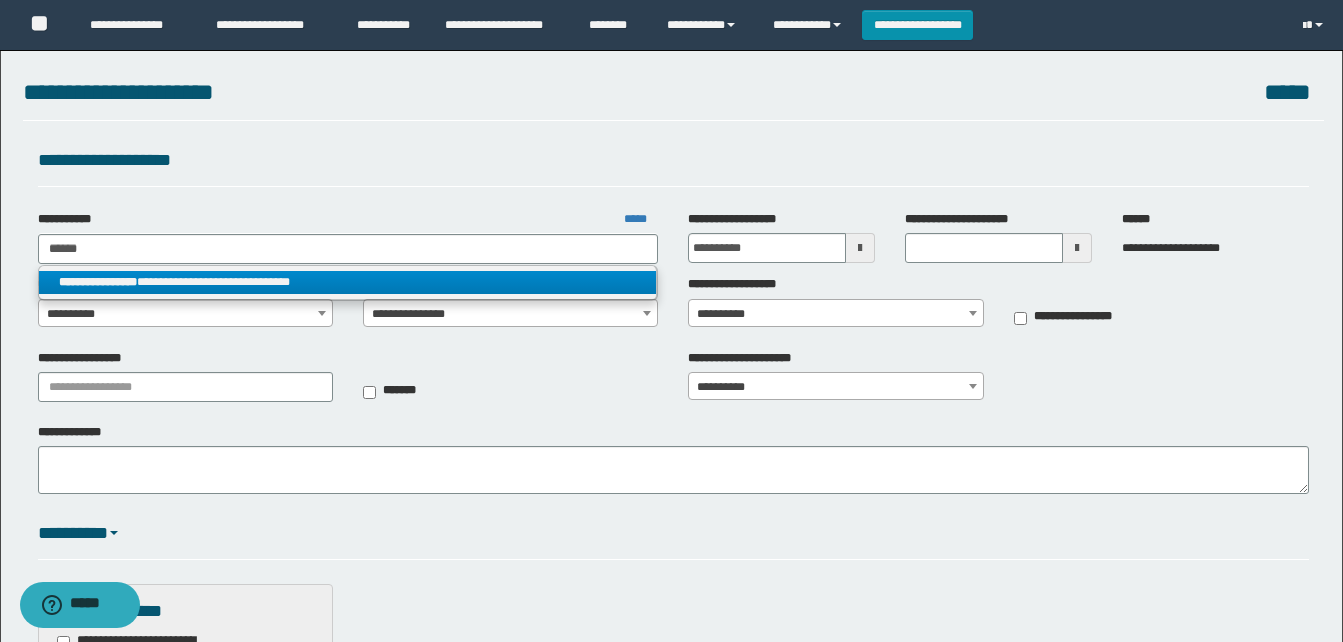 click on "**********" at bounding box center (348, 282) 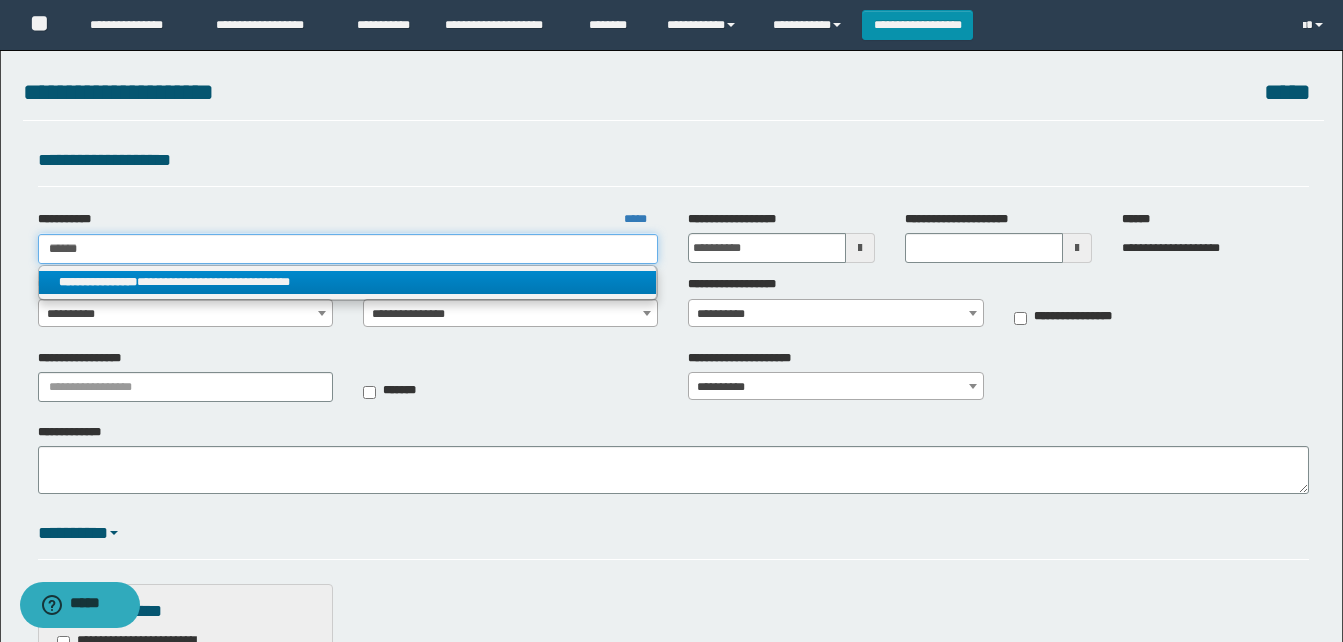 type 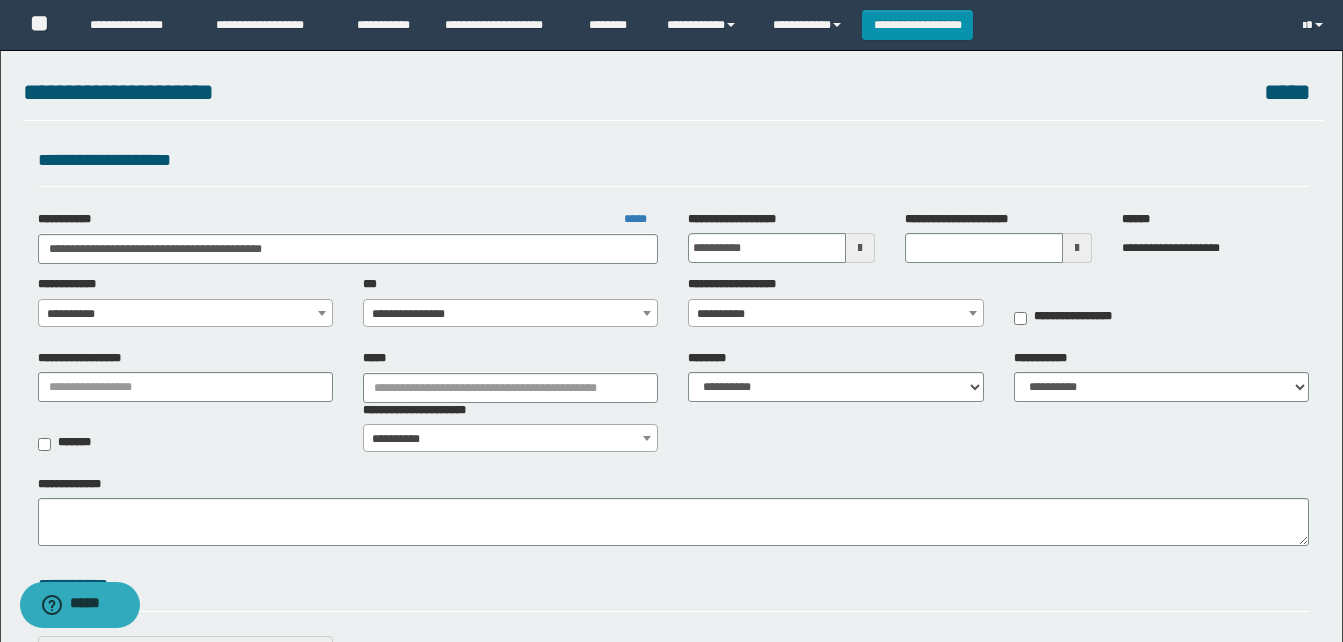 click at bounding box center (860, 248) 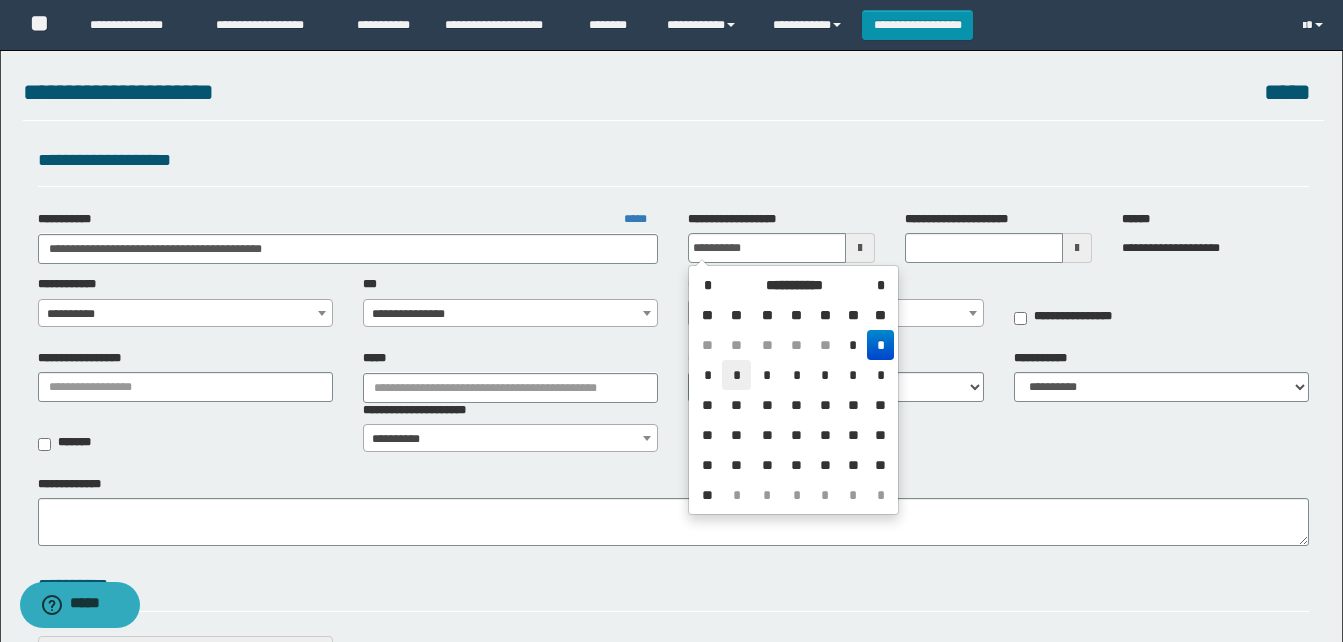 click on "*" at bounding box center [736, 375] 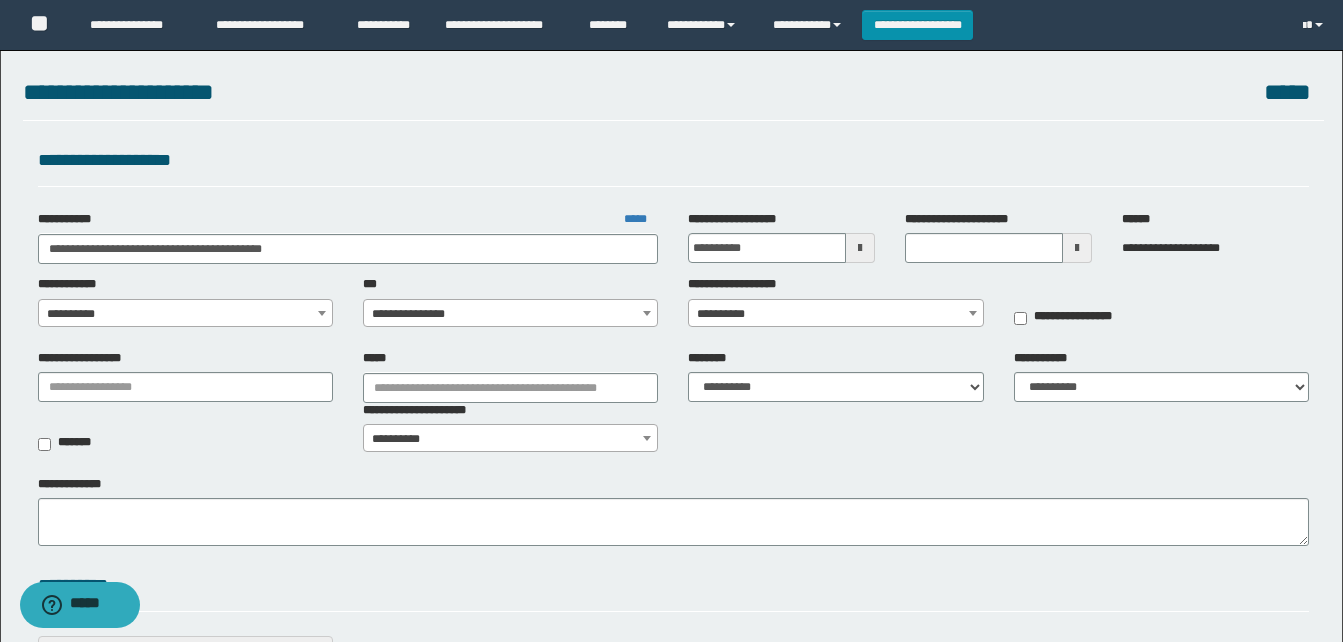 click on "**********" at bounding box center [185, 314] 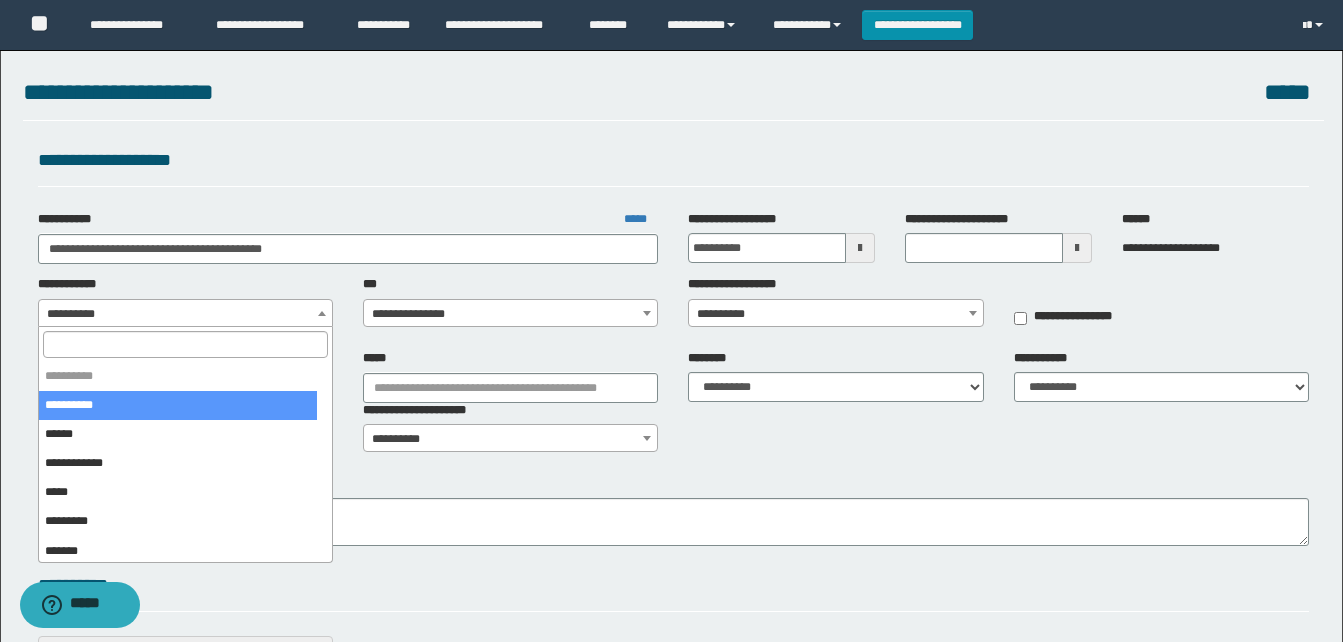 click at bounding box center (185, 344) 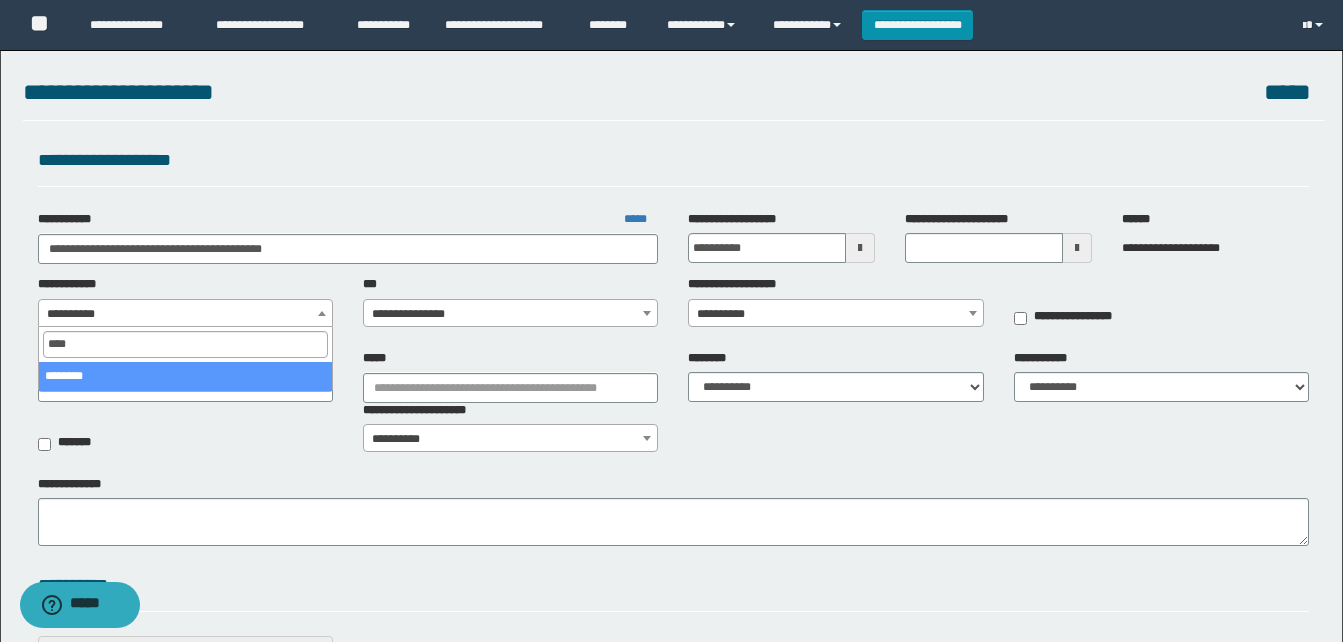 type on "****" 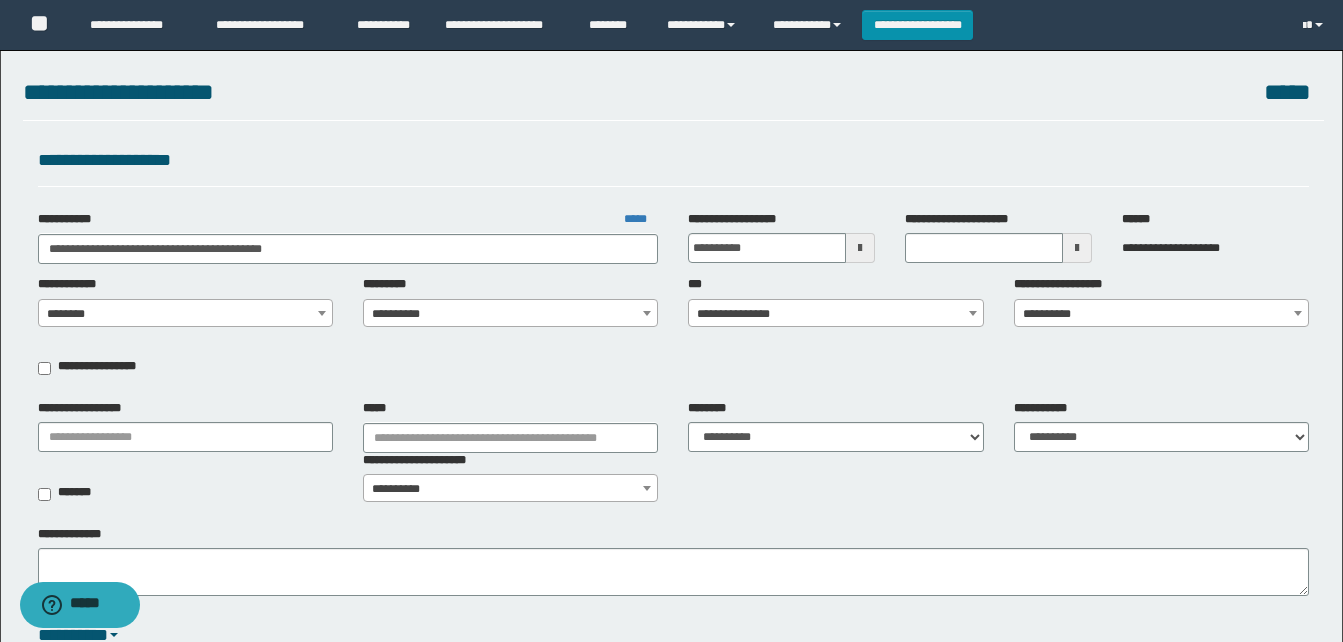click on "**********" at bounding box center [510, 301] 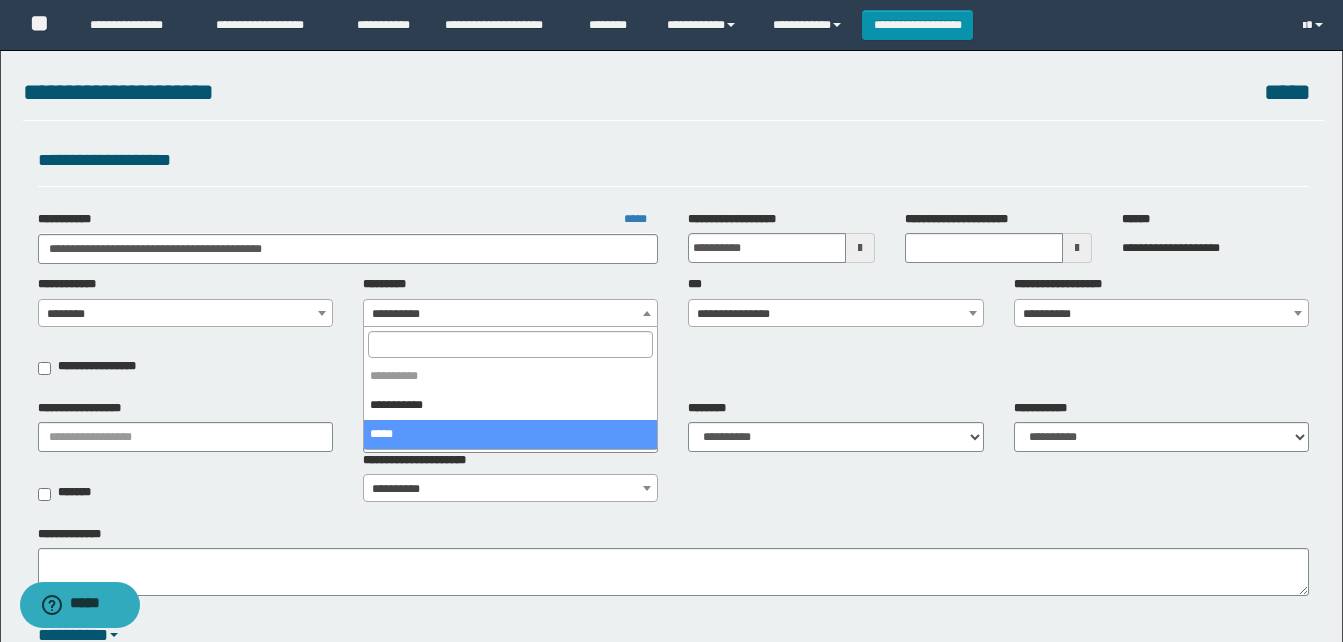 select on "****" 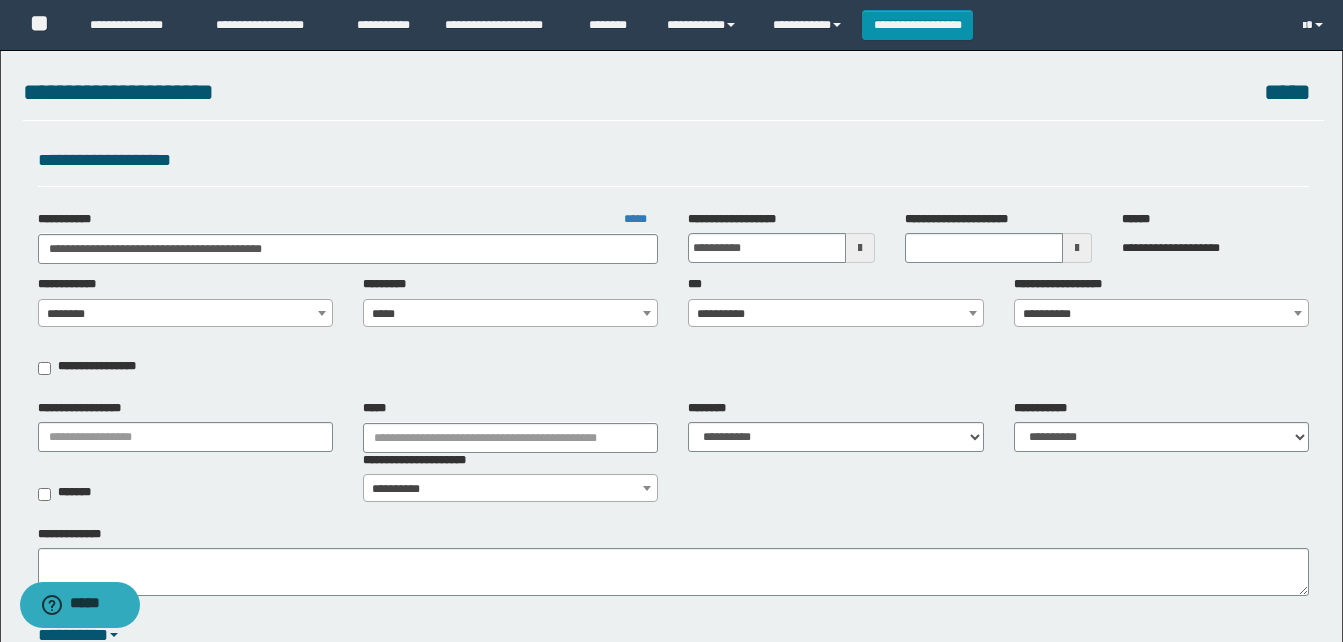 click on "**********" at bounding box center [835, 314] 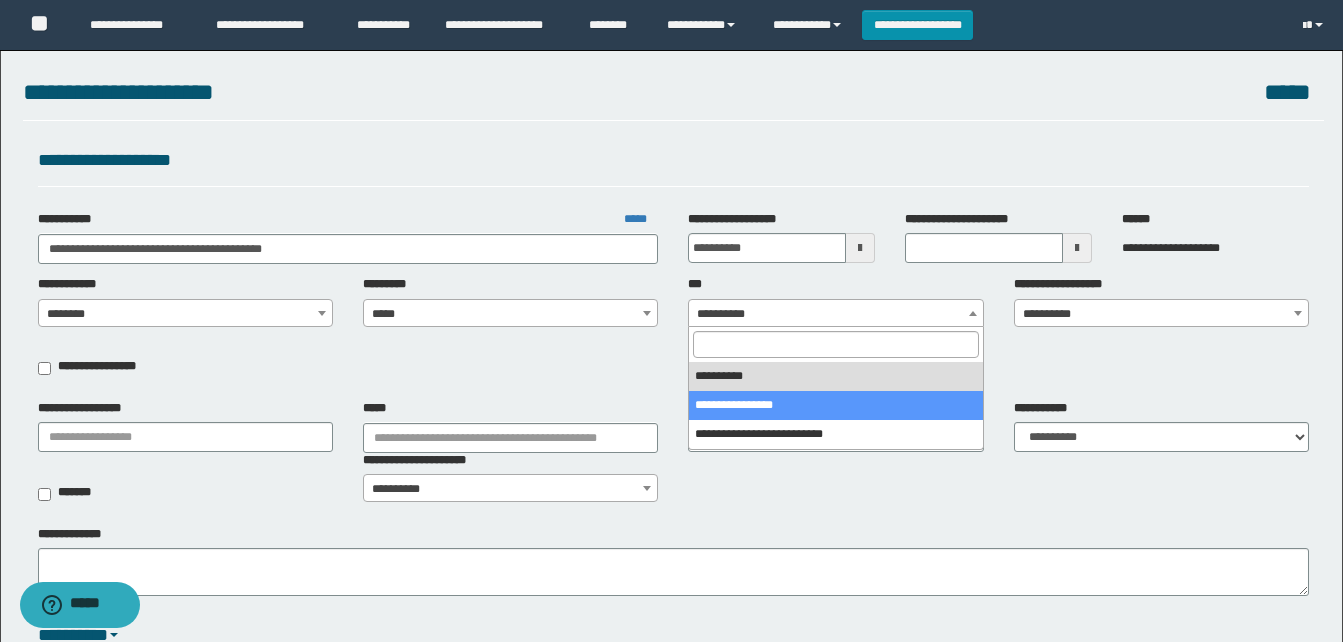 select on "***" 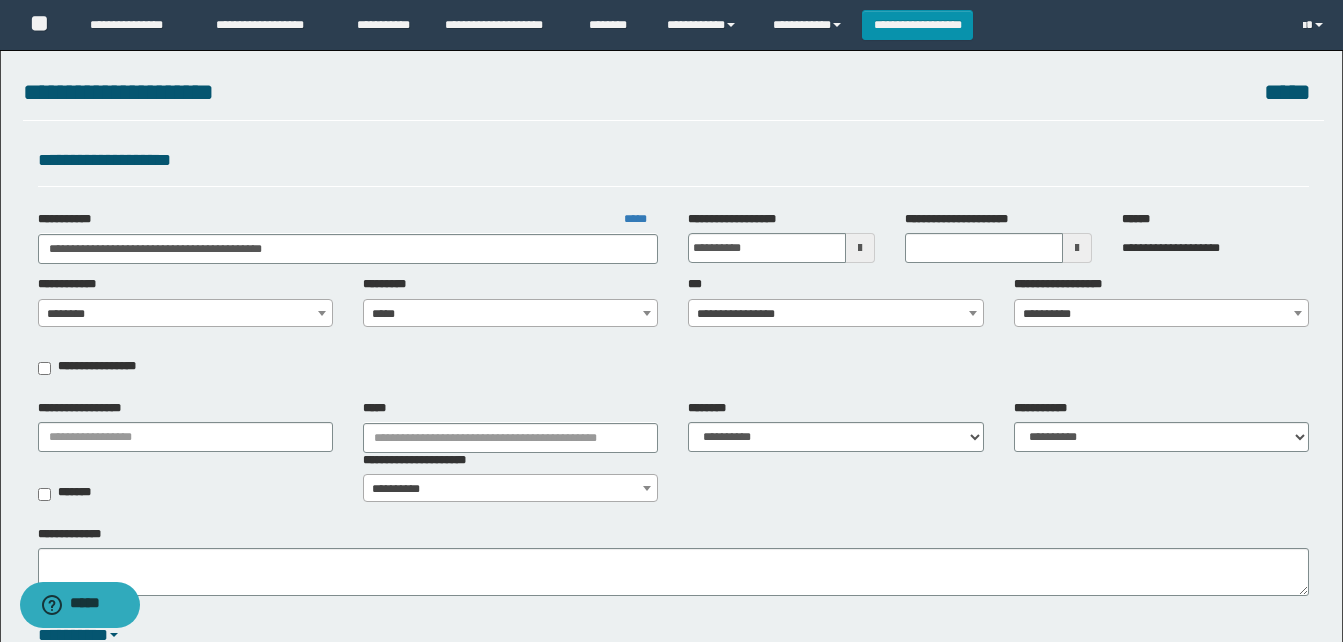 click on "**********" at bounding box center [1161, 314] 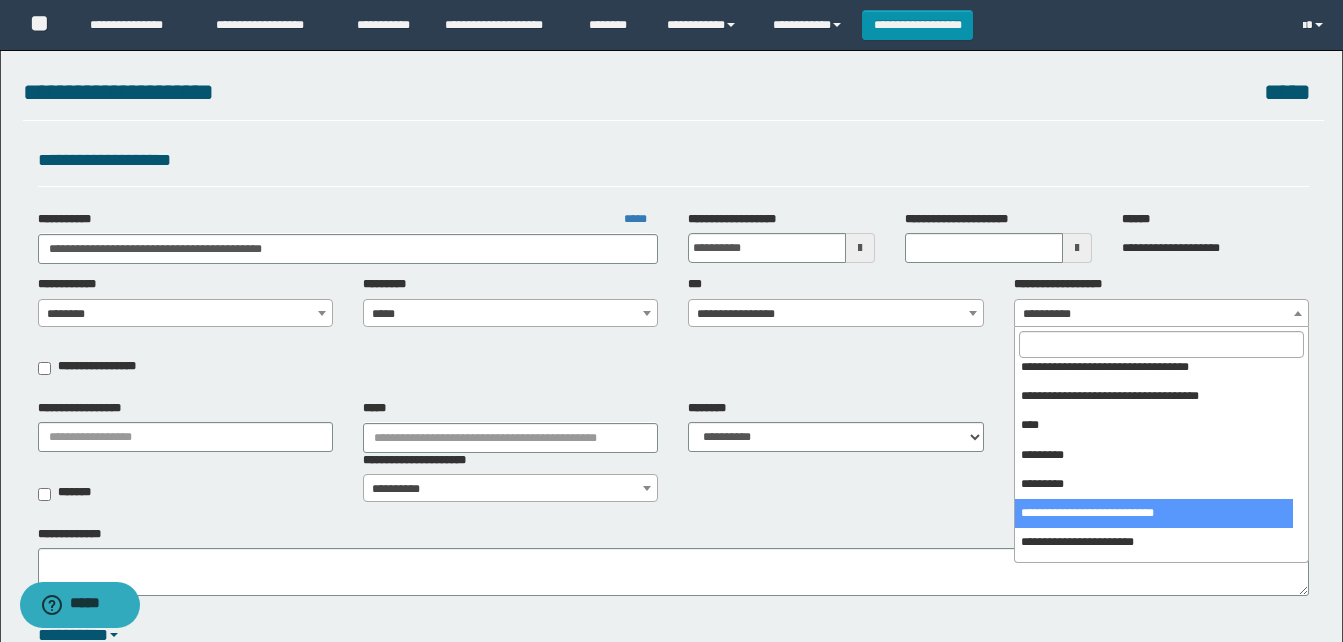 scroll, scrollTop: 400, scrollLeft: 0, axis: vertical 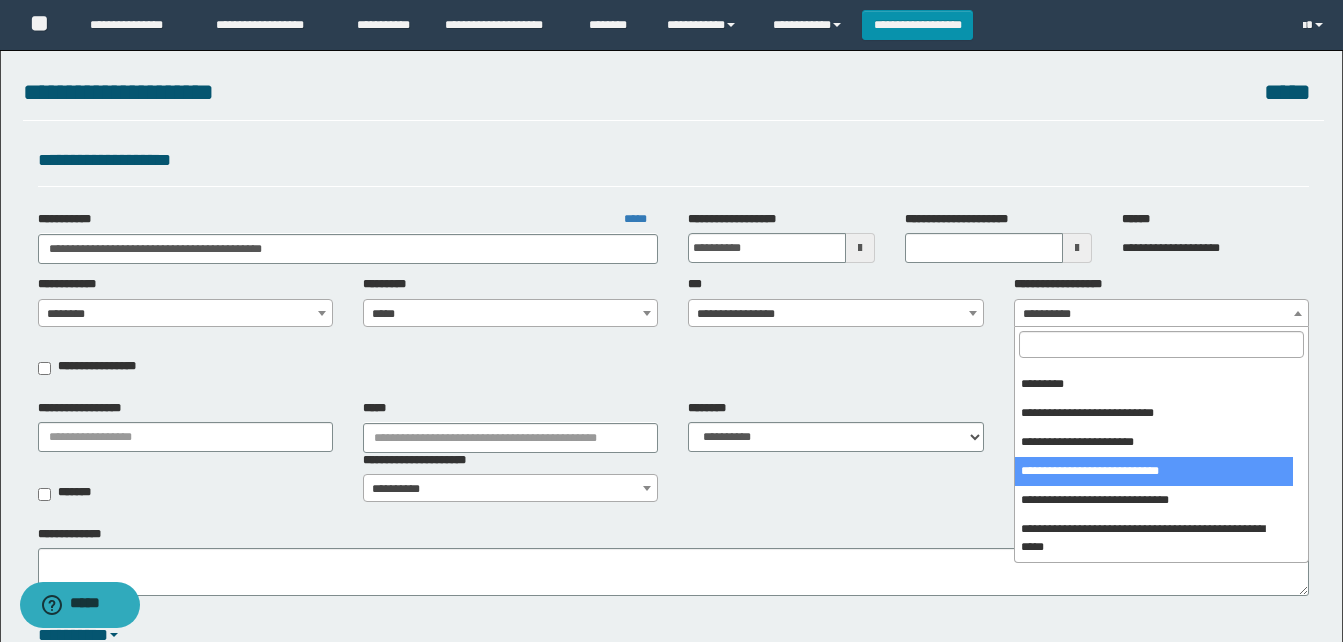 select on "***" 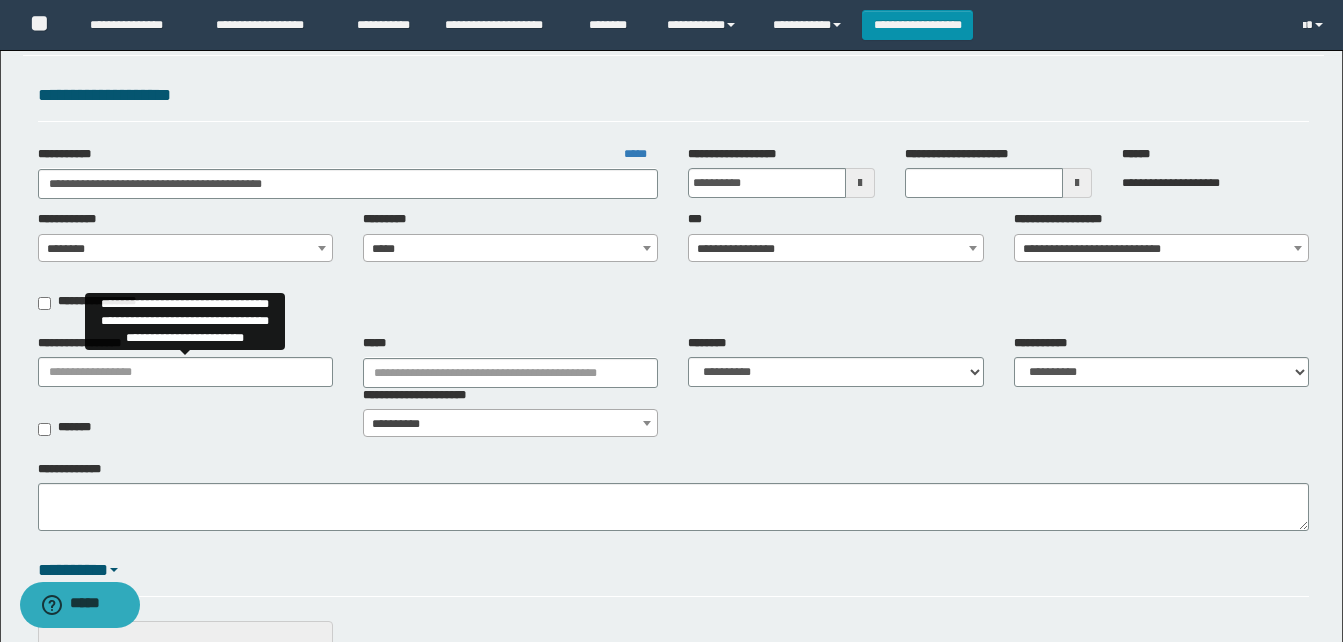 scroll, scrollTop: 100, scrollLeft: 0, axis: vertical 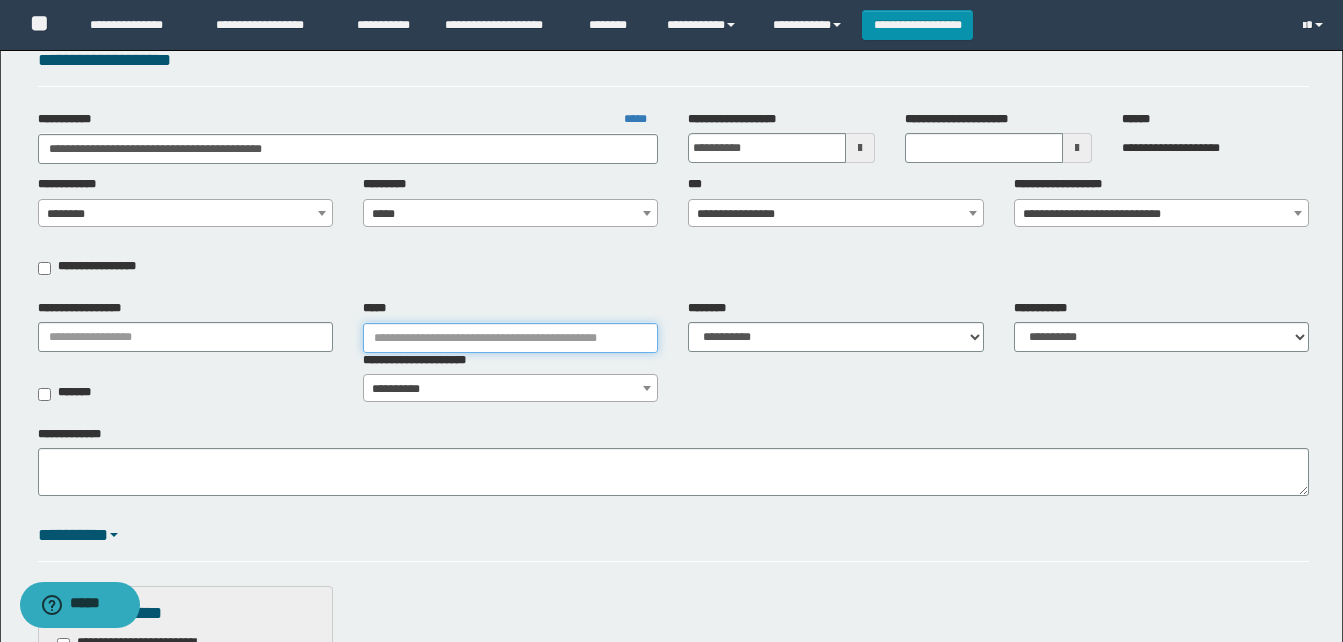 click on "*****" at bounding box center [510, 338] 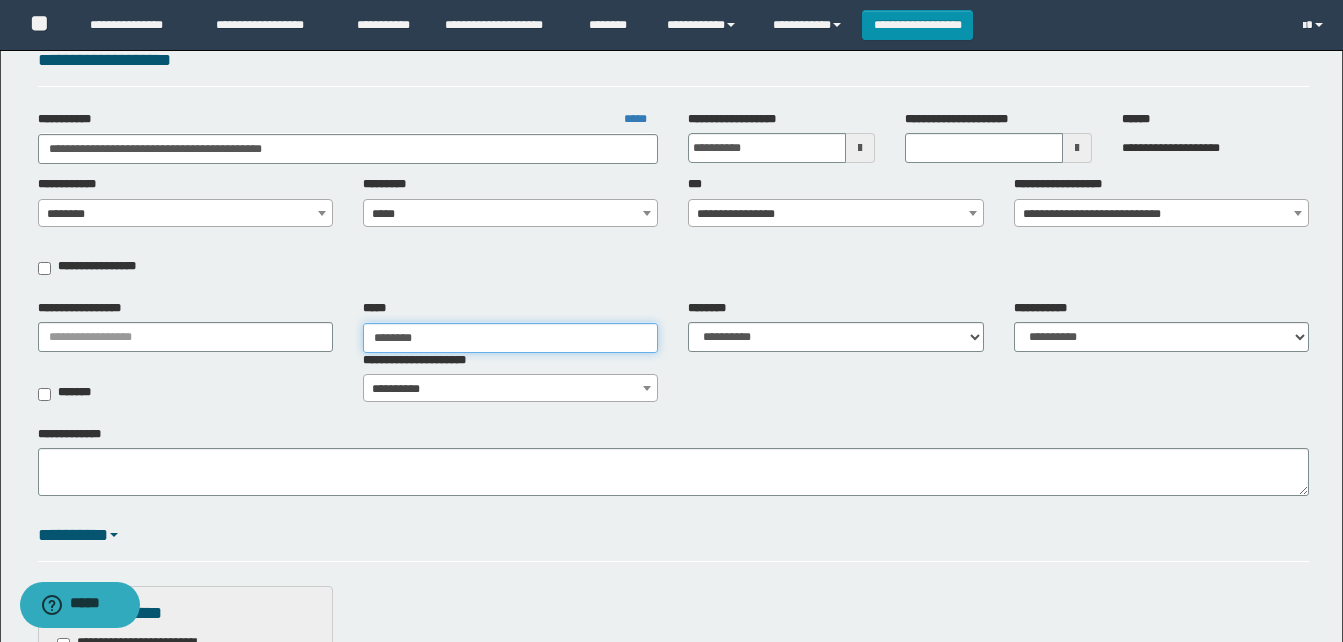 type on "********" 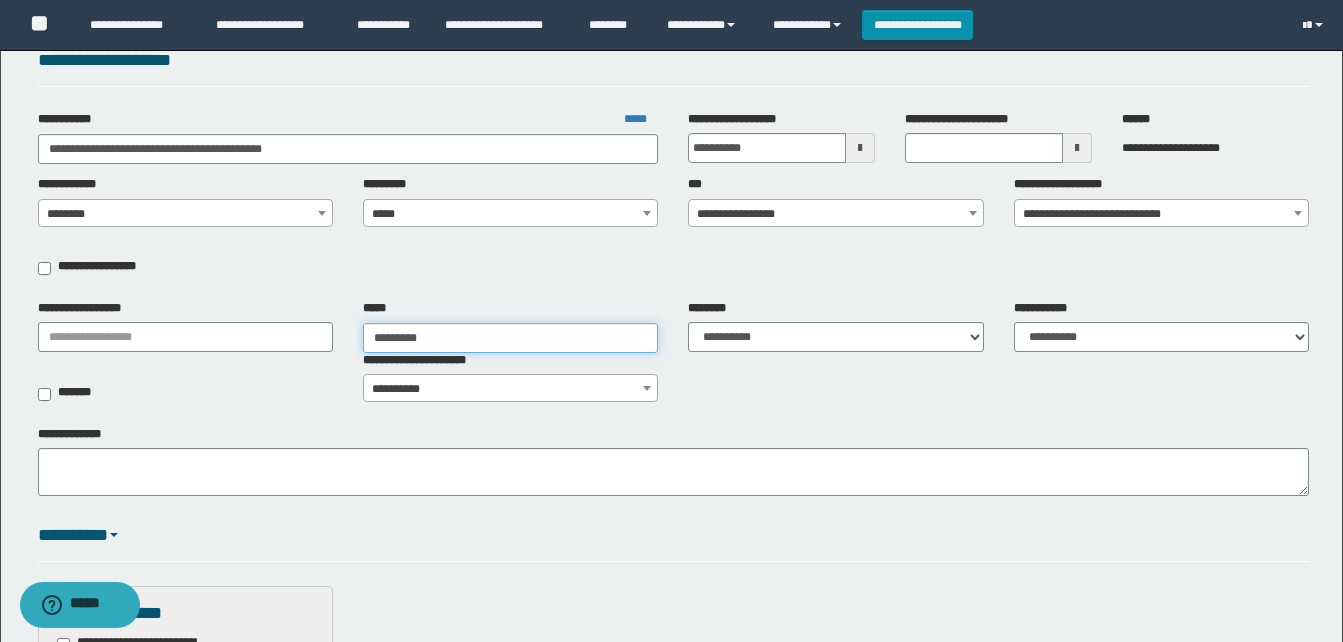 type on "**********" 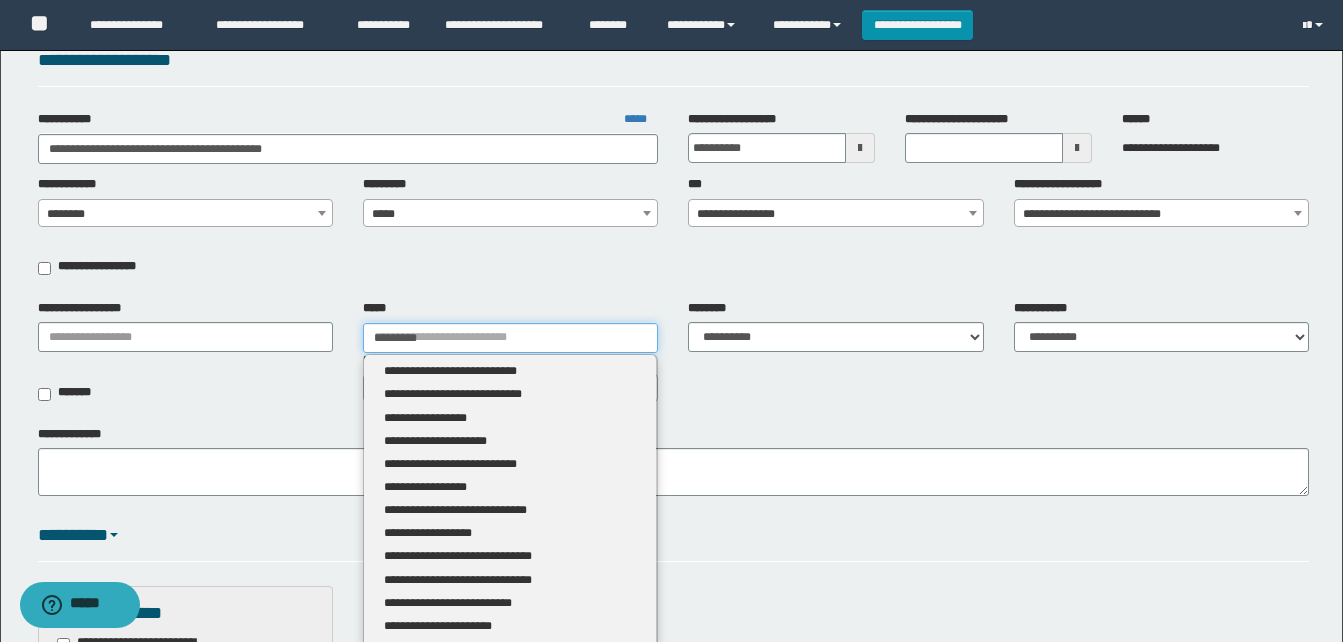 type 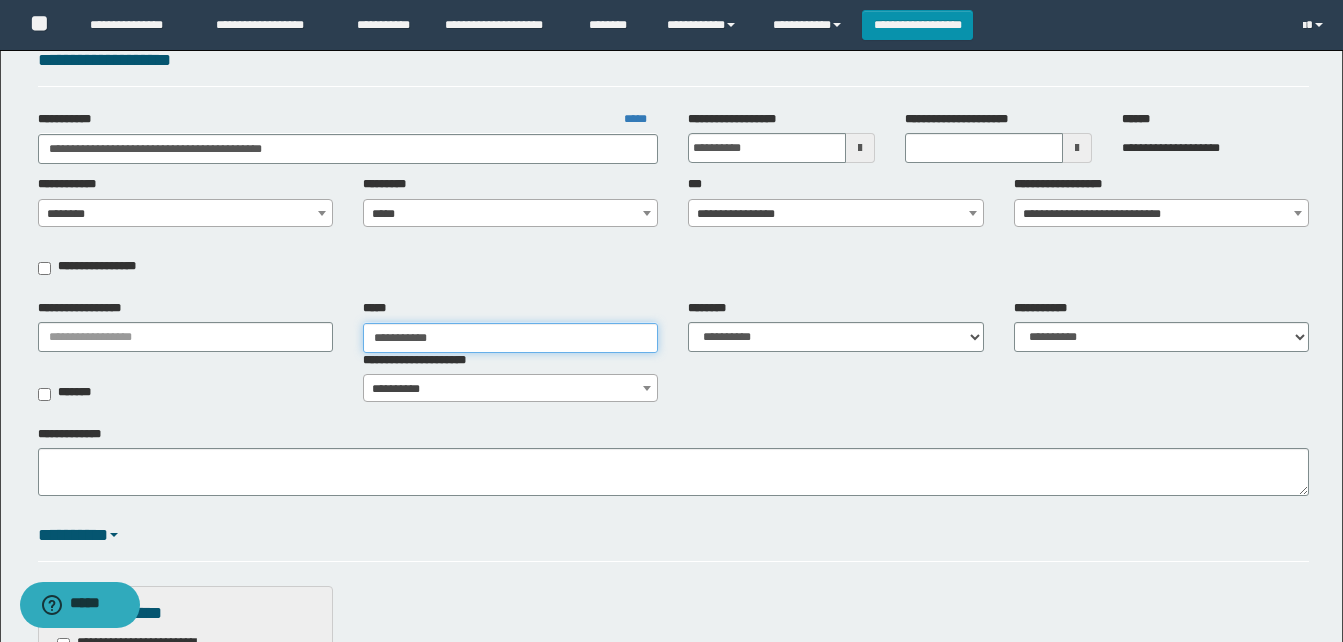 type on "**********" 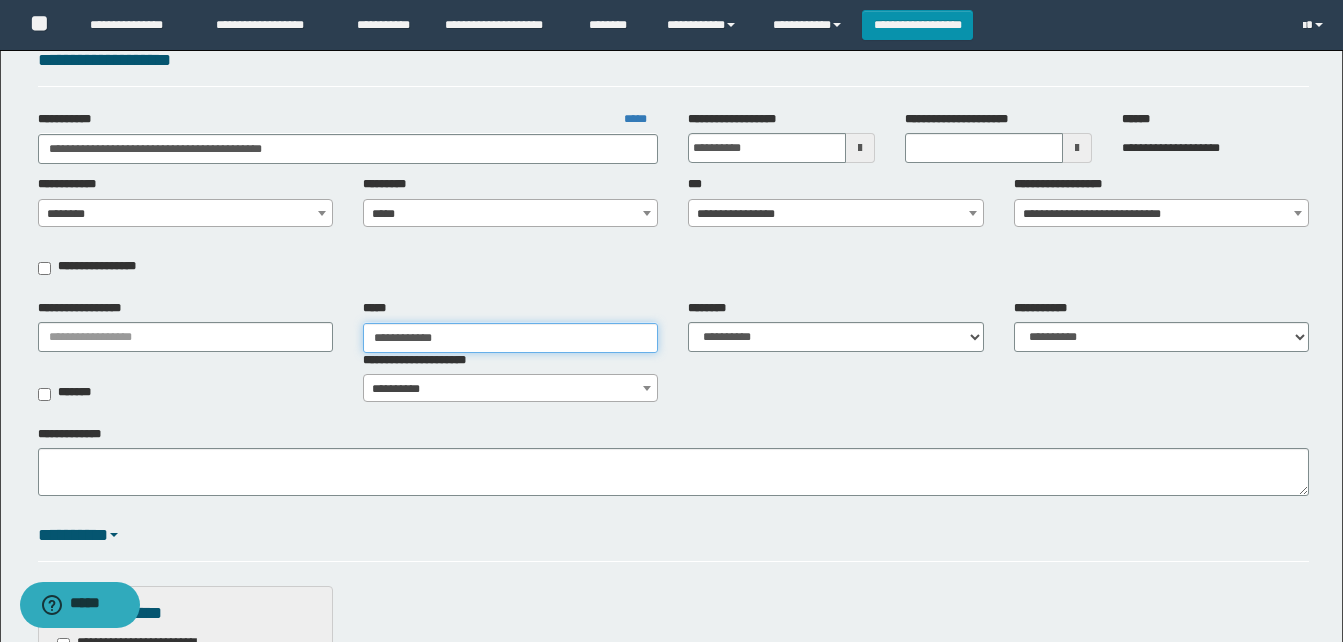 type on "**********" 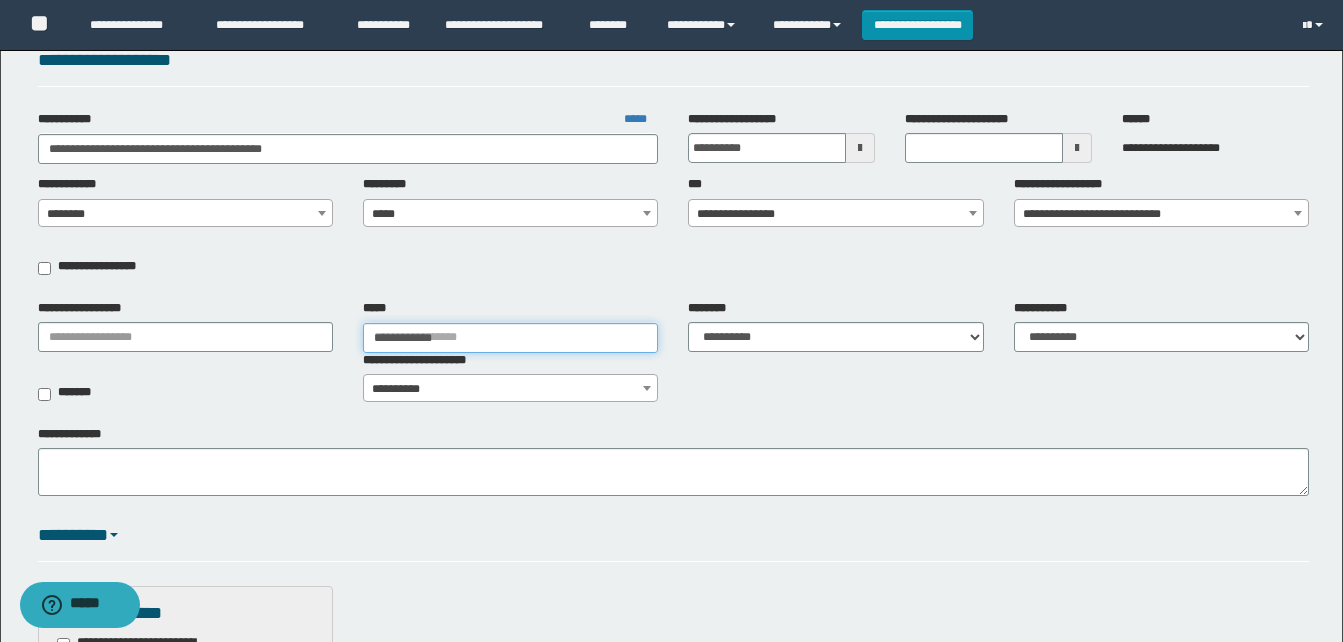 type 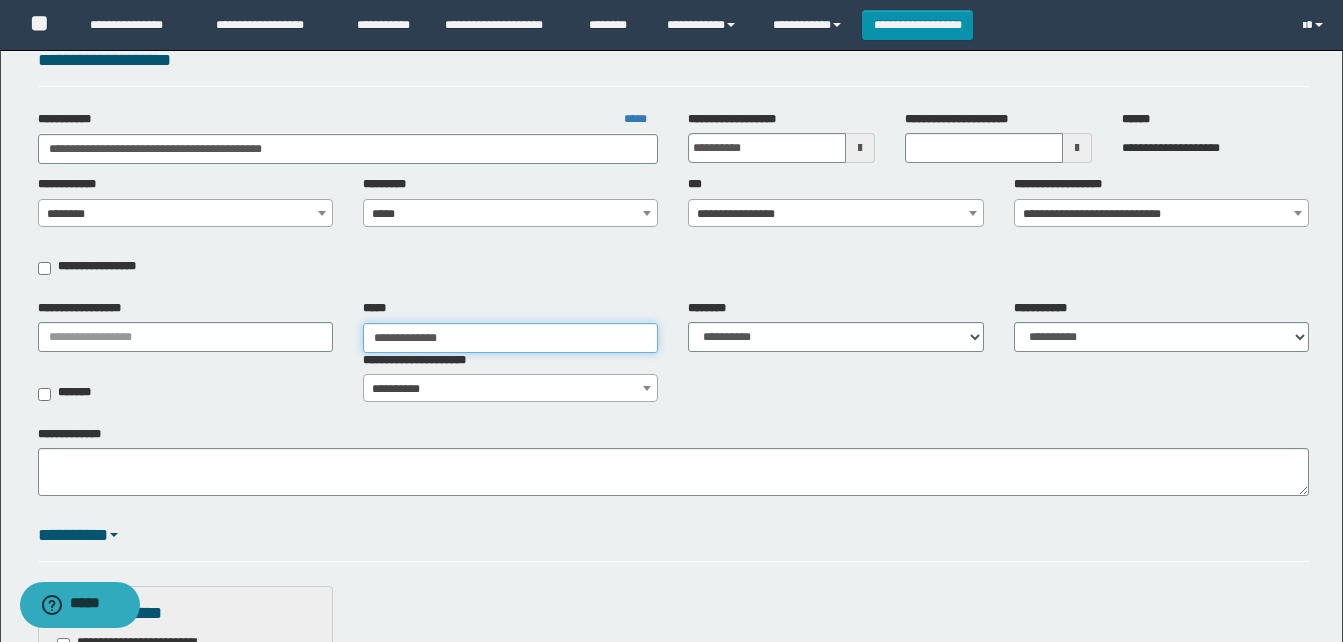 type on "**********" 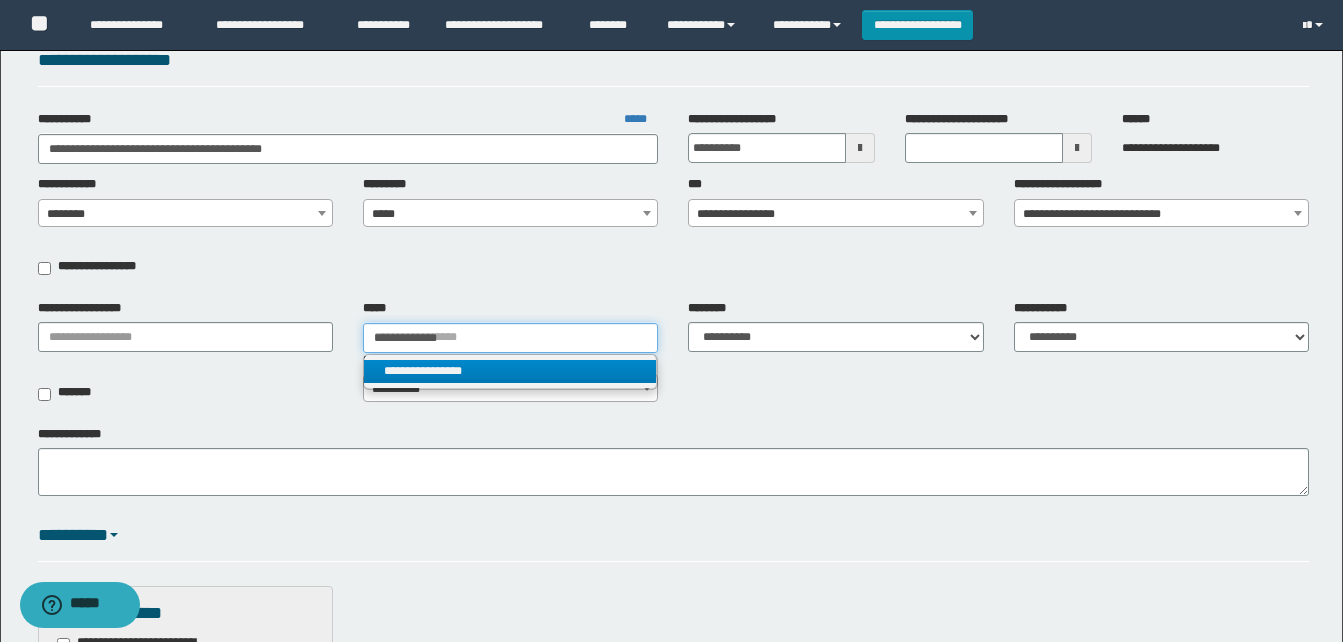 type on "**********" 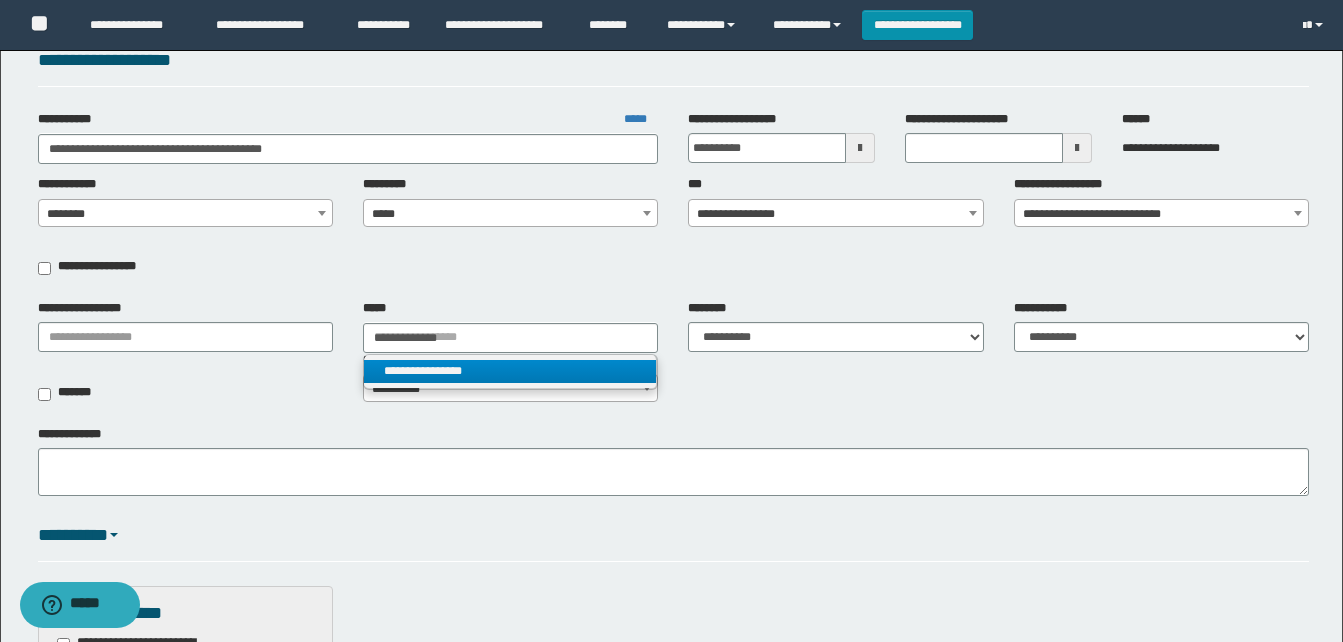 type 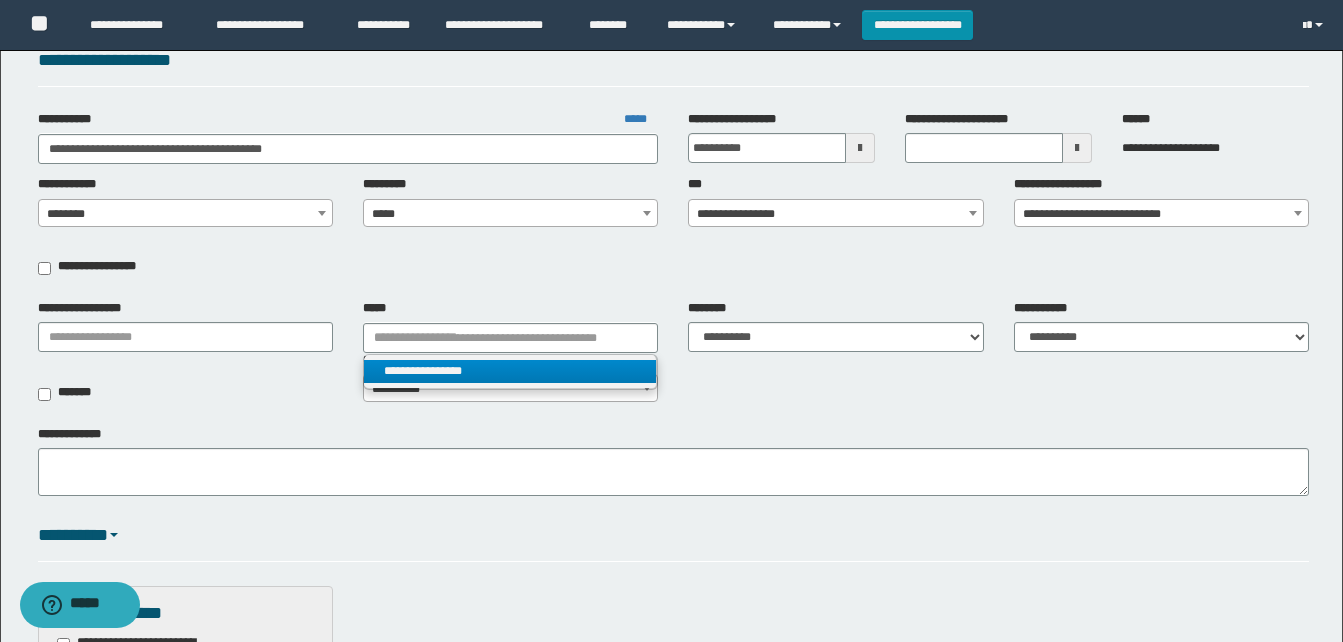click on "**********" at bounding box center [510, 371] 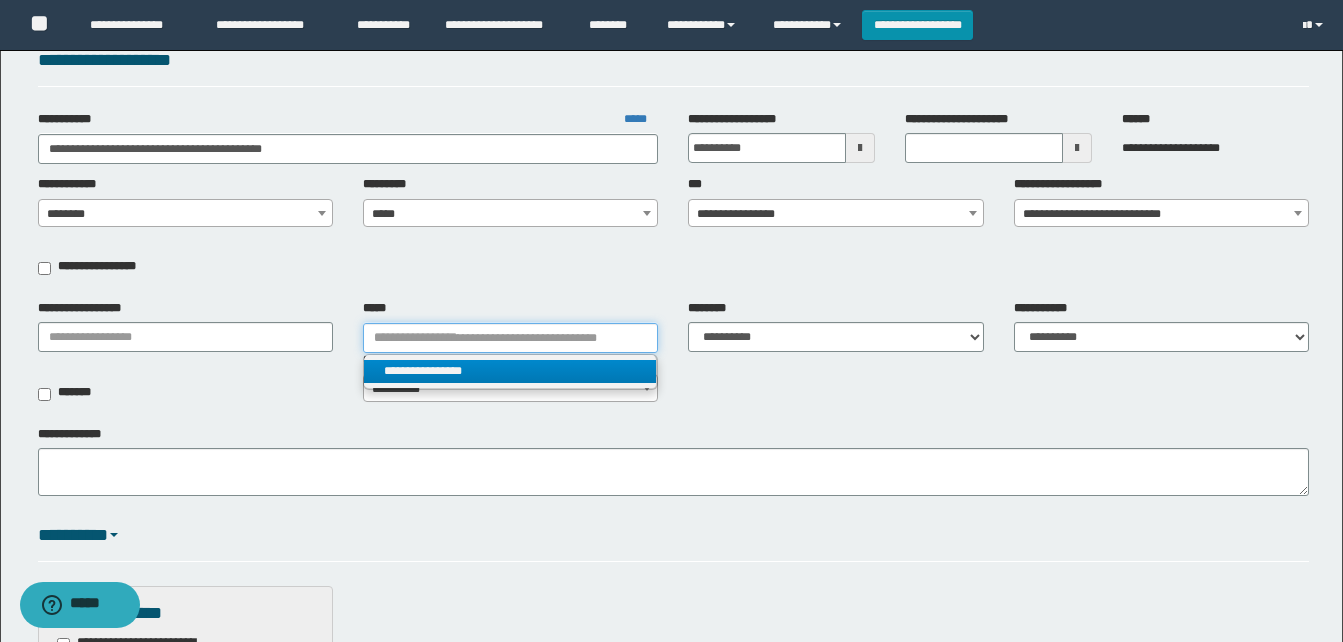 select 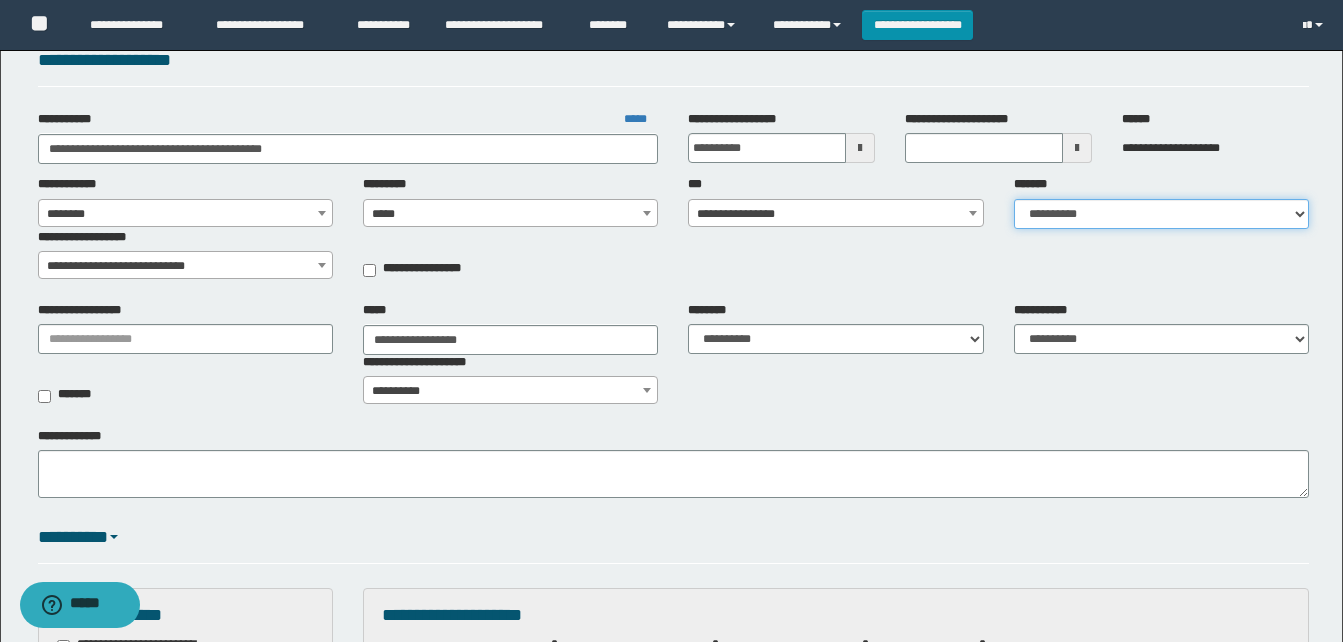 click on "**********" at bounding box center [1161, 214] 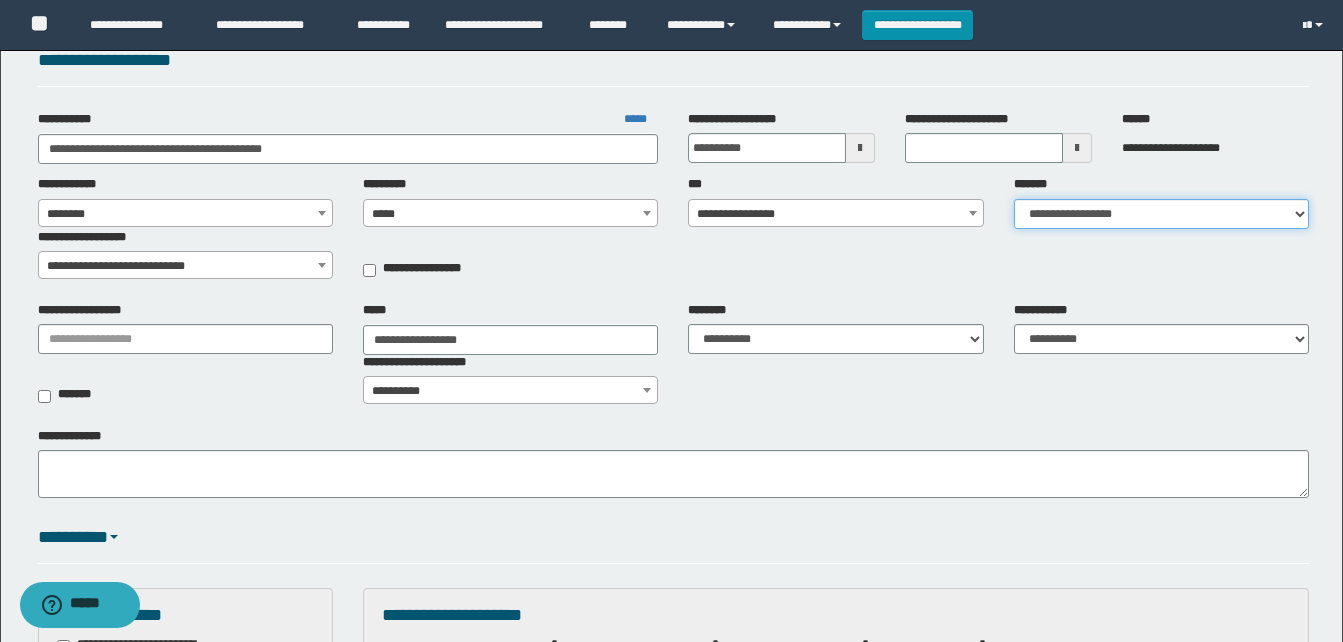 click on "**********" at bounding box center [1161, 214] 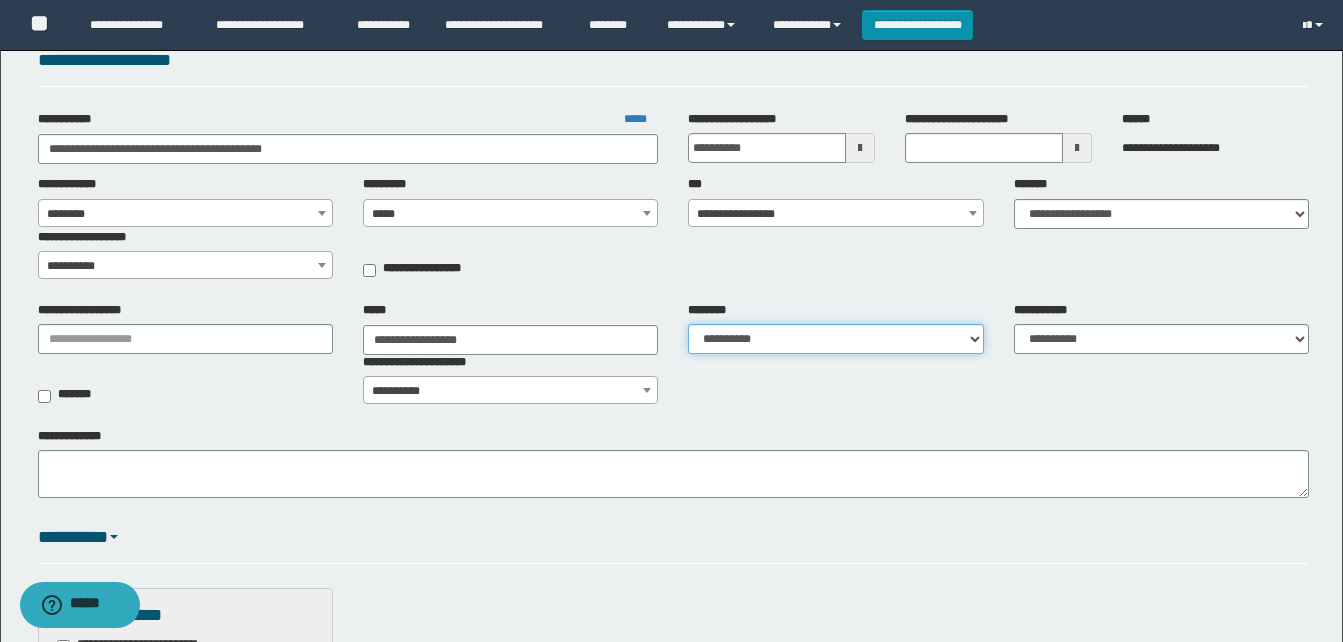click on "**********" at bounding box center [835, 339] 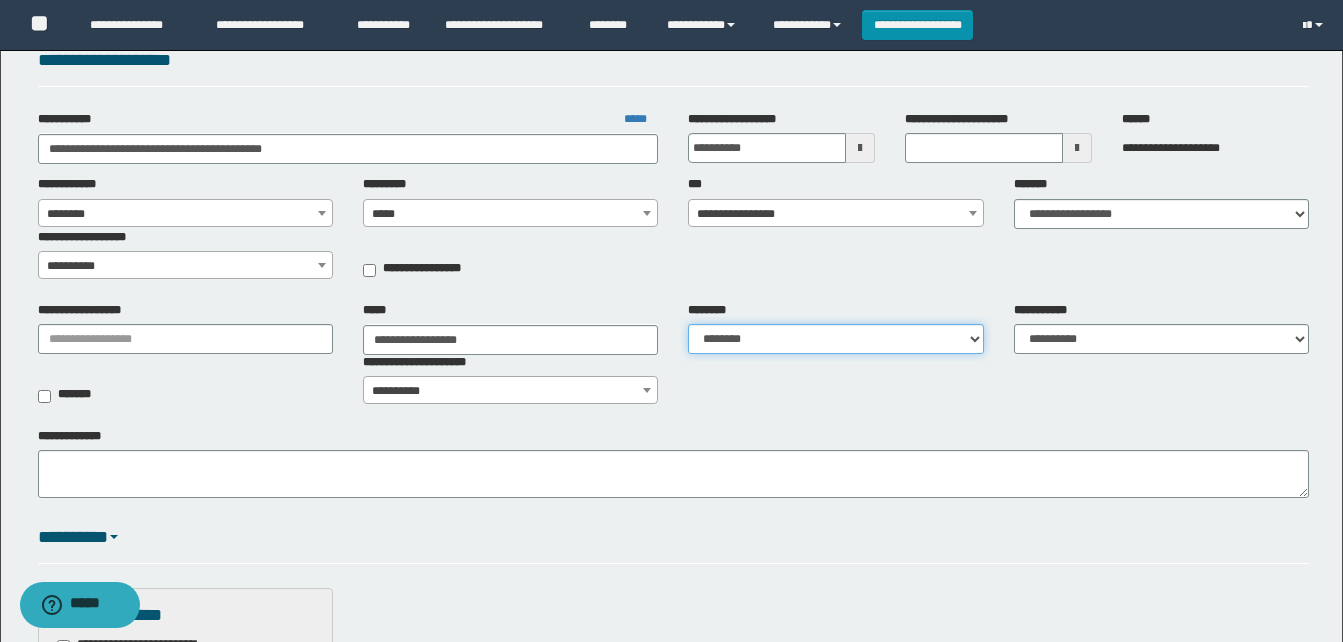 click on "**********" at bounding box center (835, 339) 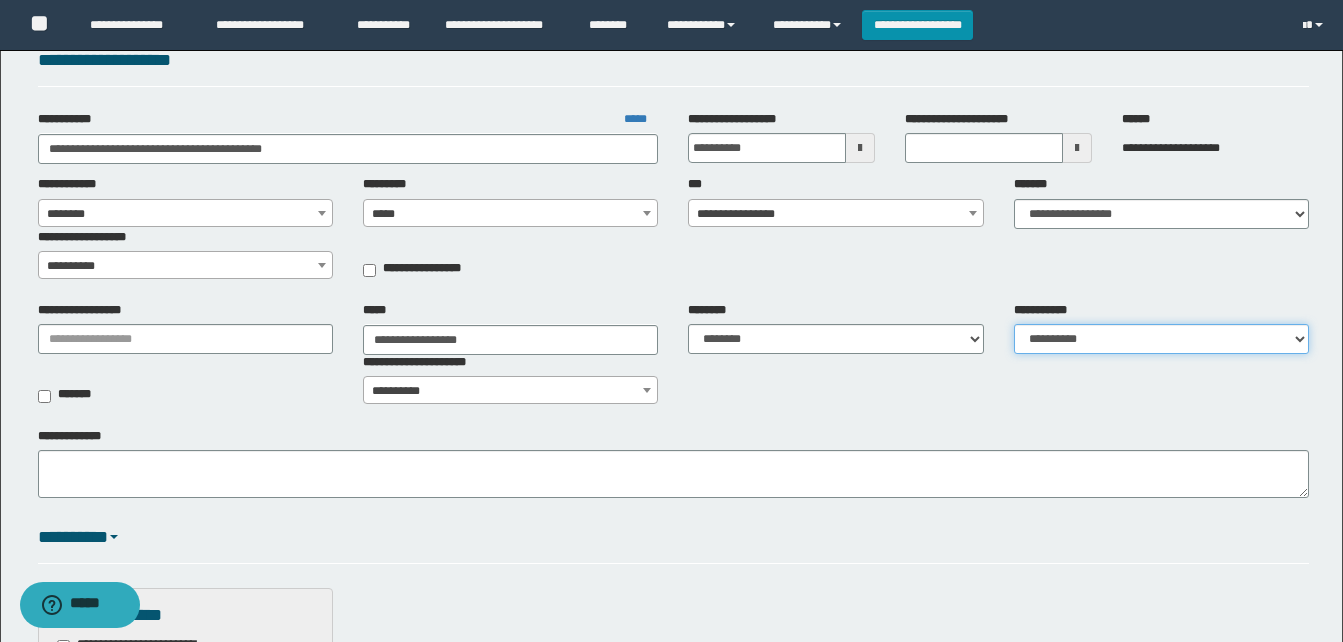 click on "**********" at bounding box center (1161, 339) 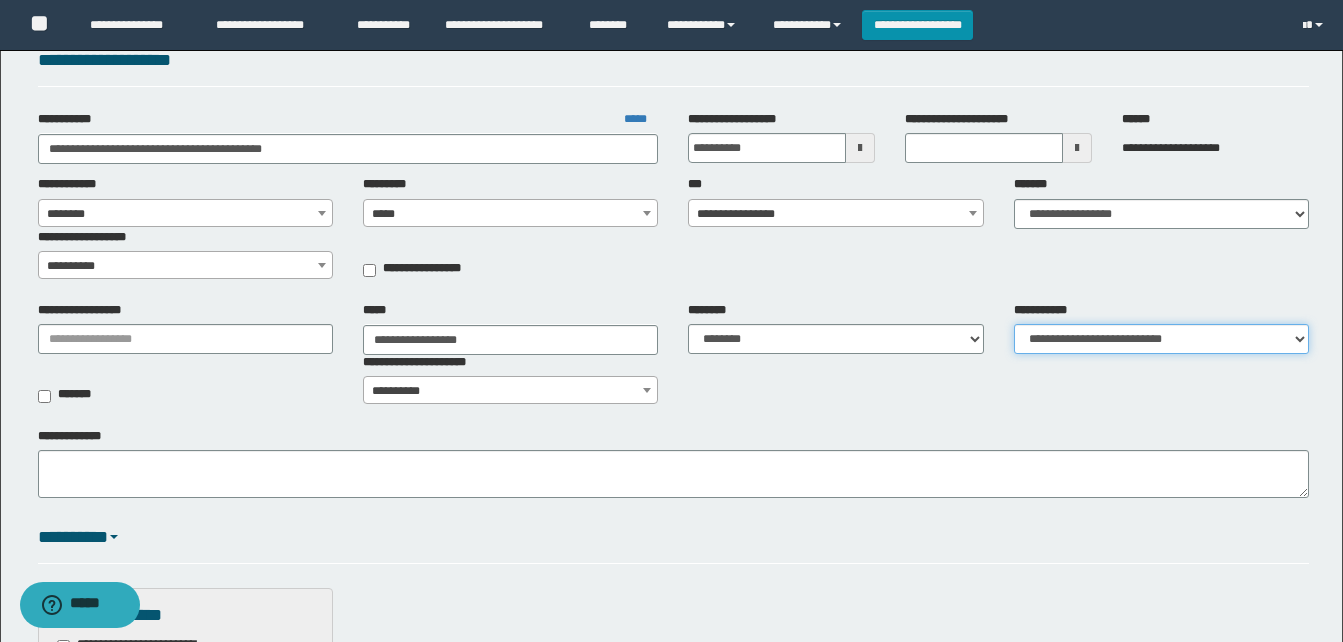 click on "**********" at bounding box center (1161, 339) 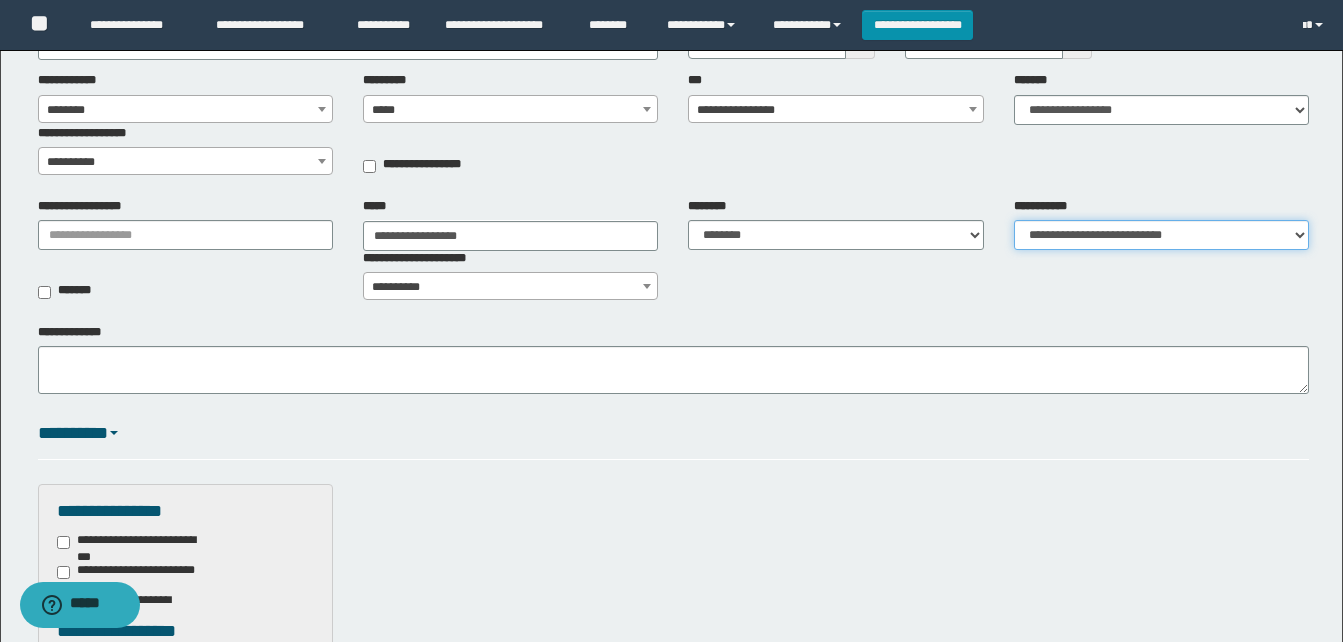 scroll, scrollTop: 0, scrollLeft: 0, axis: both 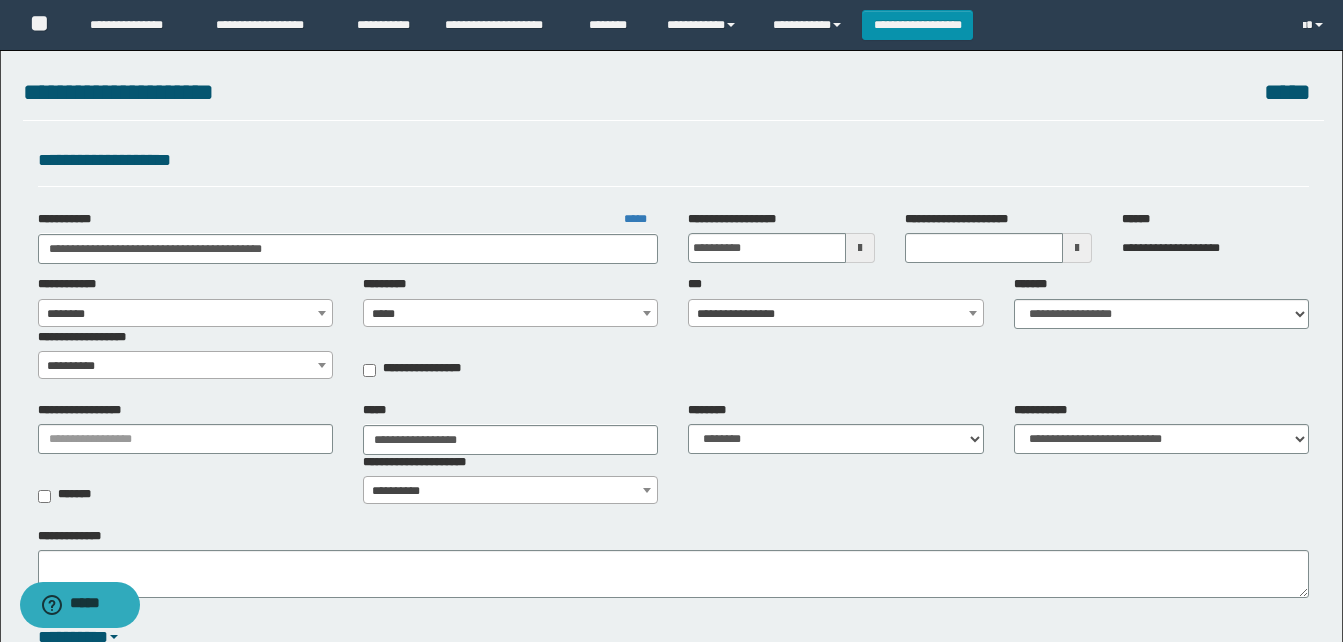 click on "**********" at bounding box center (185, 366) 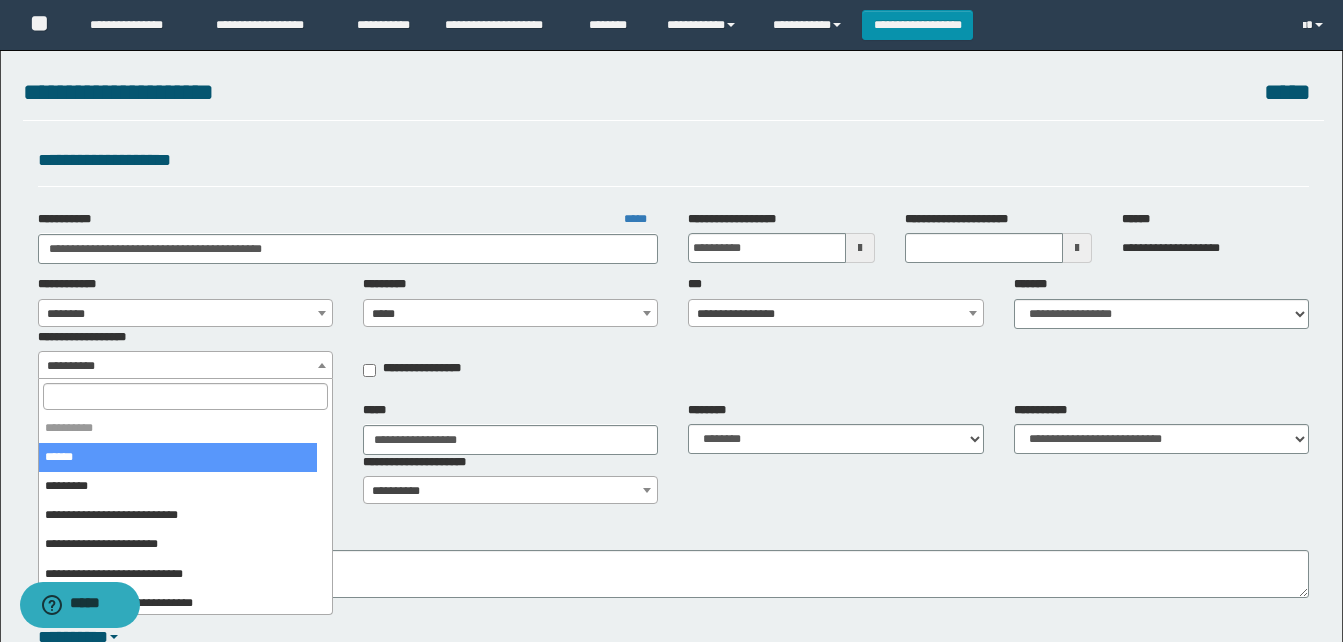 scroll, scrollTop: 4, scrollLeft: 0, axis: vertical 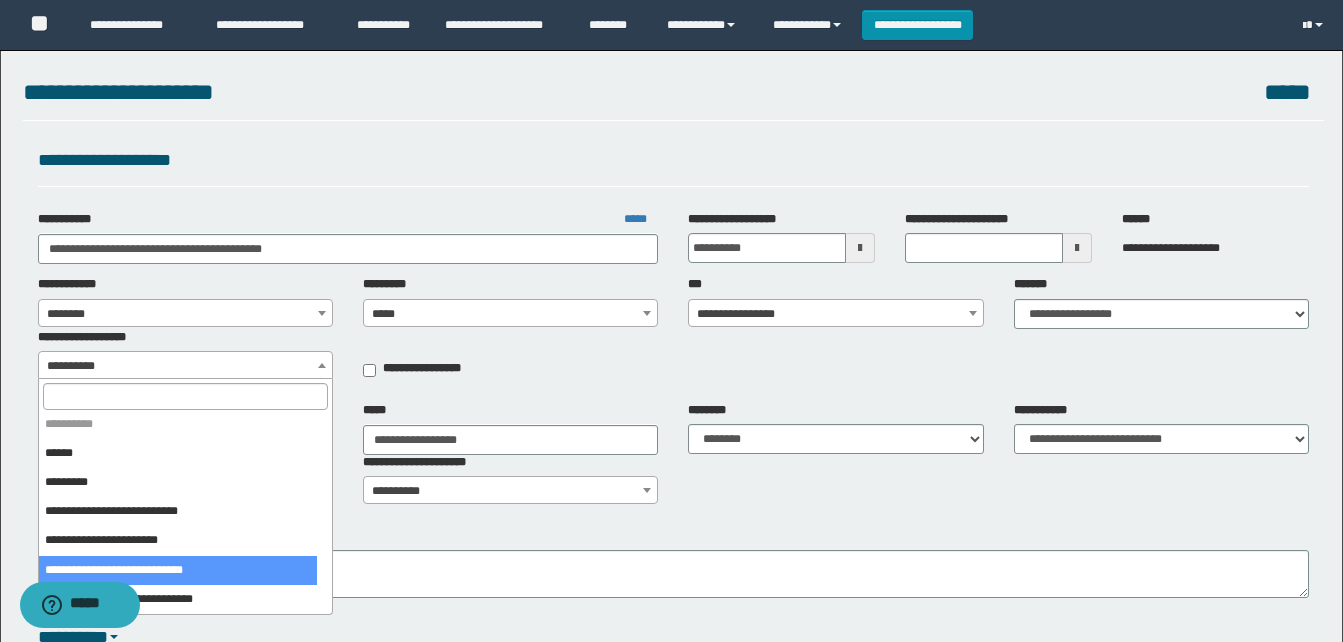 select on "***" 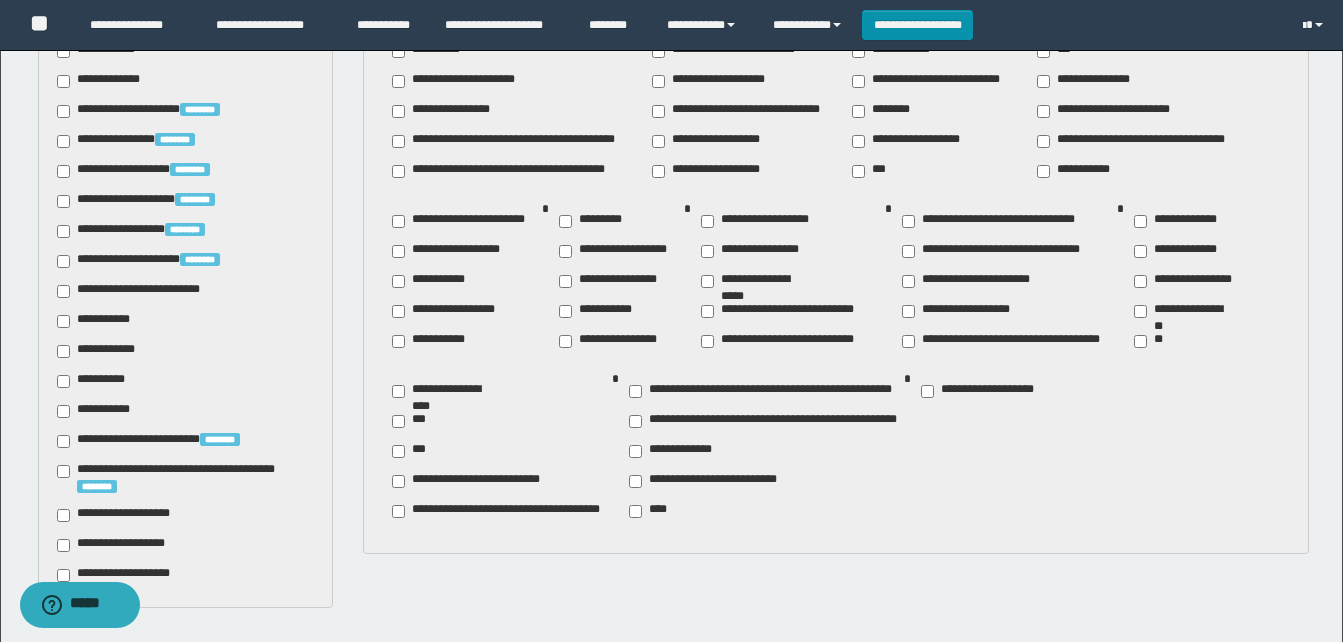 scroll, scrollTop: 1100, scrollLeft: 0, axis: vertical 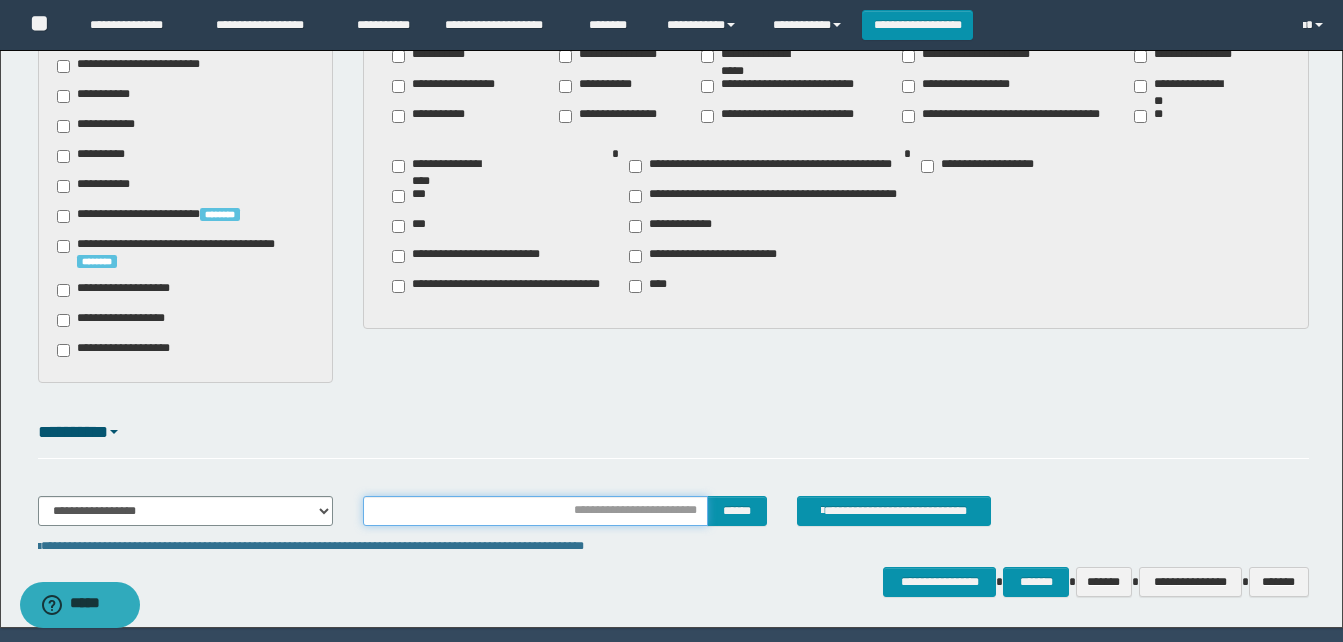 click at bounding box center [535, 511] 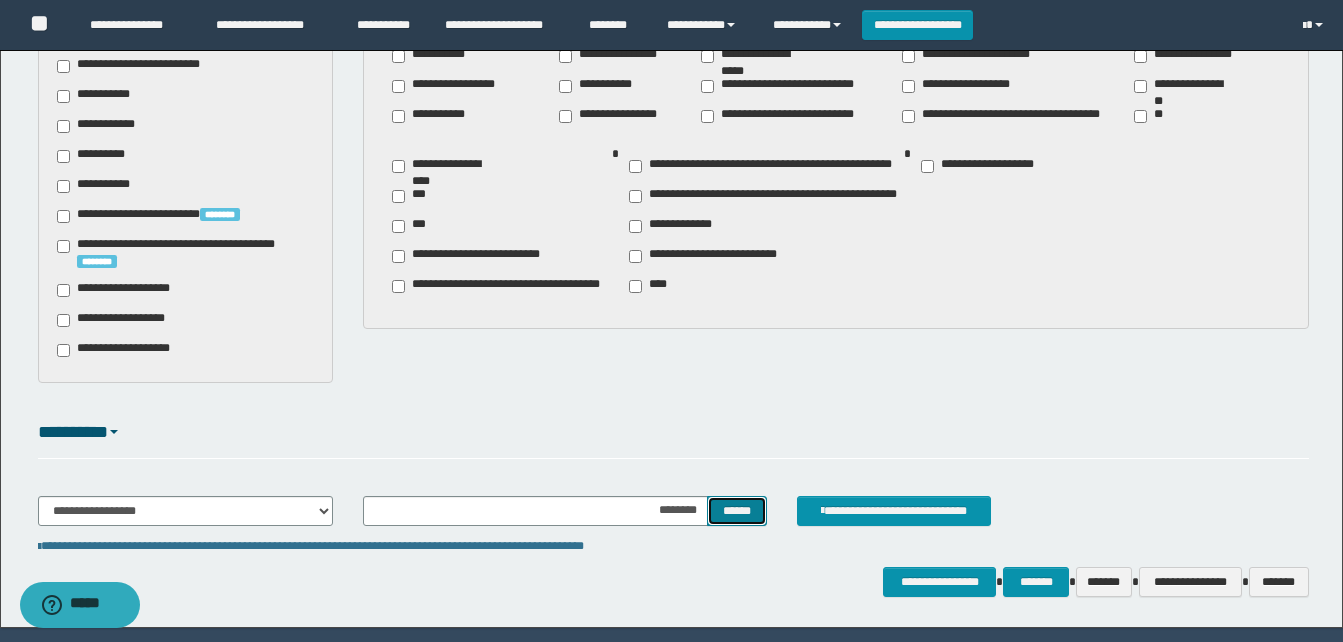 click on "******" at bounding box center [736, 511] 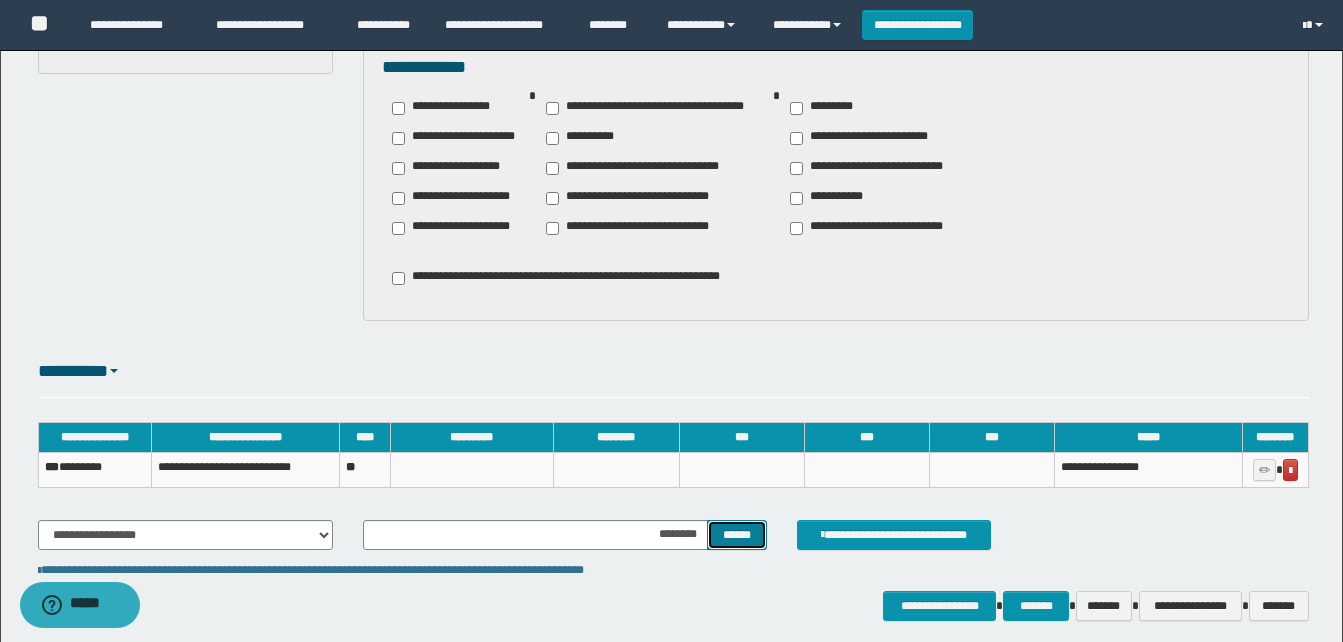 scroll, scrollTop: 1493, scrollLeft: 0, axis: vertical 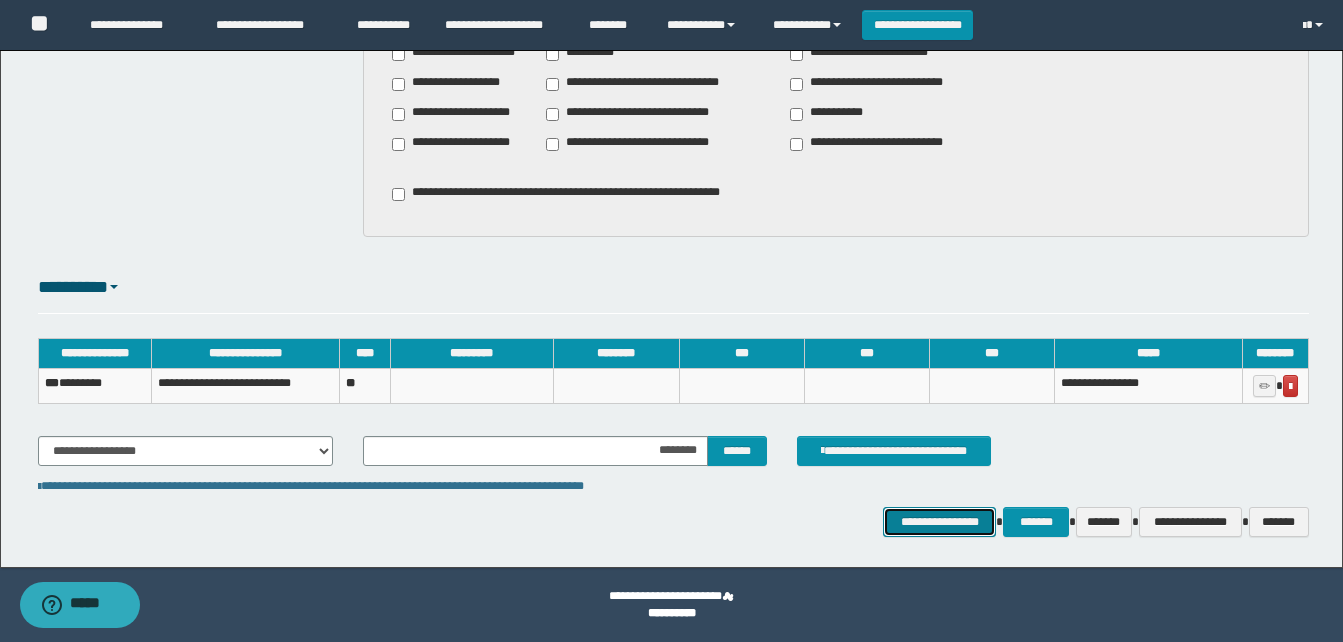 click on "**********" at bounding box center (939, 522) 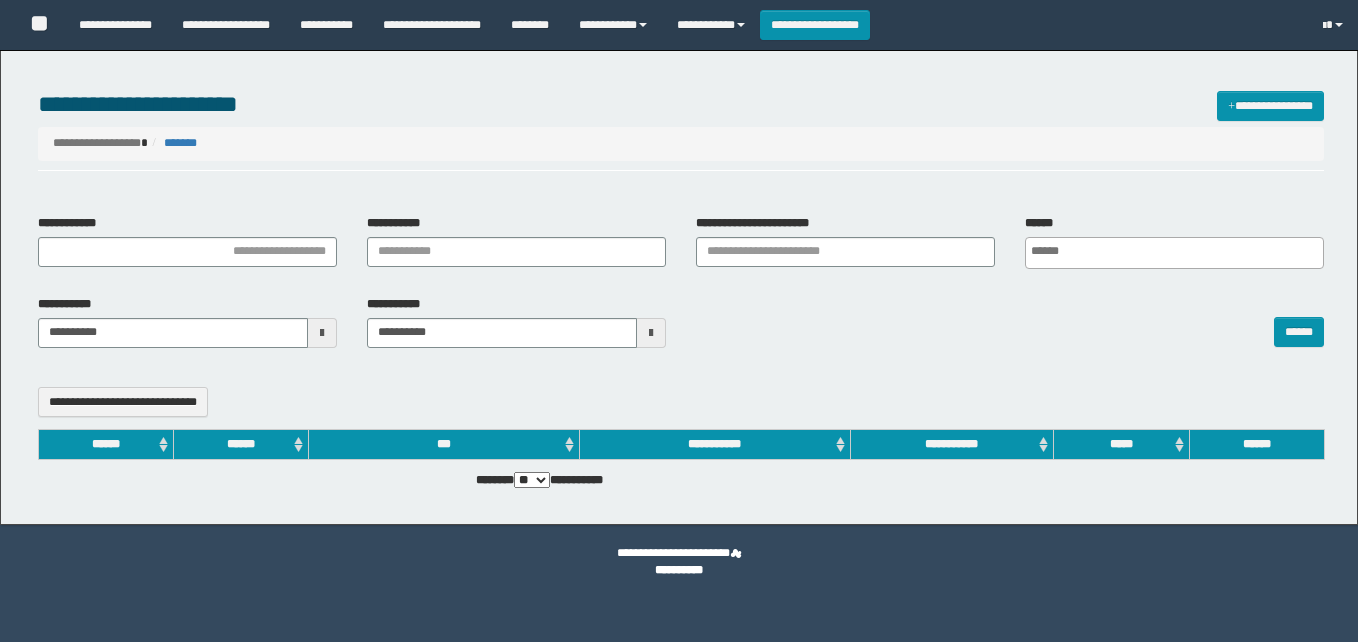 select 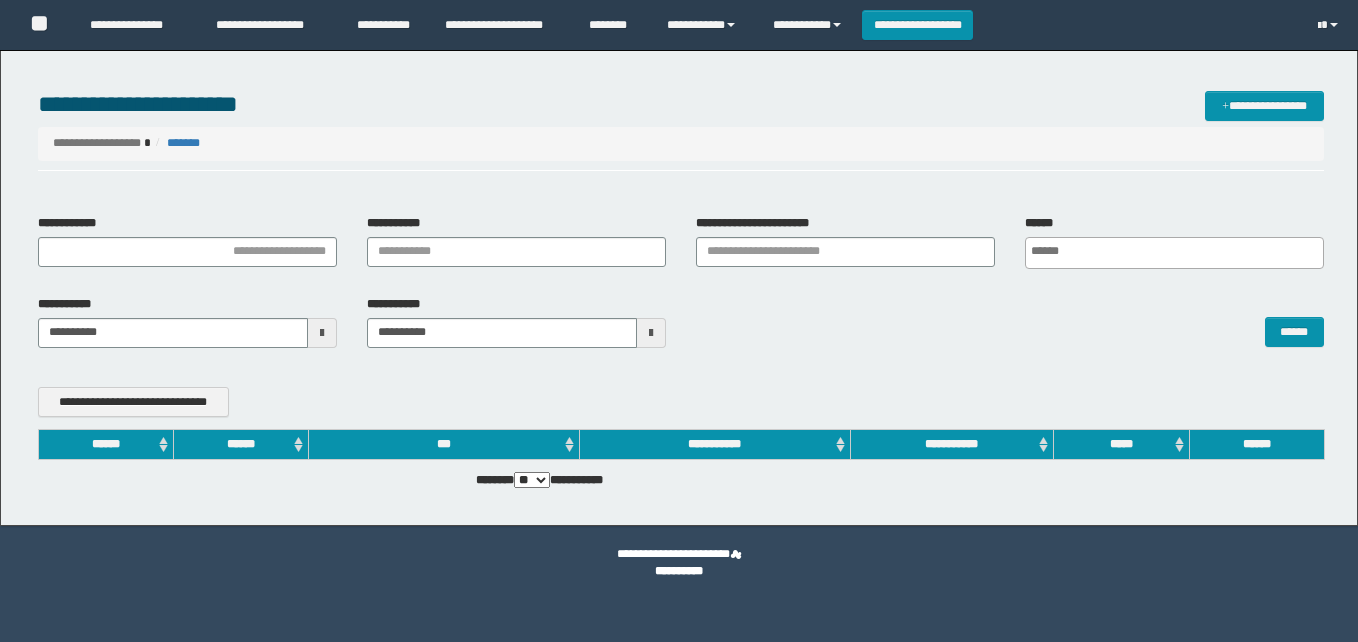 scroll, scrollTop: 0, scrollLeft: 0, axis: both 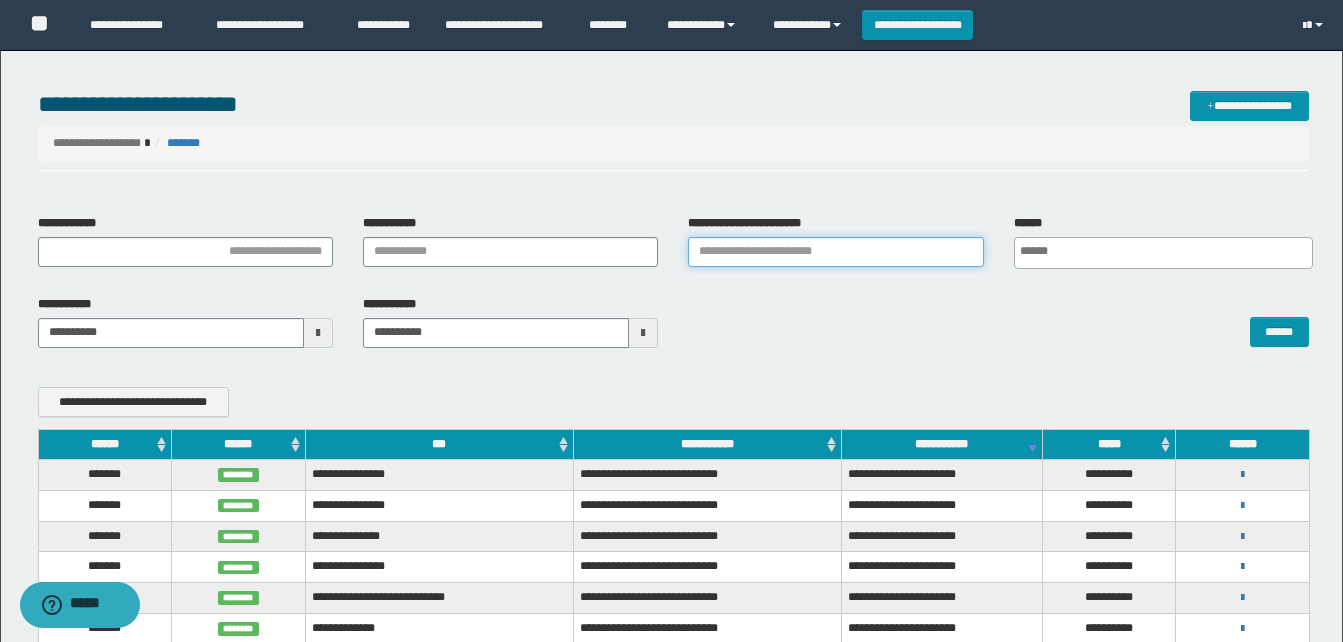 click on "**********" at bounding box center [835, 252] 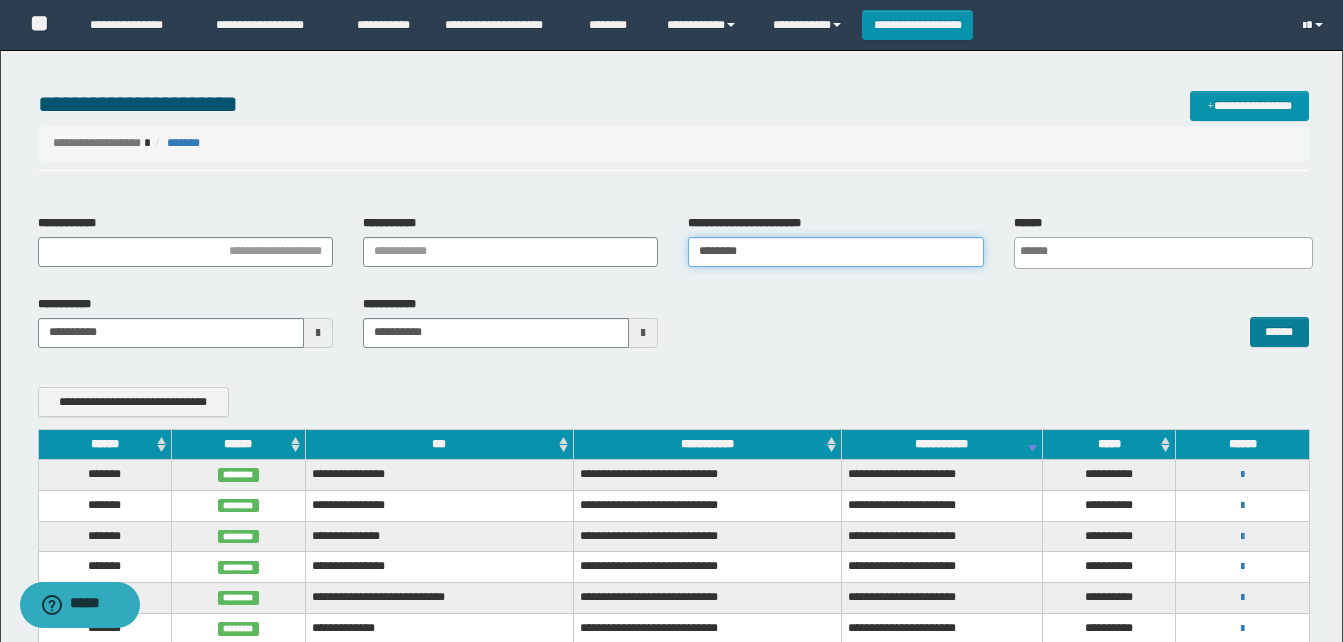type on "********" 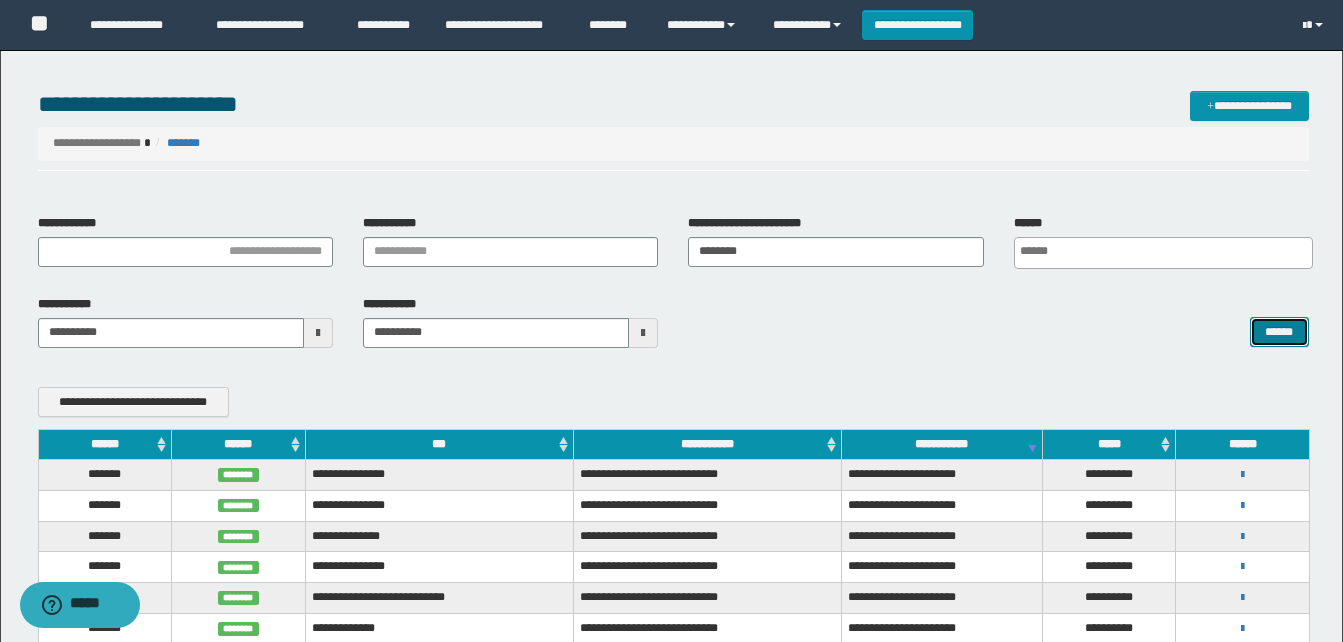 click on "******" at bounding box center [1279, 332] 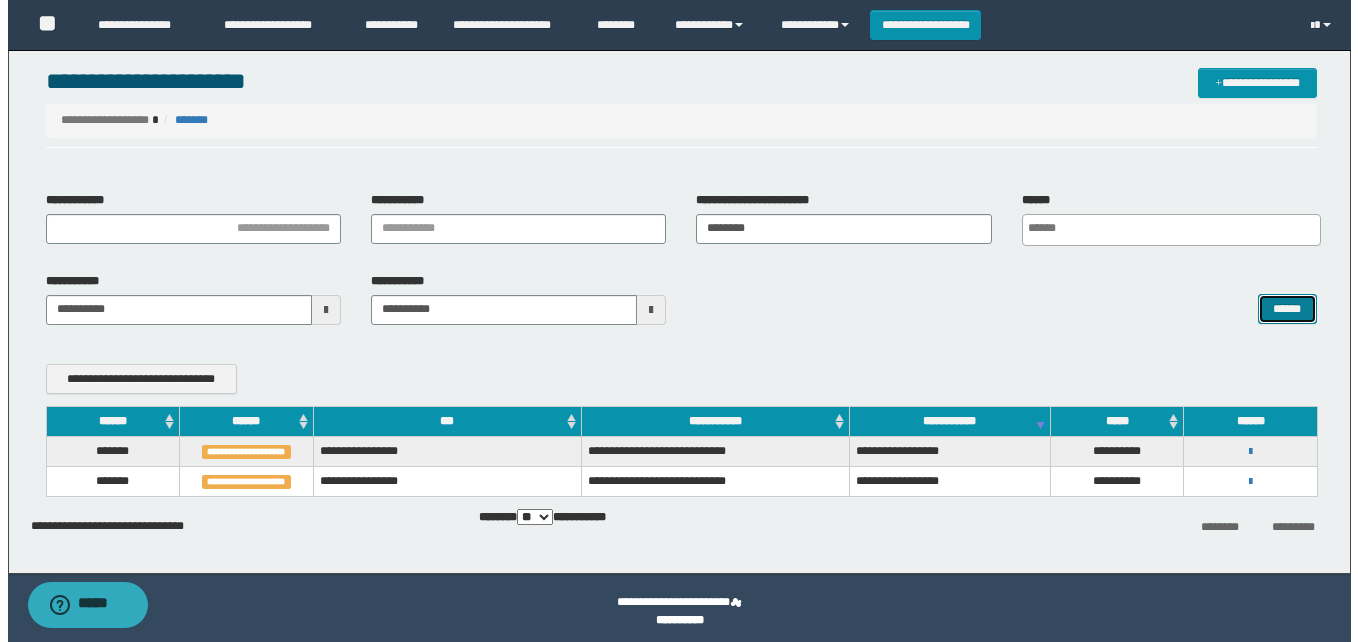 scroll, scrollTop: 30, scrollLeft: 0, axis: vertical 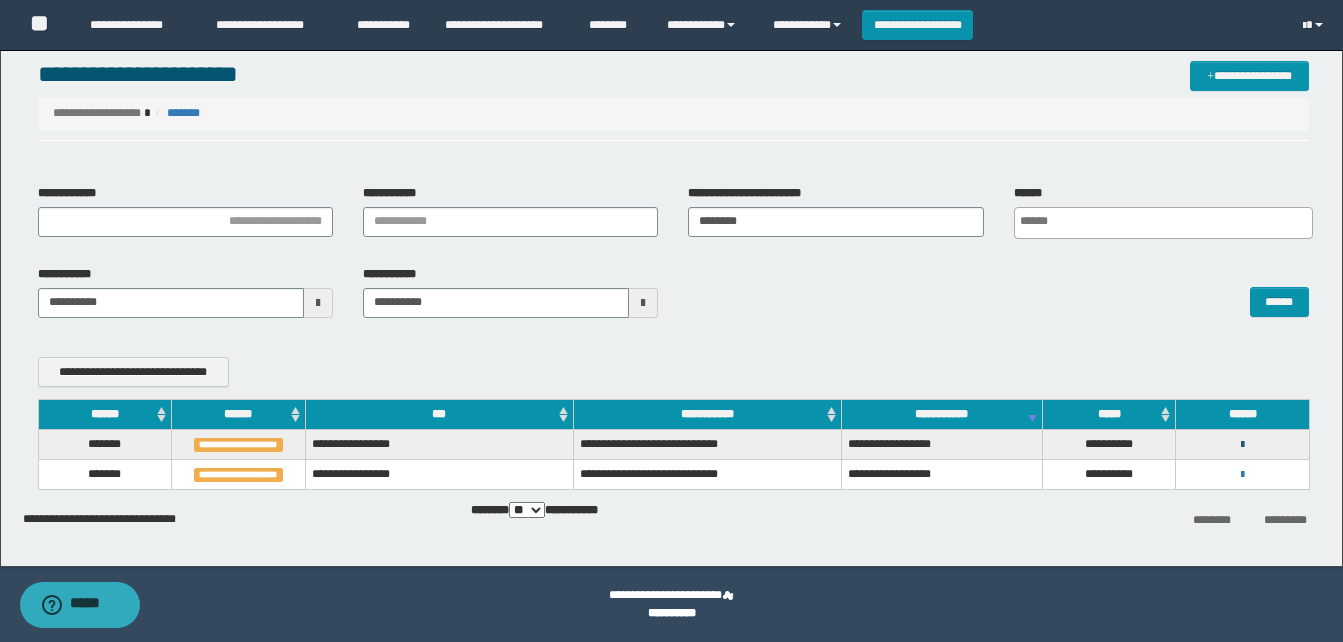 click at bounding box center [1242, 445] 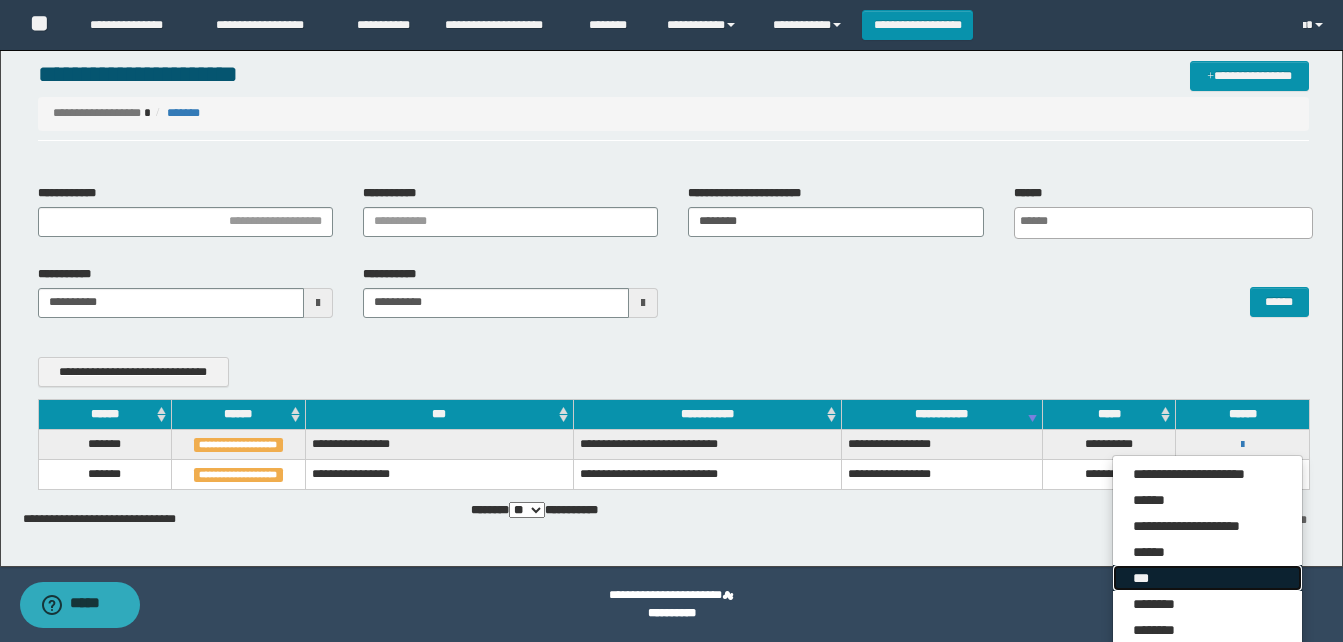 click on "***" at bounding box center [1207, 578] 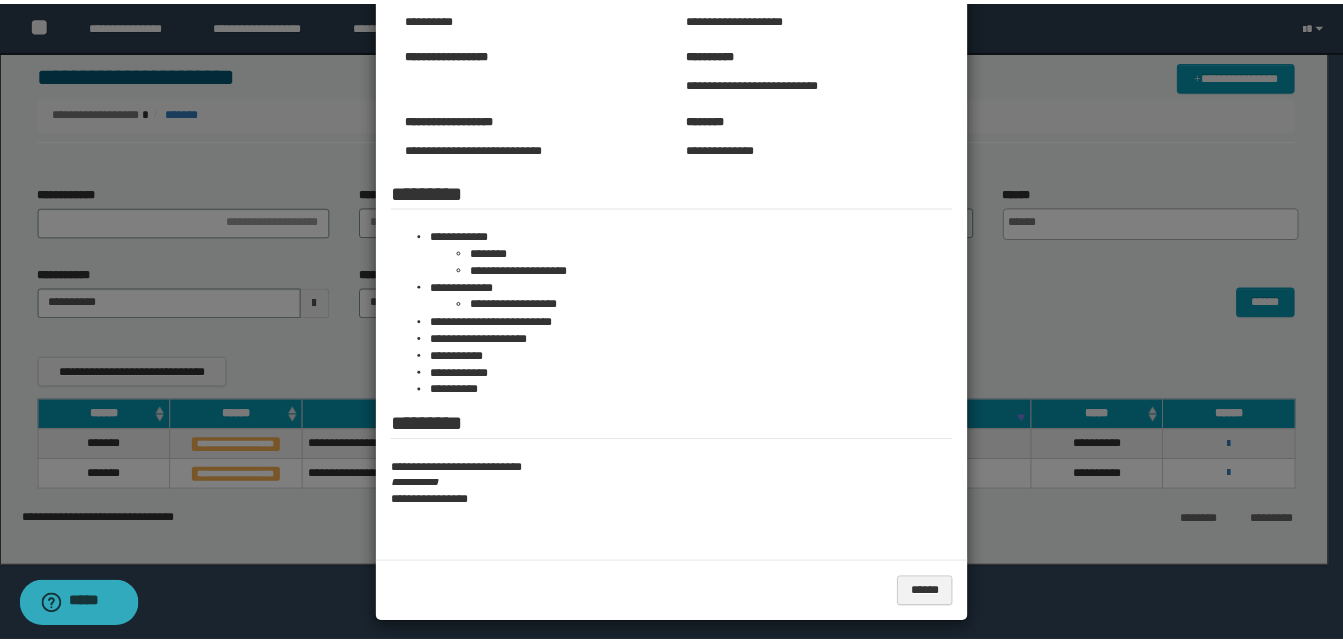 scroll, scrollTop: 211, scrollLeft: 0, axis: vertical 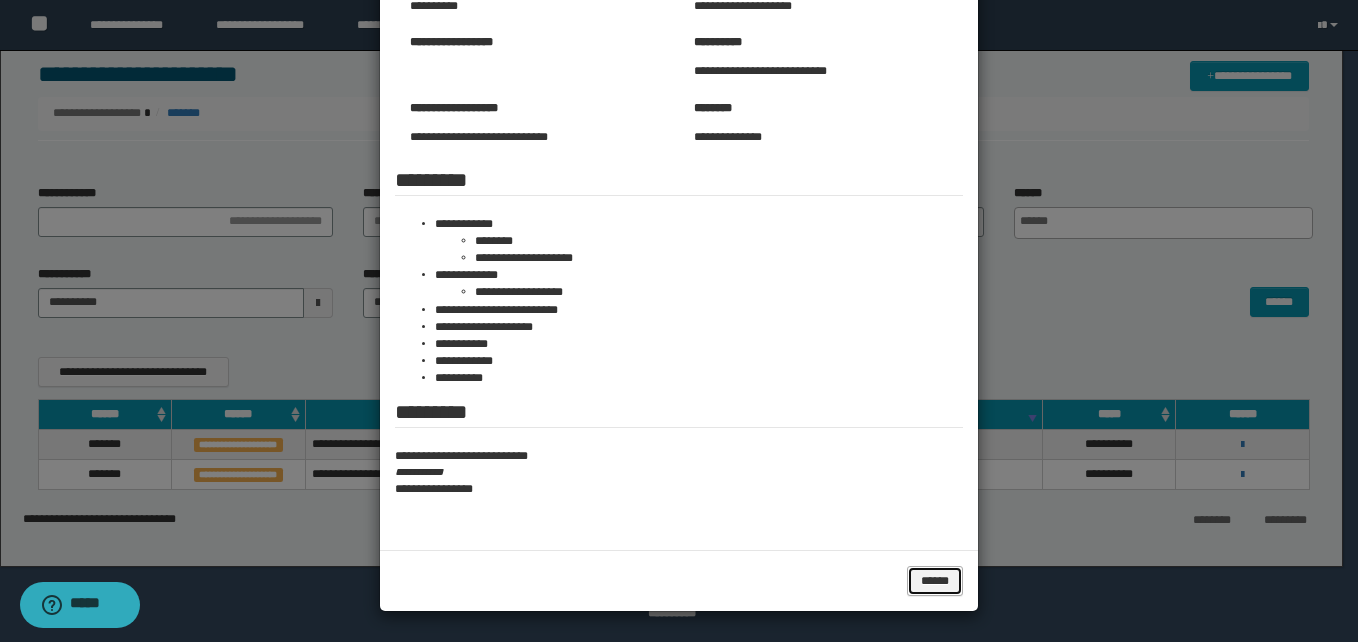 click on "******" at bounding box center [935, 581] 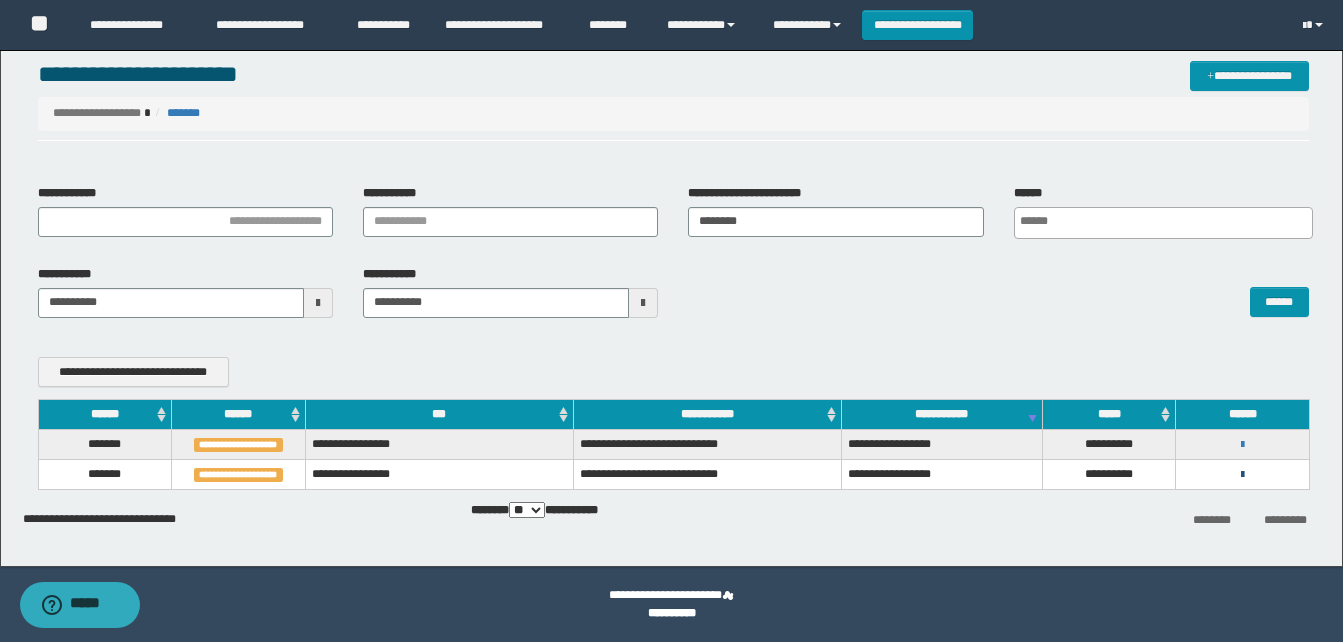 click at bounding box center (1242, 475) 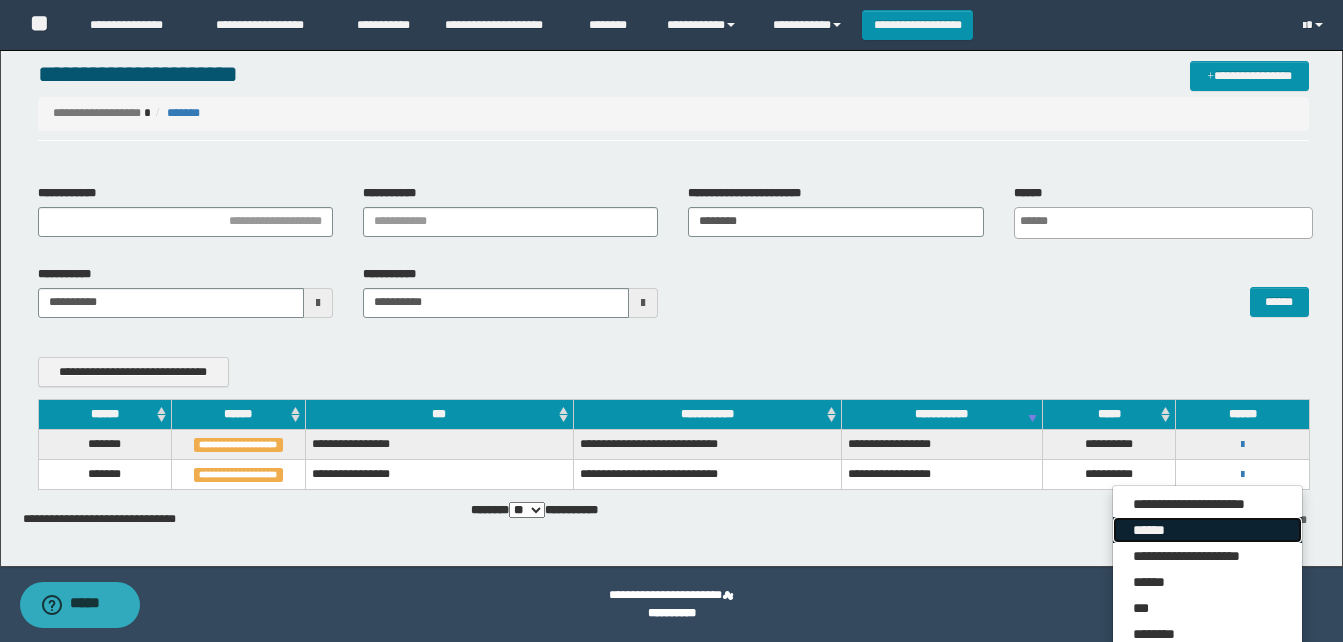 click on "******" at bounding box center [1207, 530] 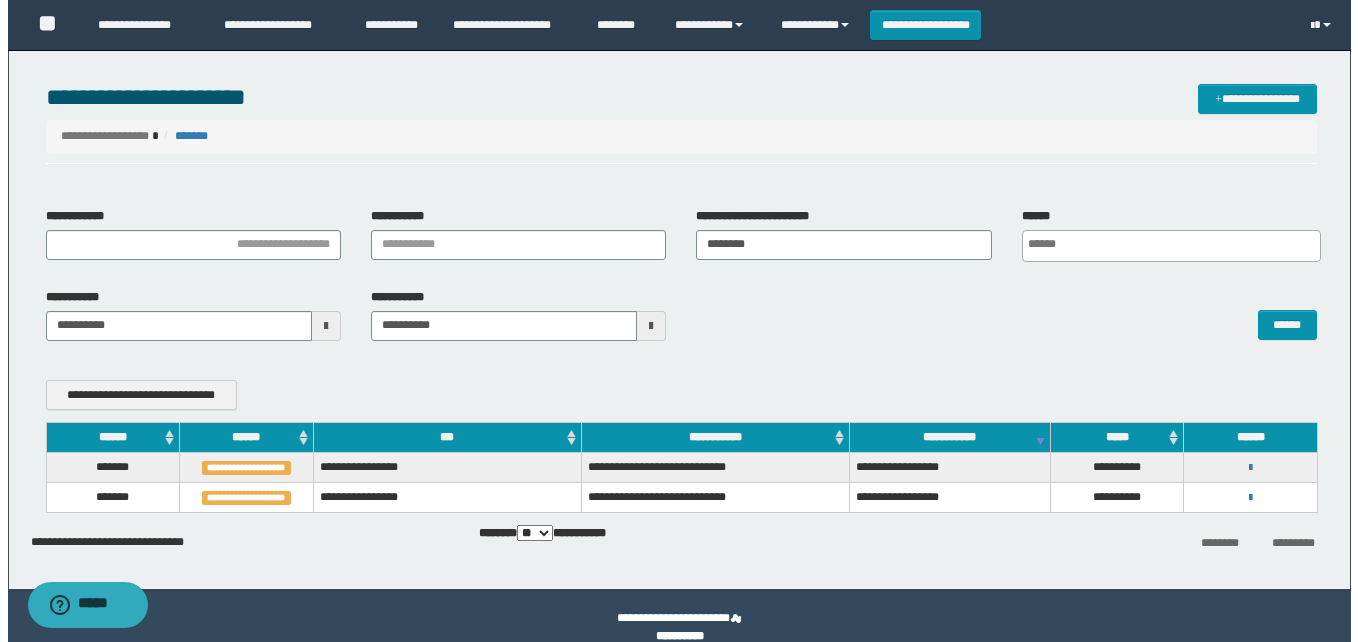 scroll, scrollTop: 0, scrollLeft: 0, axis: both 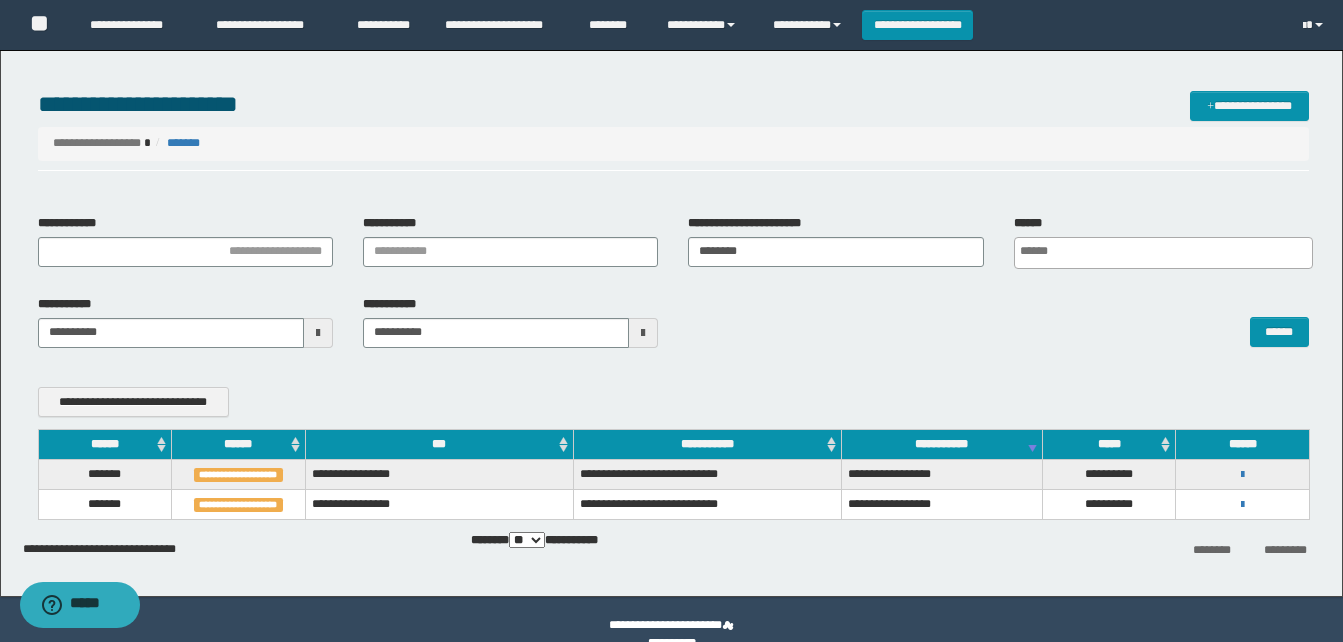 click on "******" at bounding box center (105, 444) 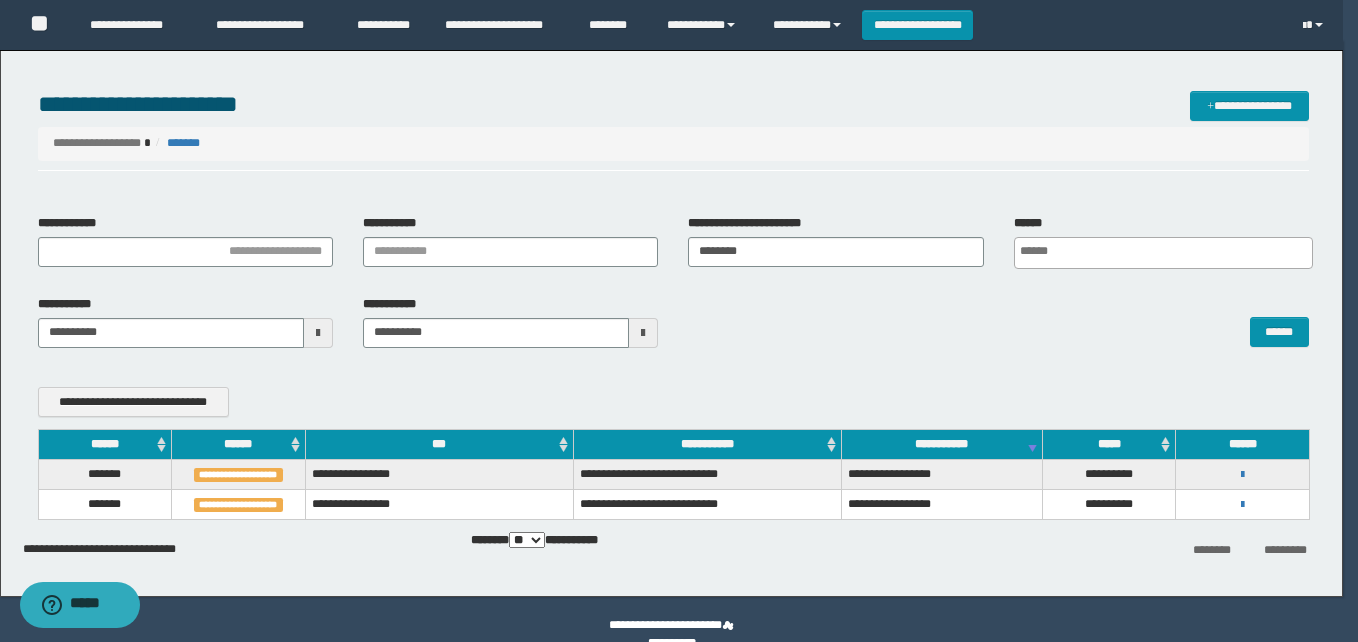 click on "******" at bounding box center (105, 444) 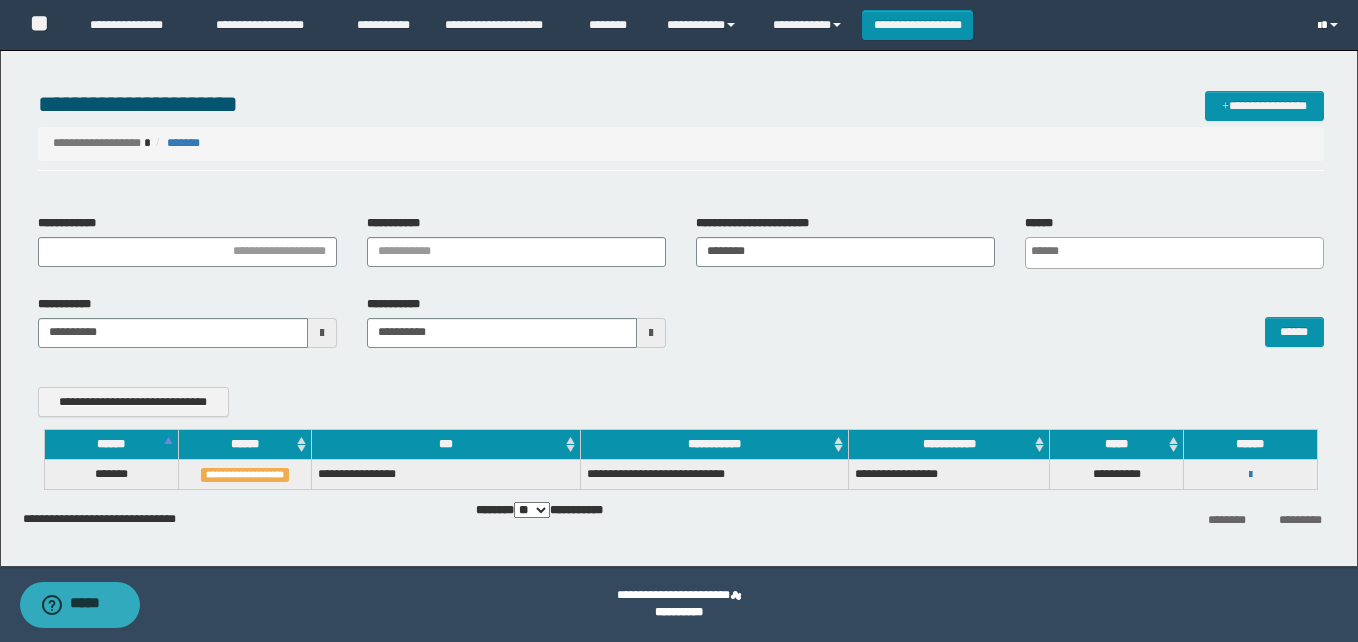 click at bounding box center [1330, 25] 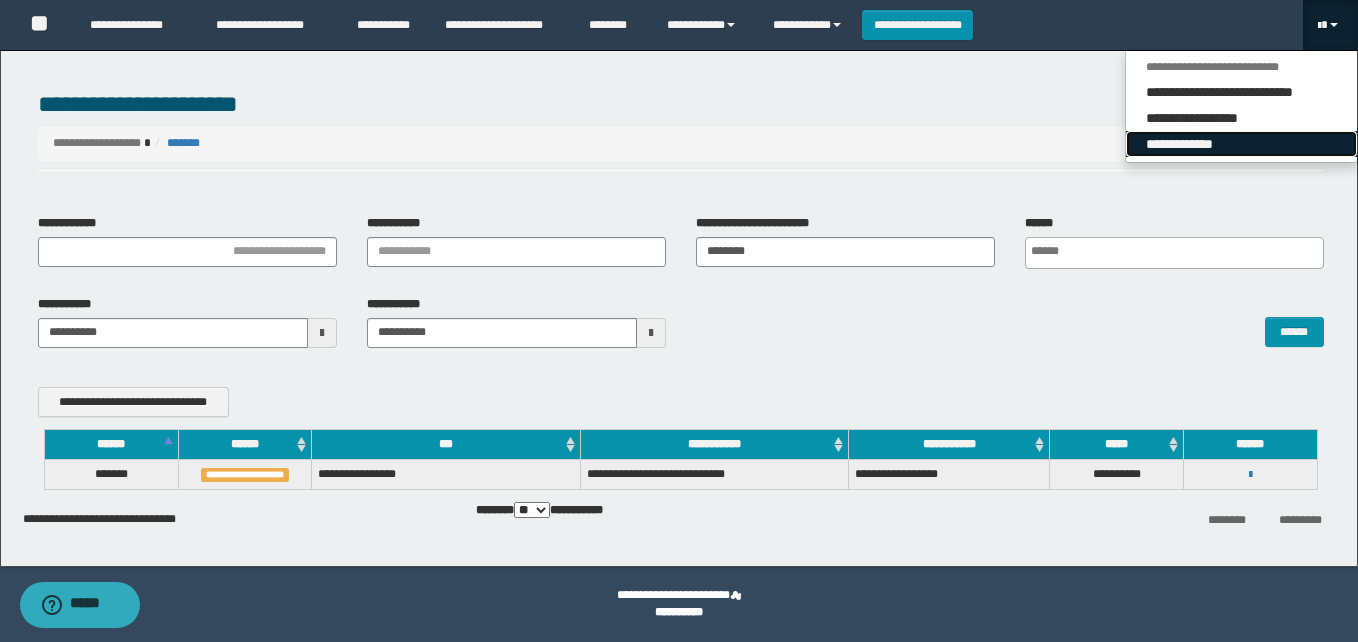 click on "**********" at bounding box center (1241, 144) 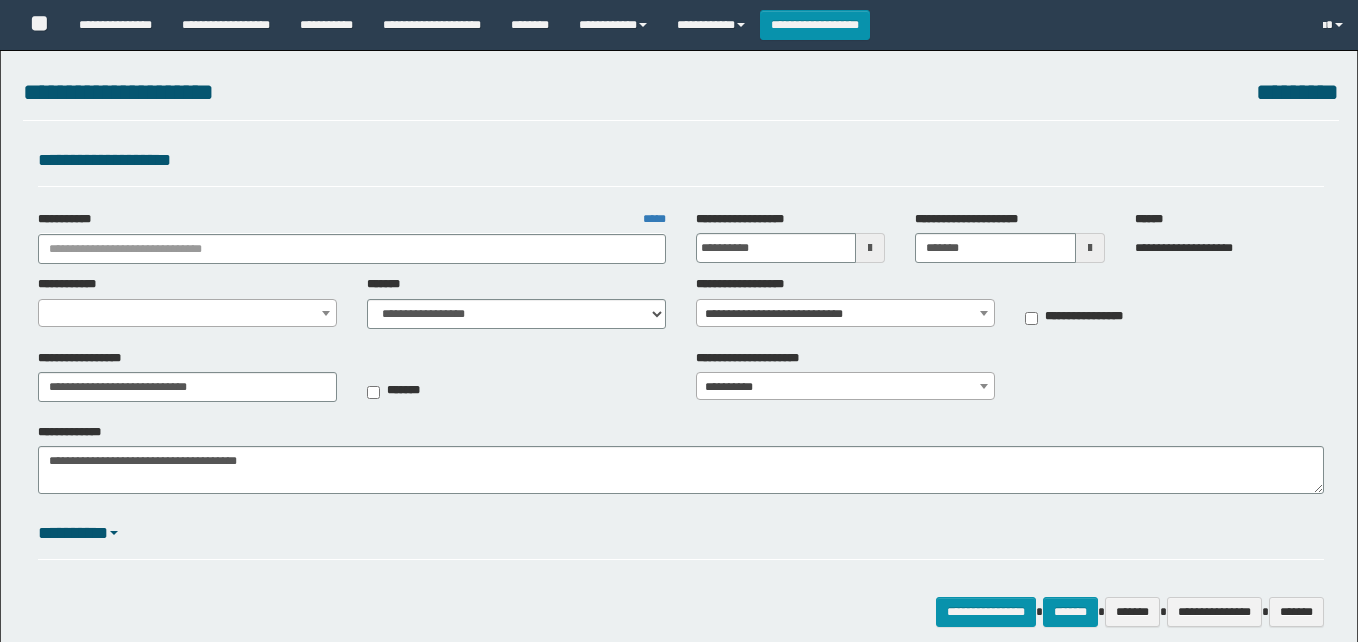 select on "*" 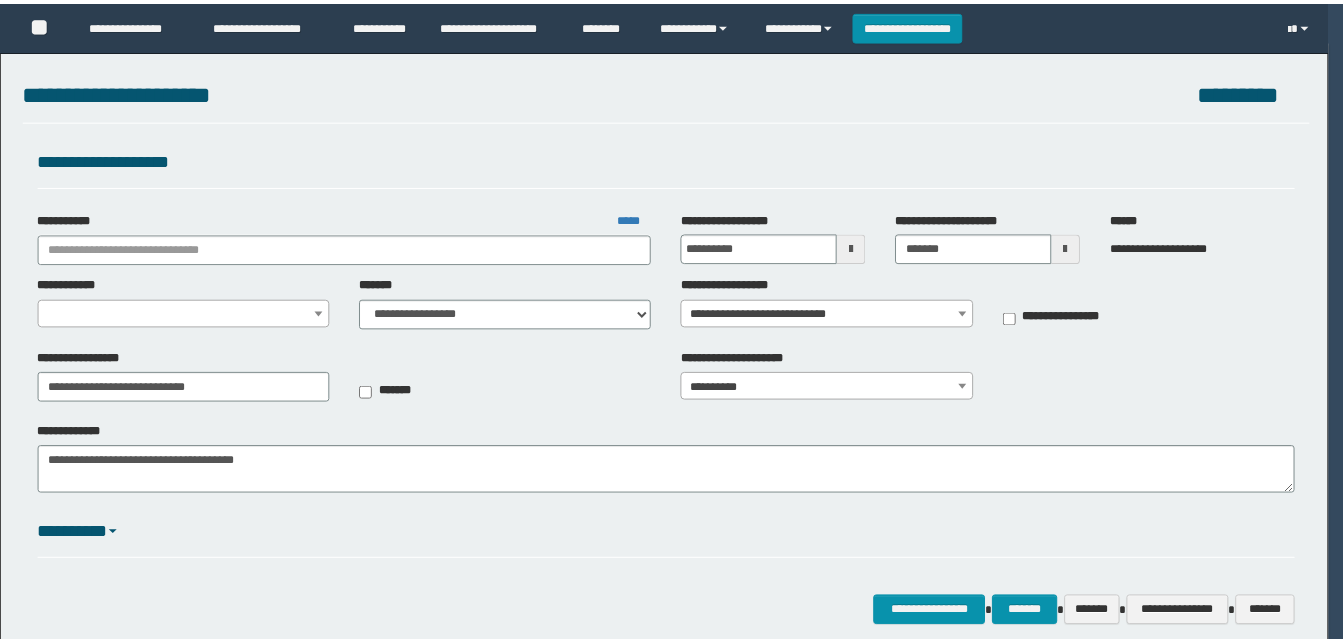 scroll, scrollTop: 0, scrollLeft: 0, axis: both 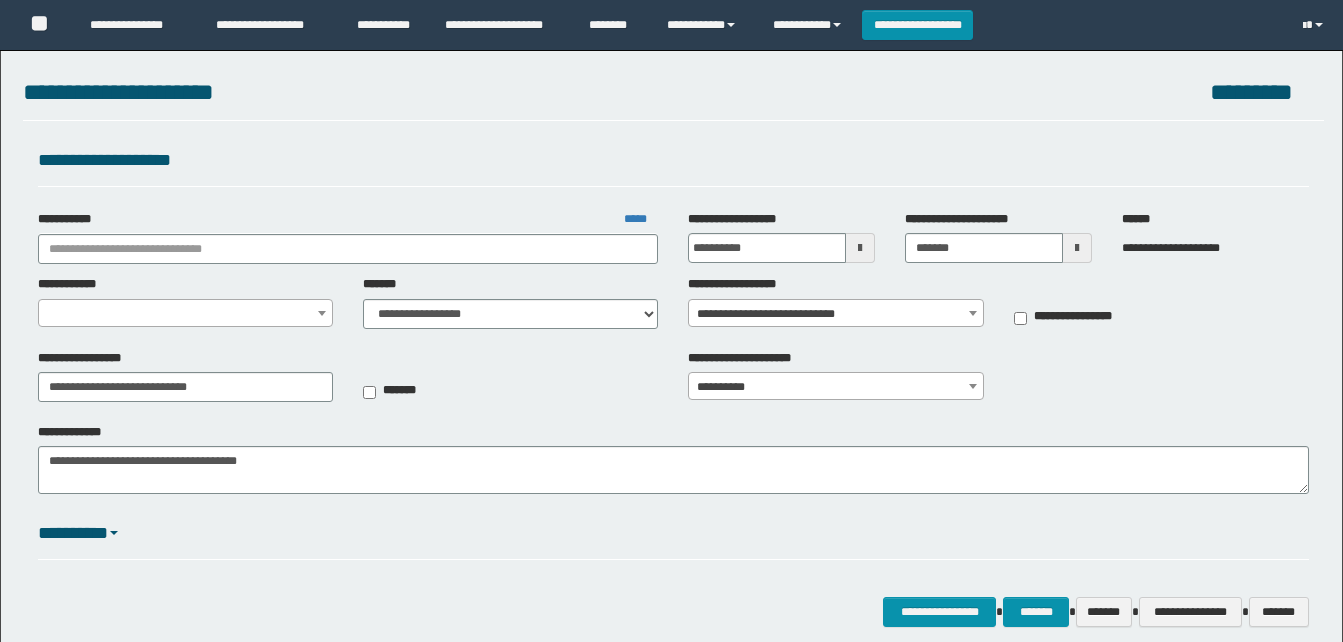 type on "**********" 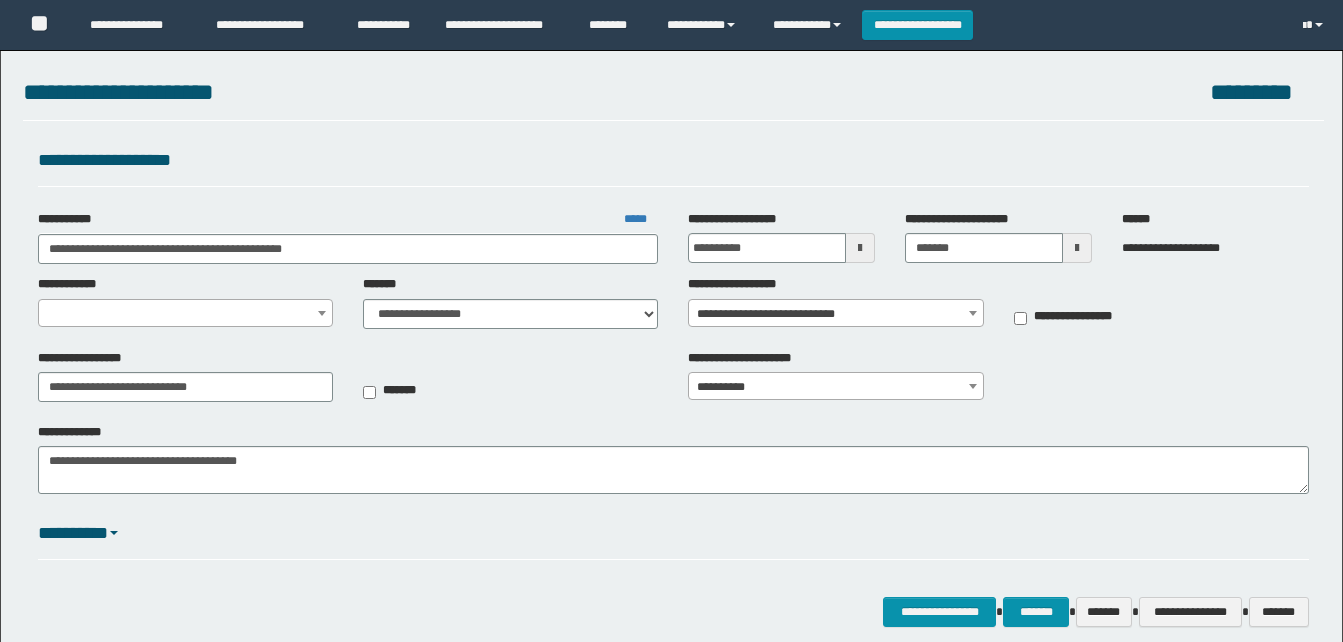 select on "**" 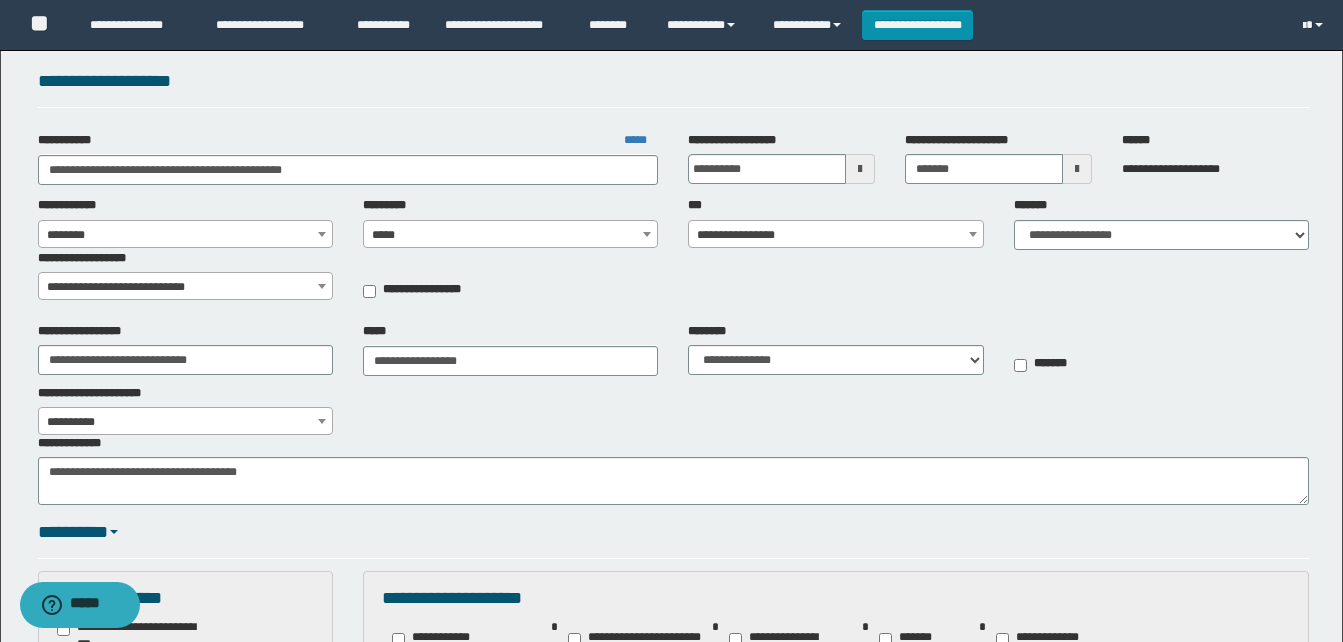scroll, scrollTop: 0, scrollLeft: 0, axis: both 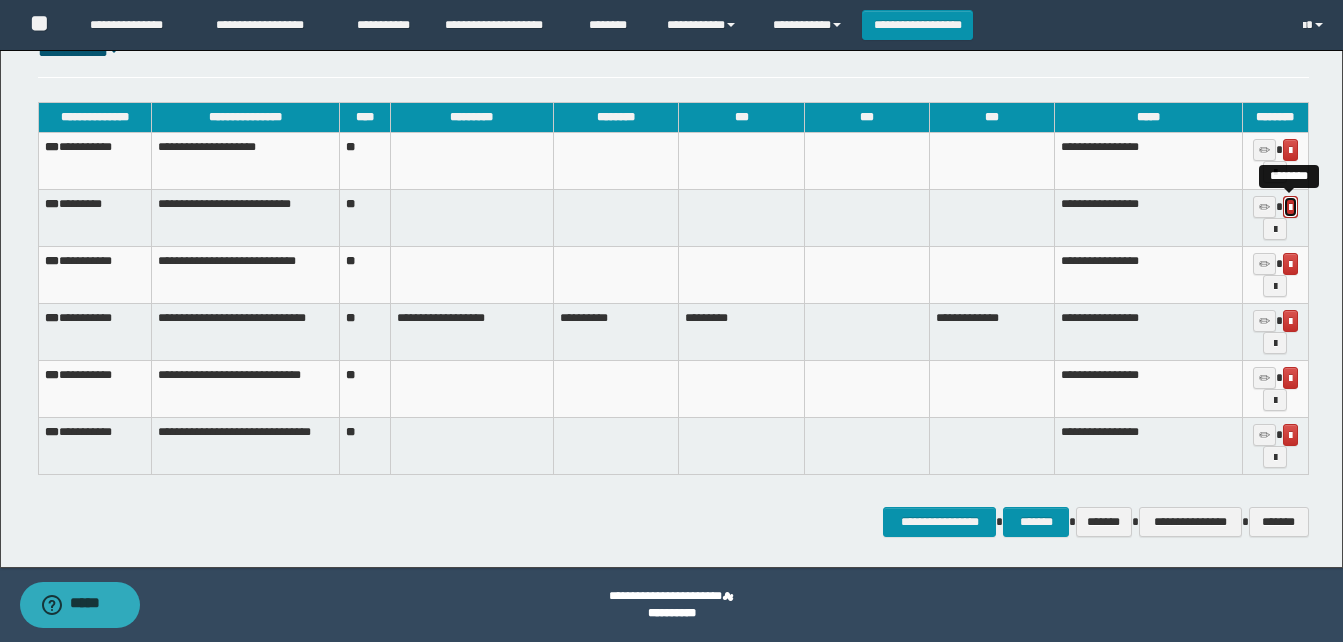 click at bounding box center [1290, 208] 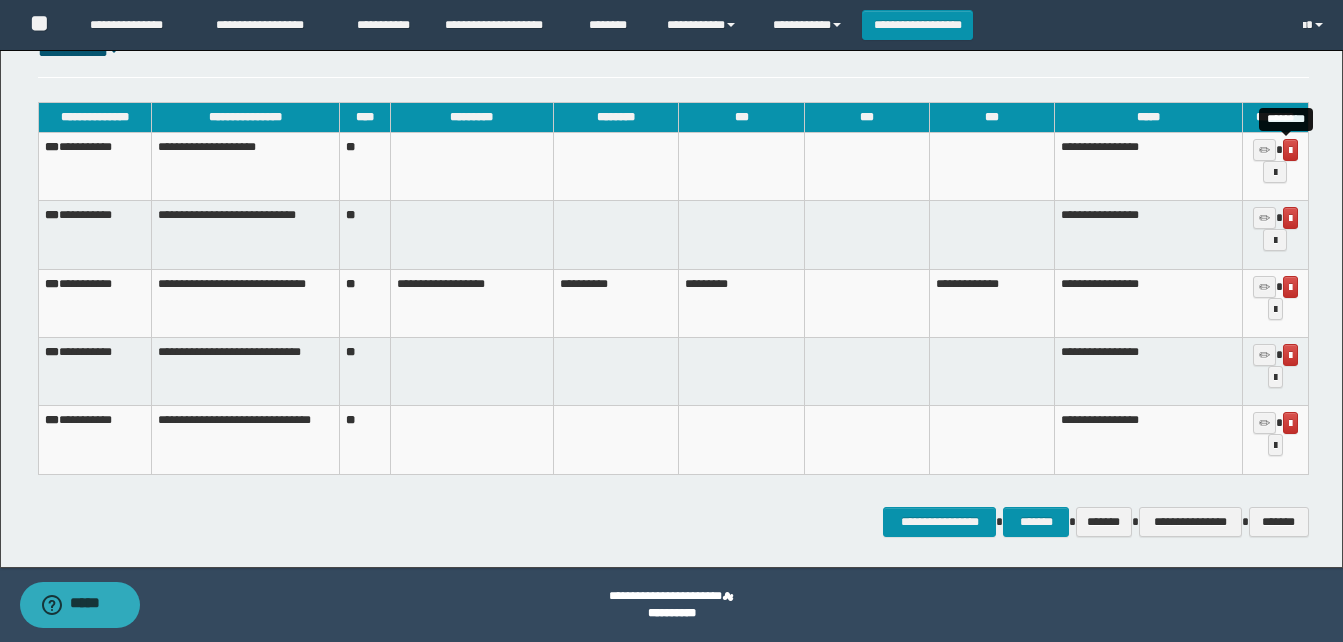 scroll, scrollTop: 1424, scrollLeft: 0, axis: vertical 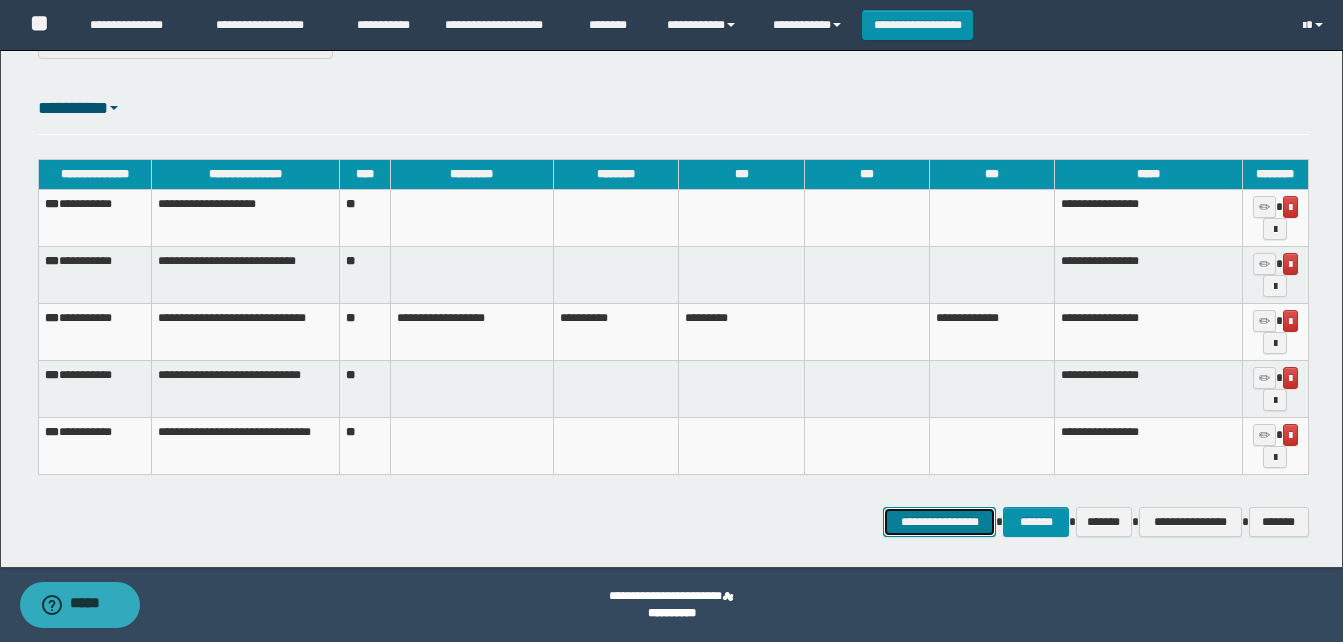 click on "**********" at bounding box center [939, 522] 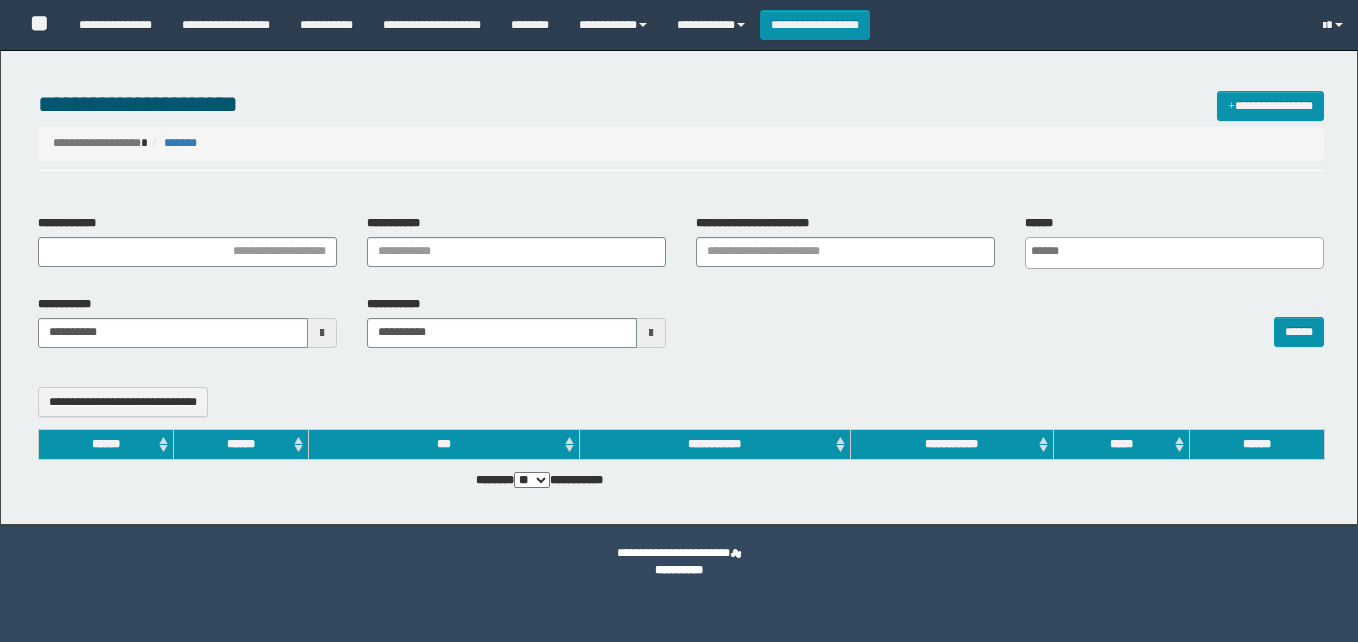 select 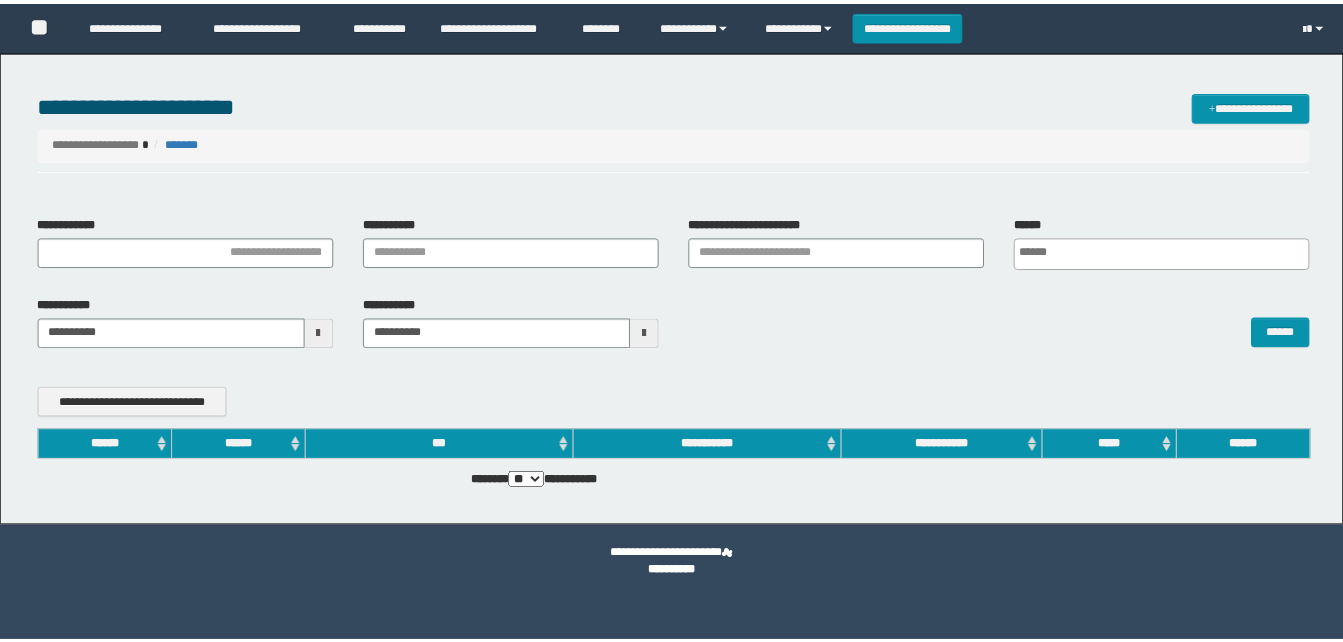 scroll, scrollTop: 0, scrollLeft: 0, axis: both 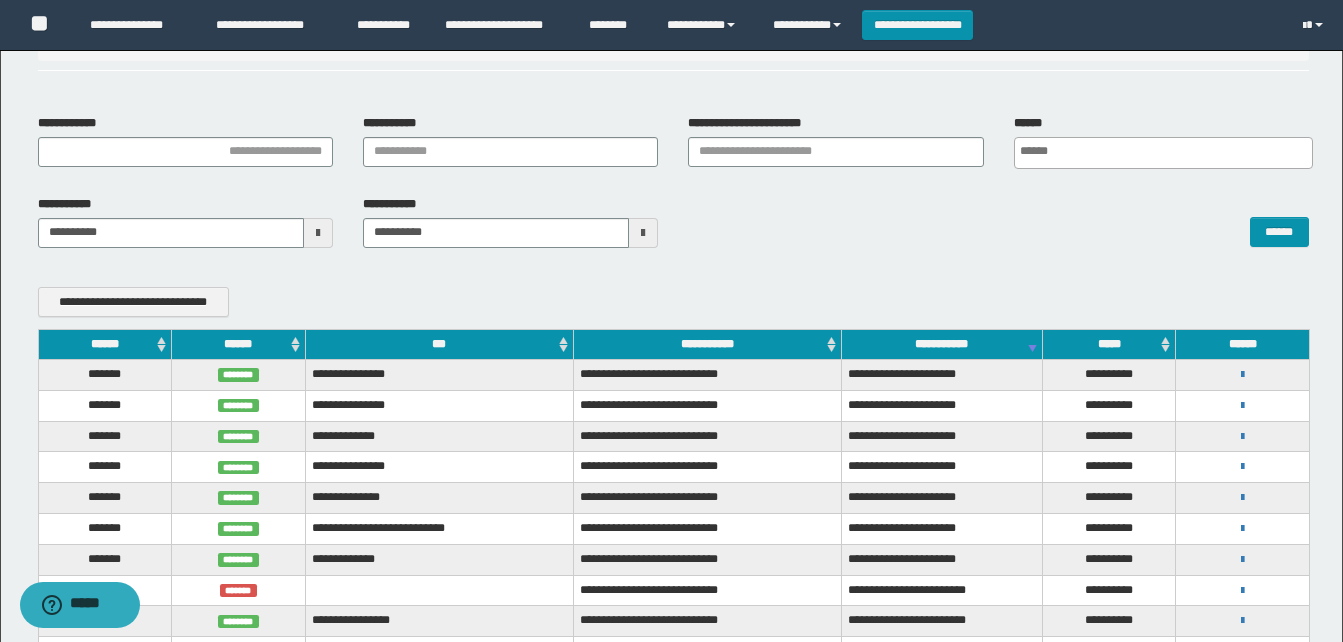 click on "******" at bounding box center (105, 344) 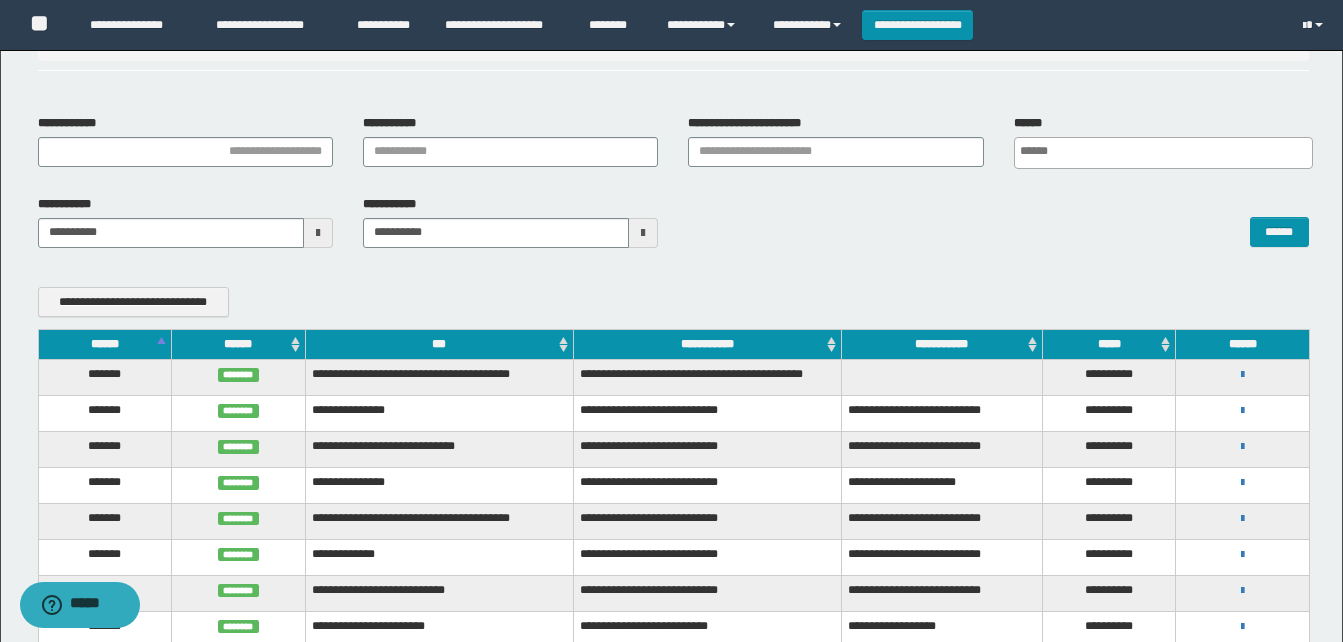 click on "******" at bounding box center (105, 344) 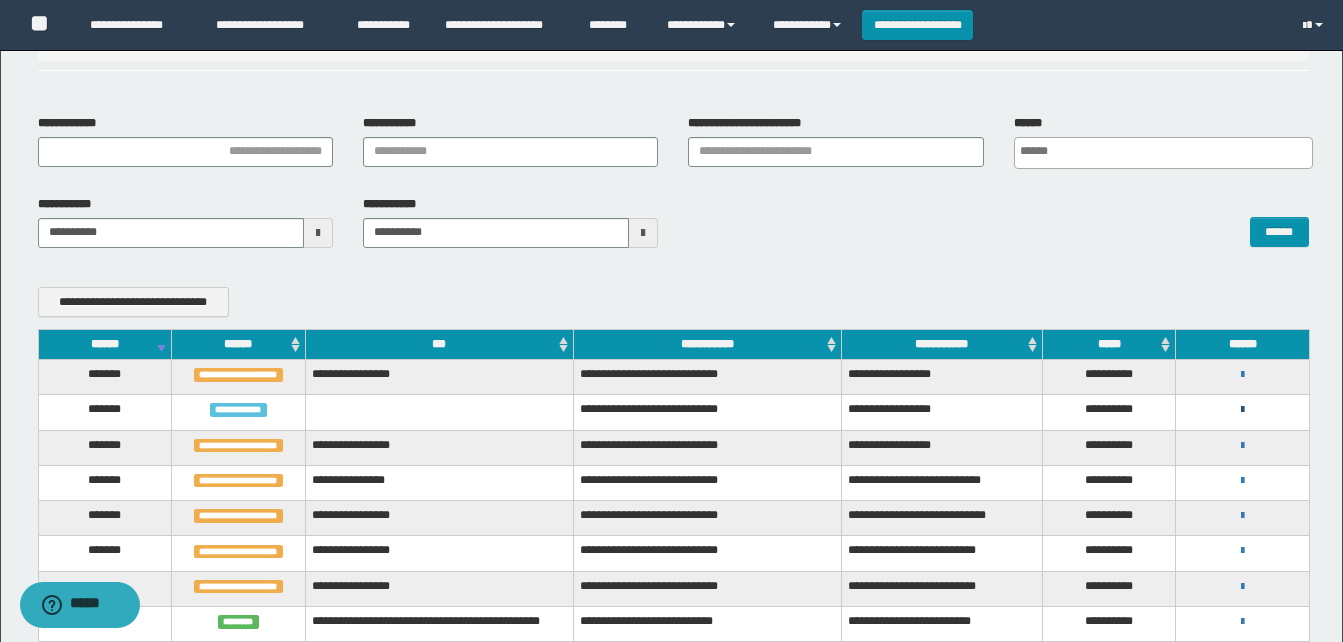 click at bounding box center (1242, 410) 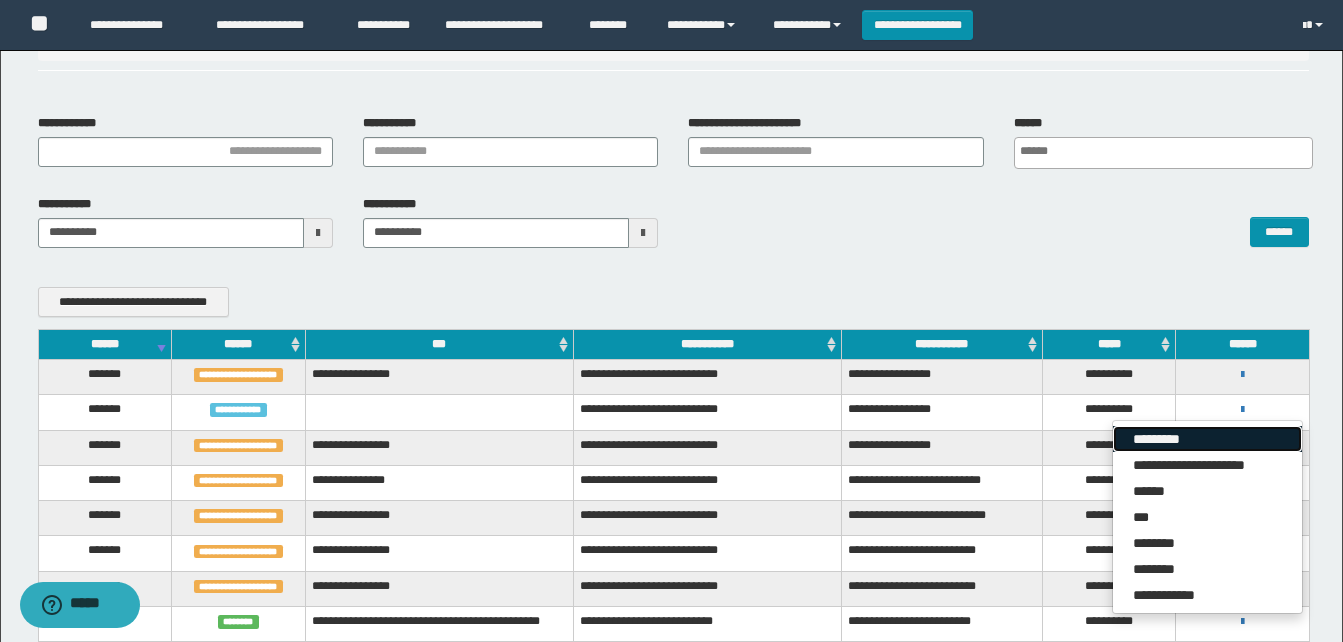 click on "*********" at bounding box center (1207, 439) 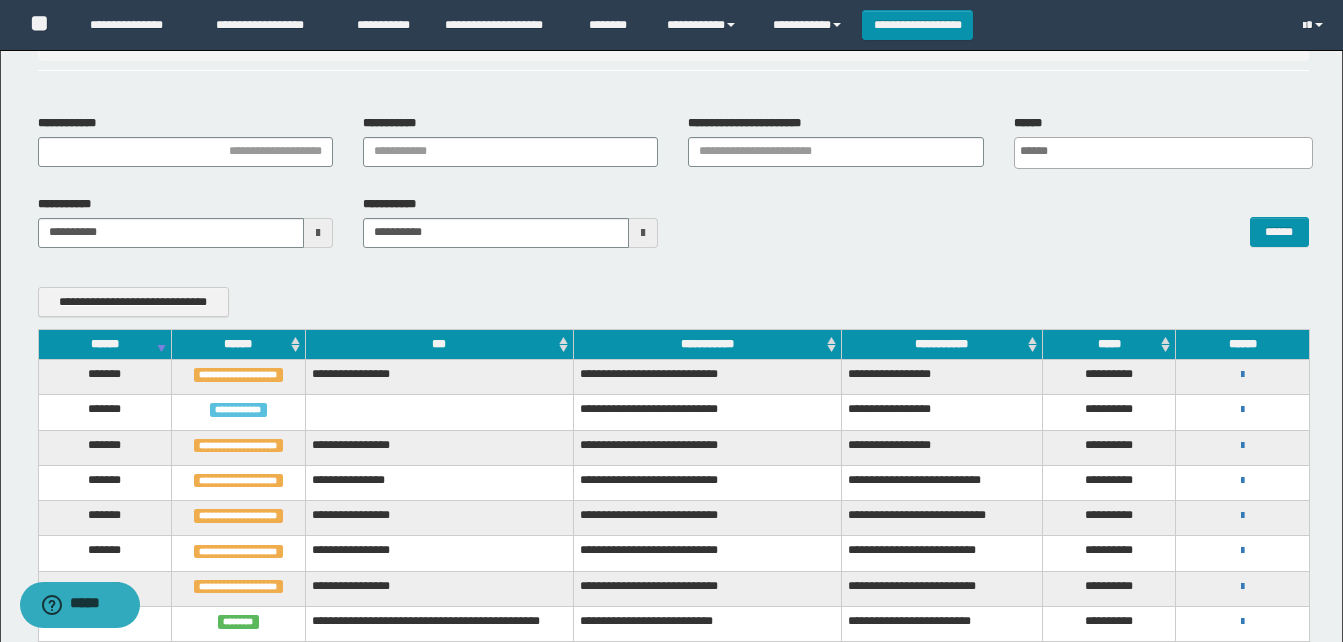 click on "******" at bounding box center [105, 344] 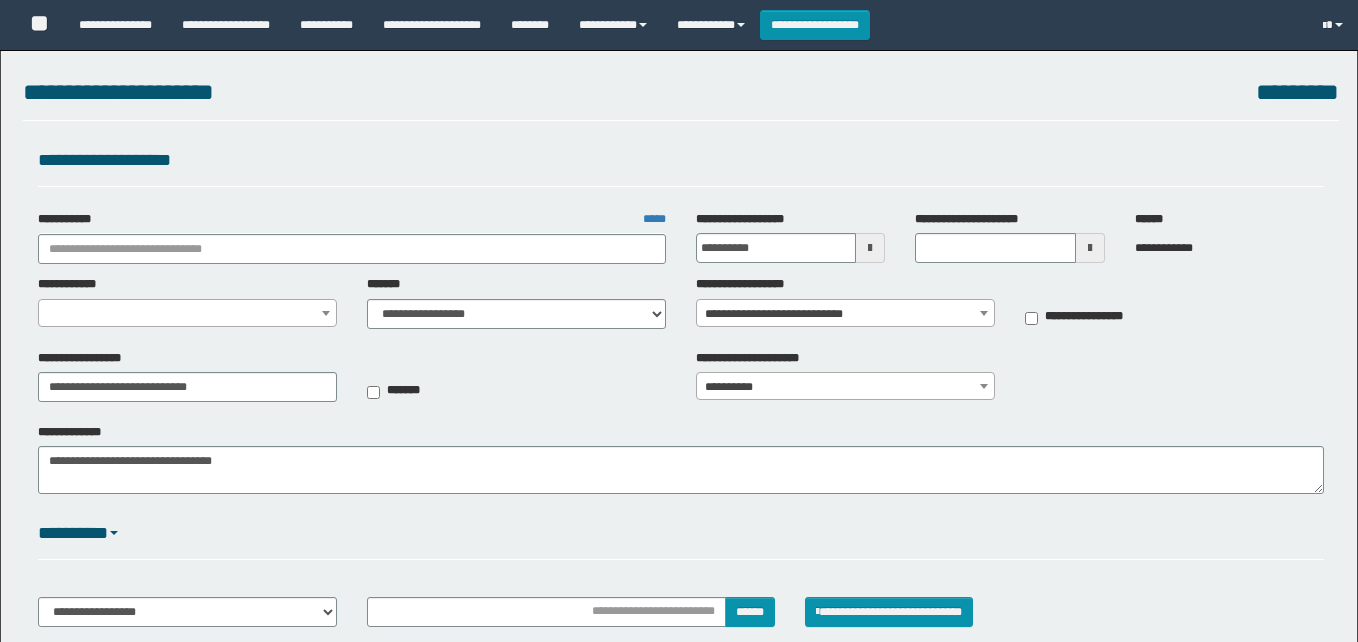 select on "*" 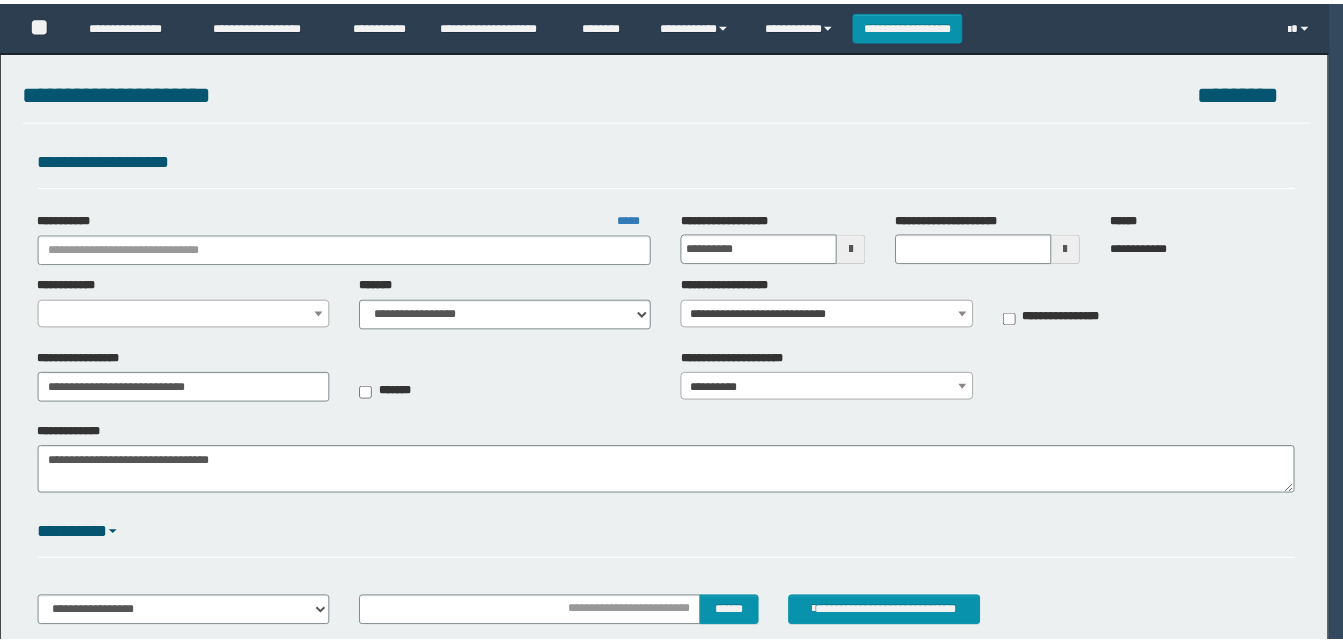 scroll, scrollTop: 0, scrollLeft: 0, axis: both 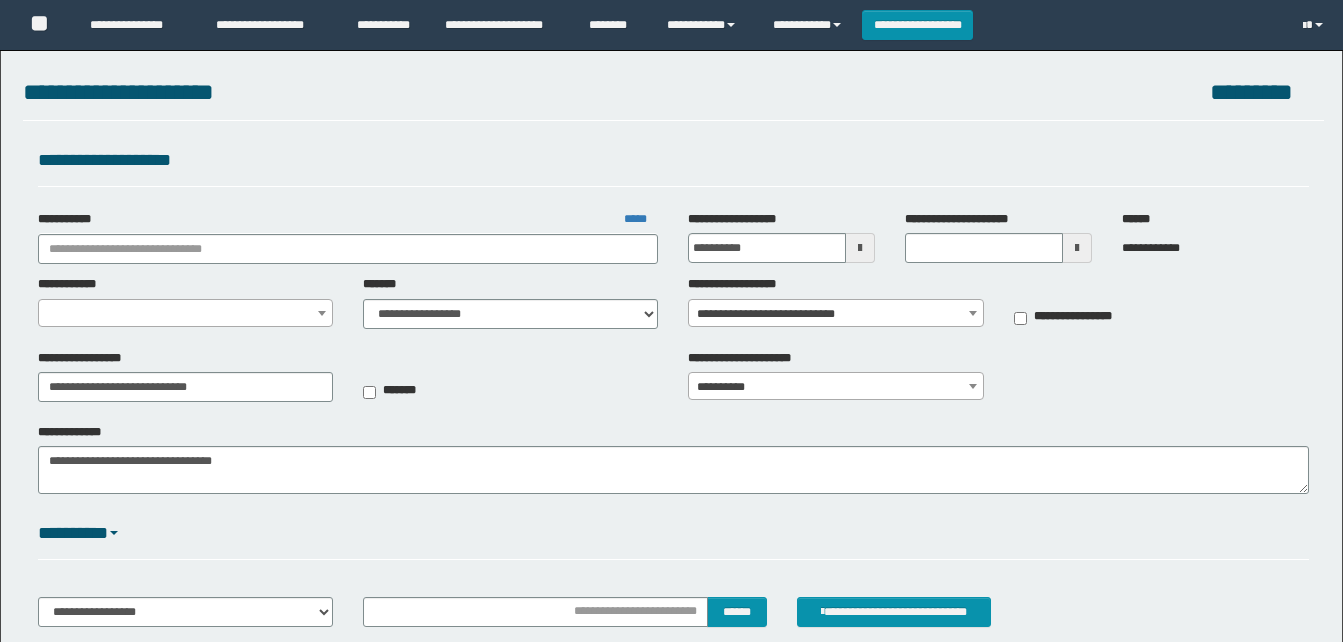 type on "**********" 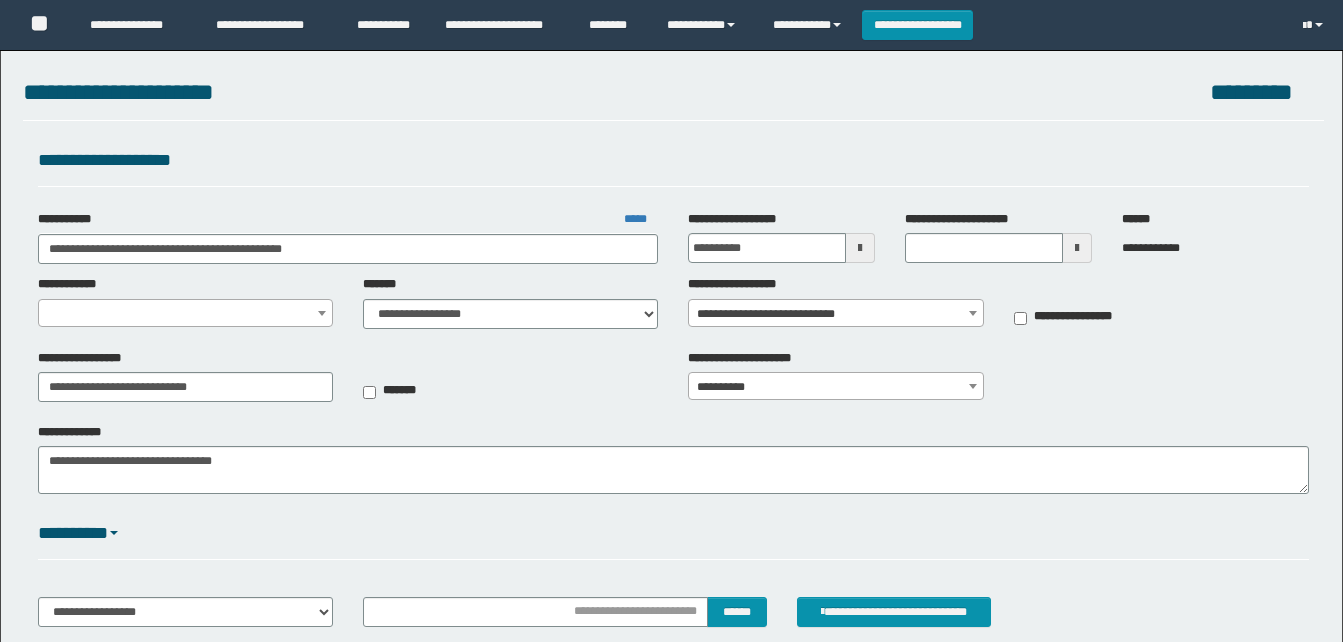 type on "**********" 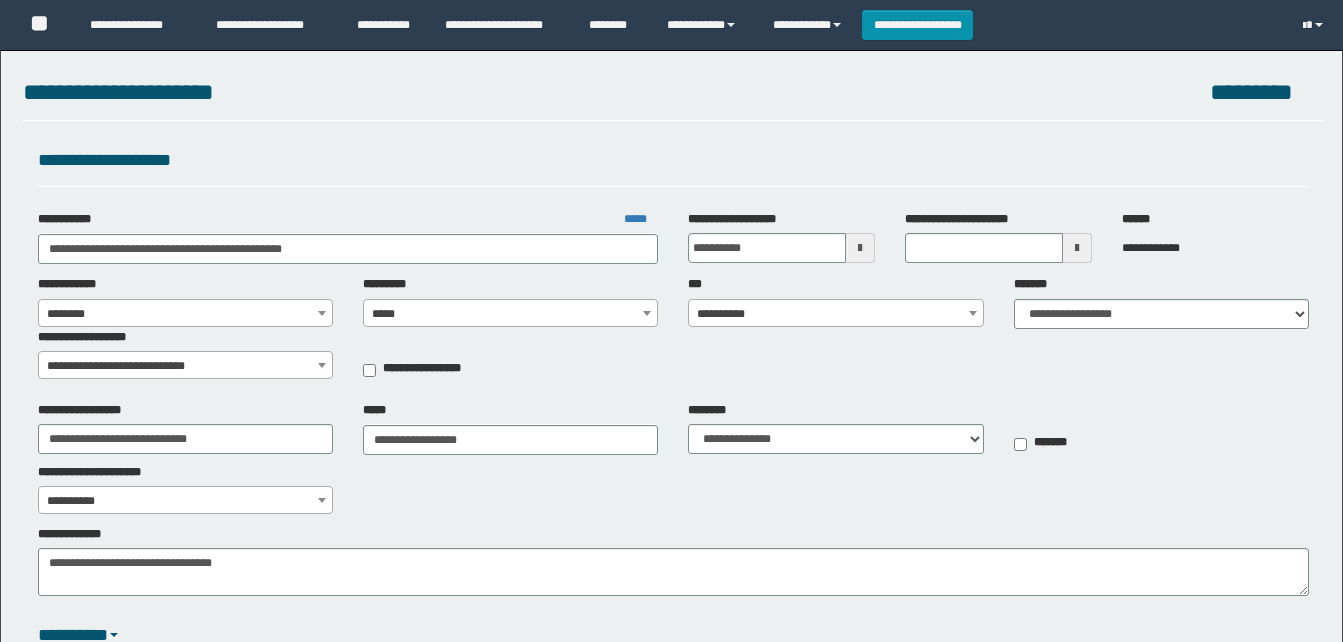 scroll, scrollTop: 0, scrollLeft: 0, axis: both 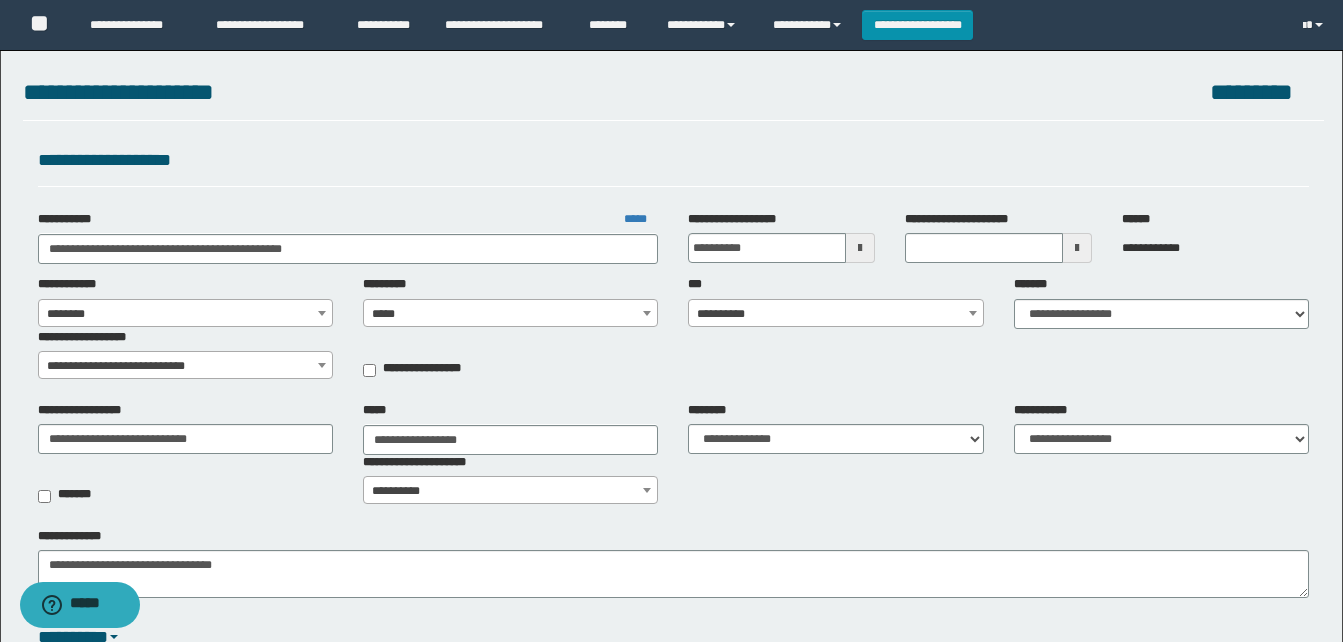 click on "**********" at bounding box center (835, 314) 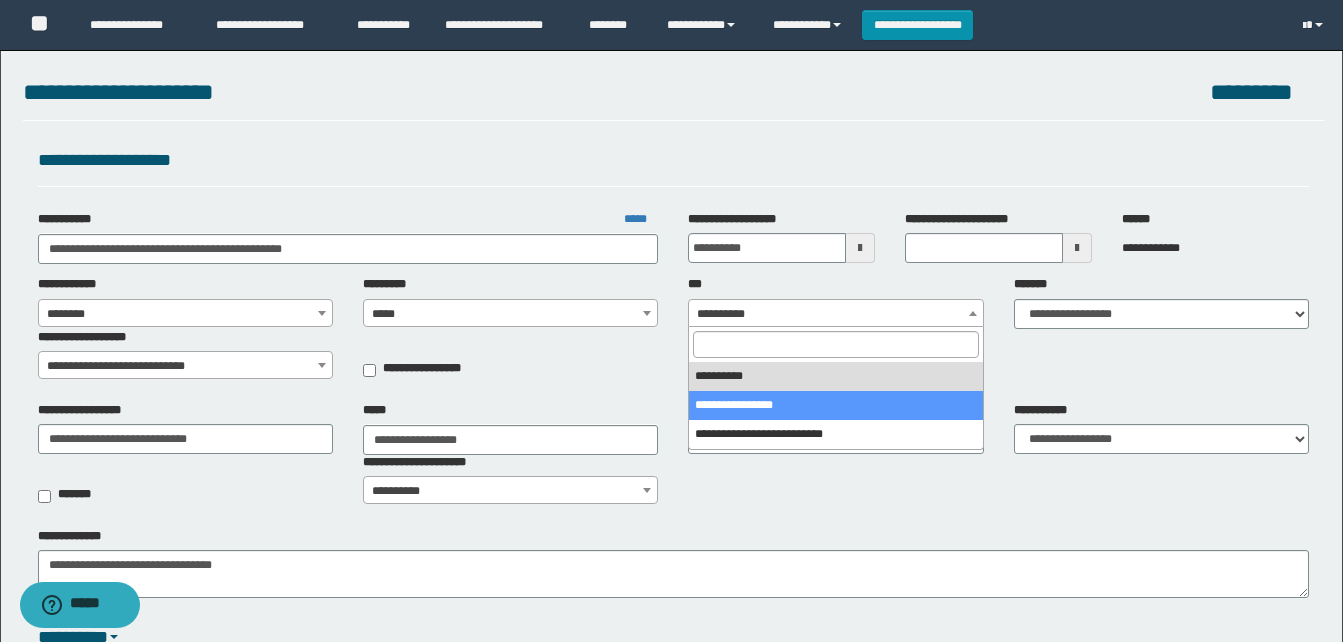 select on "***" 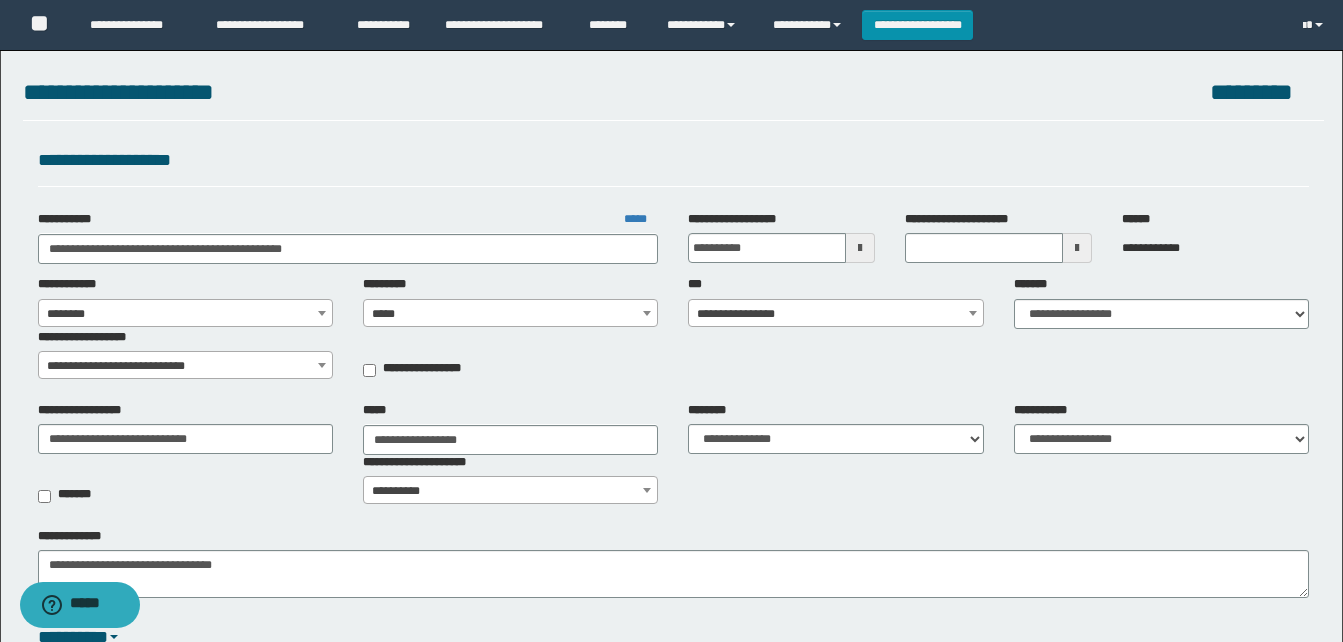 click at bounding box center [860, 248] 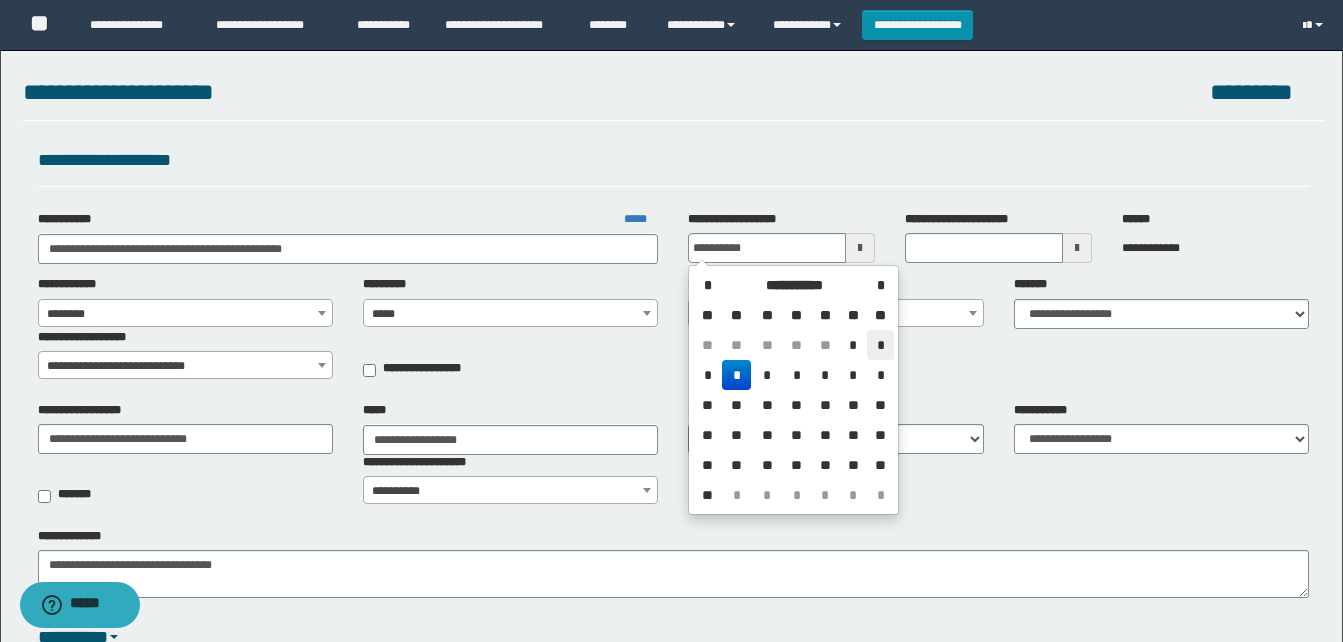 click on "*" at bounding box center (880, 345) 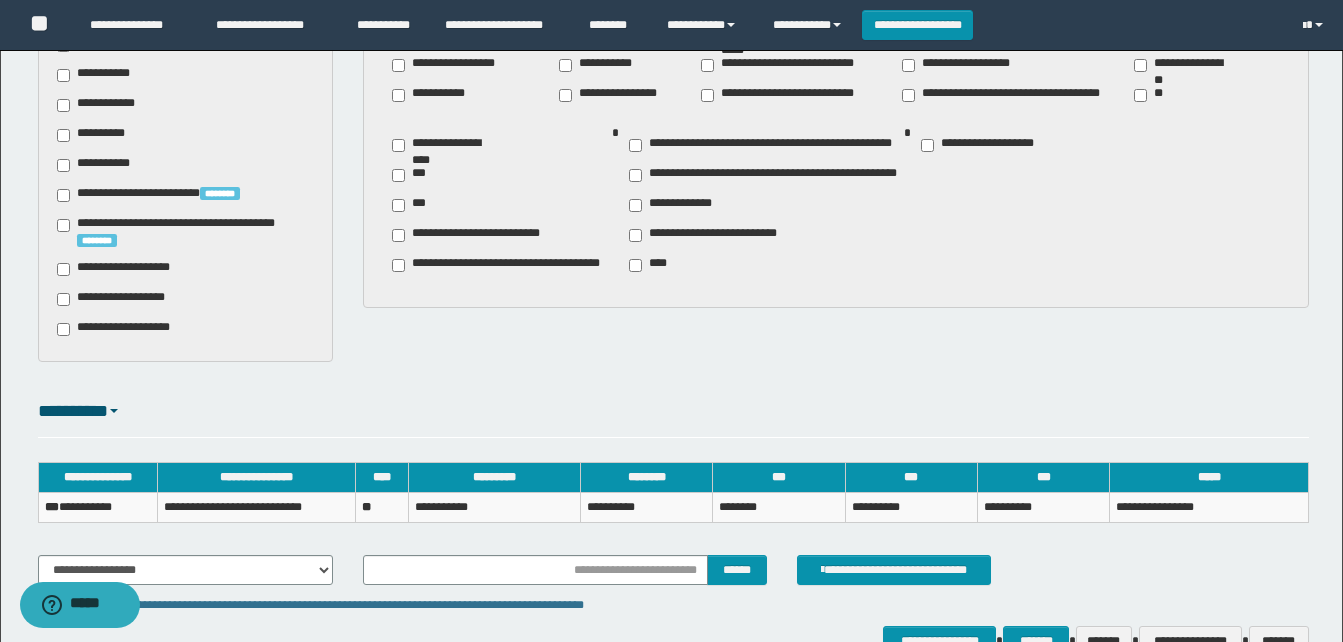 scroll, scrollTop: 1200, scrollLeft: 0, axis: vertical 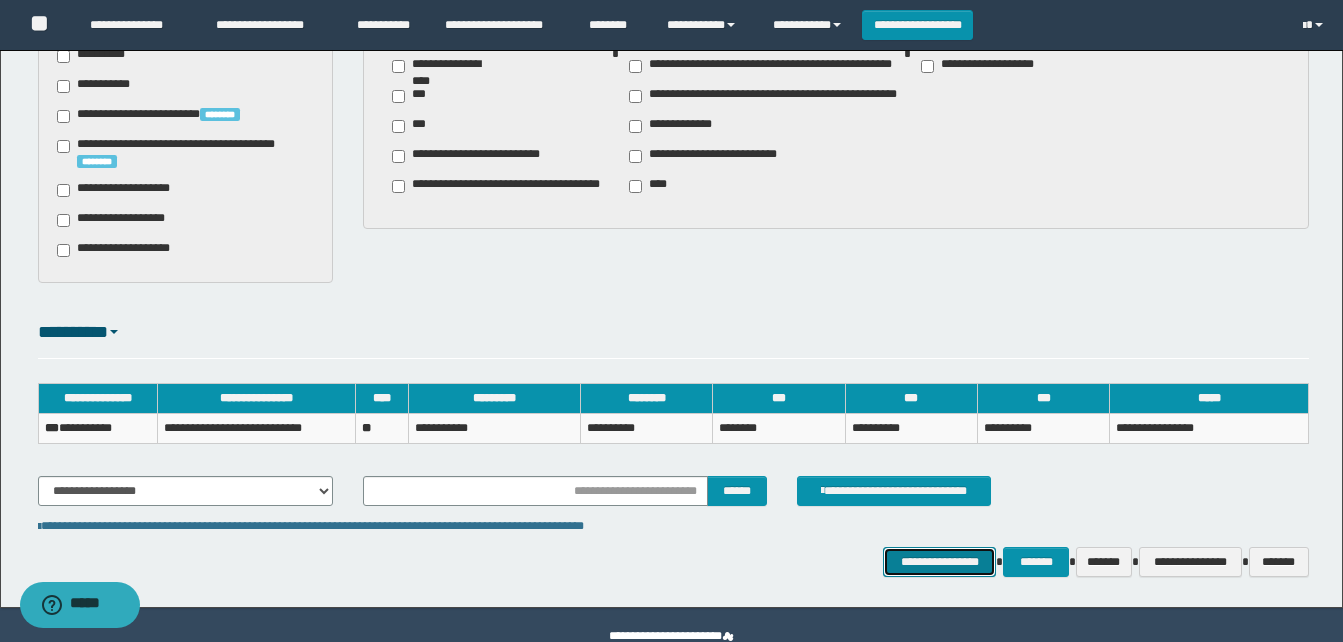 click on "**********" at bounding box center (939, 562) 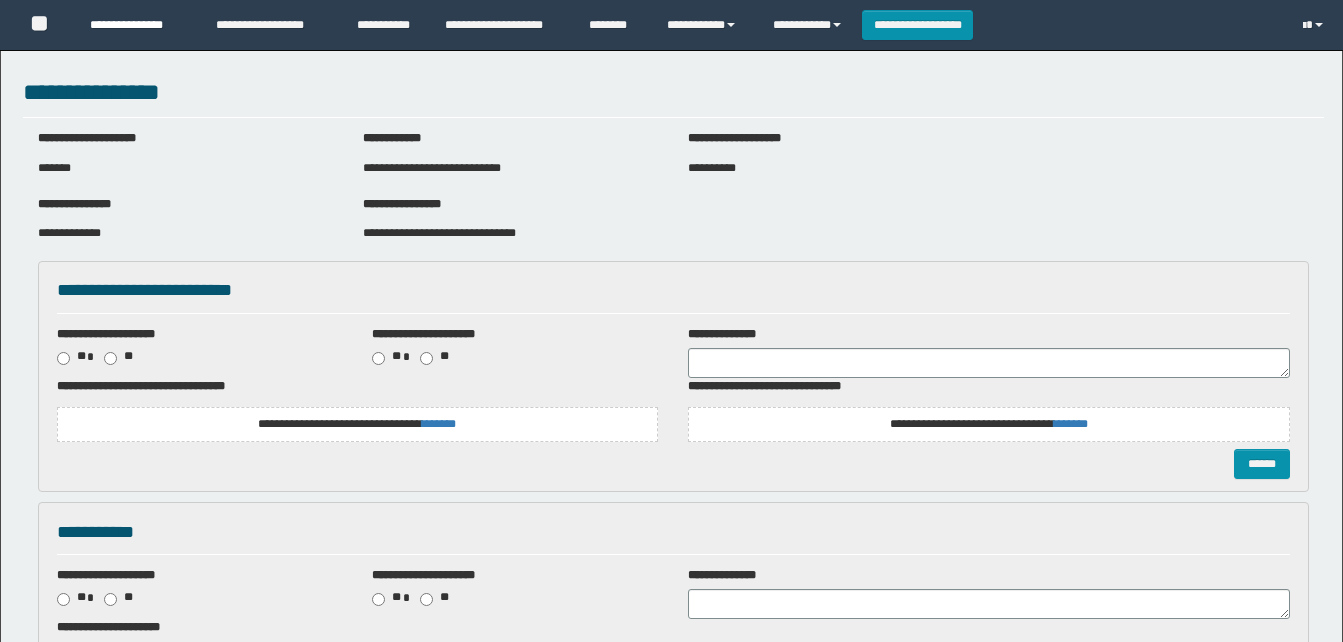 scroll, scrollTop: 0, scrollLeft: 0, axis: both 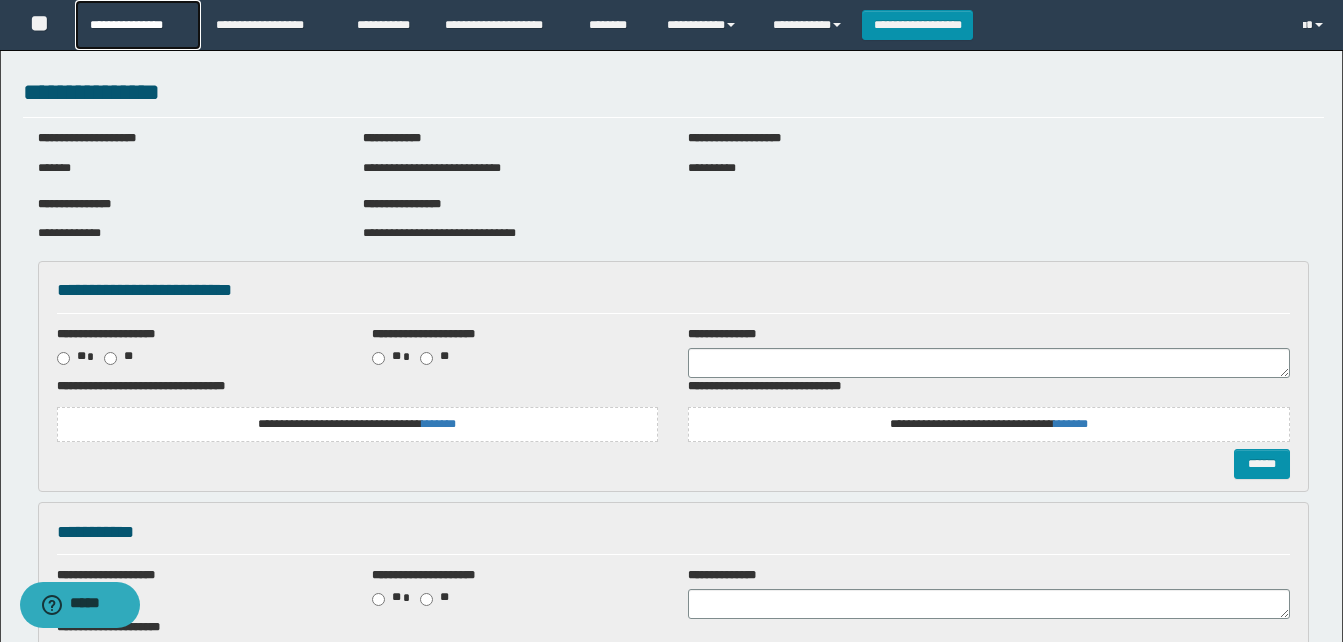 click on "**********" at bounding box center (137, 25) 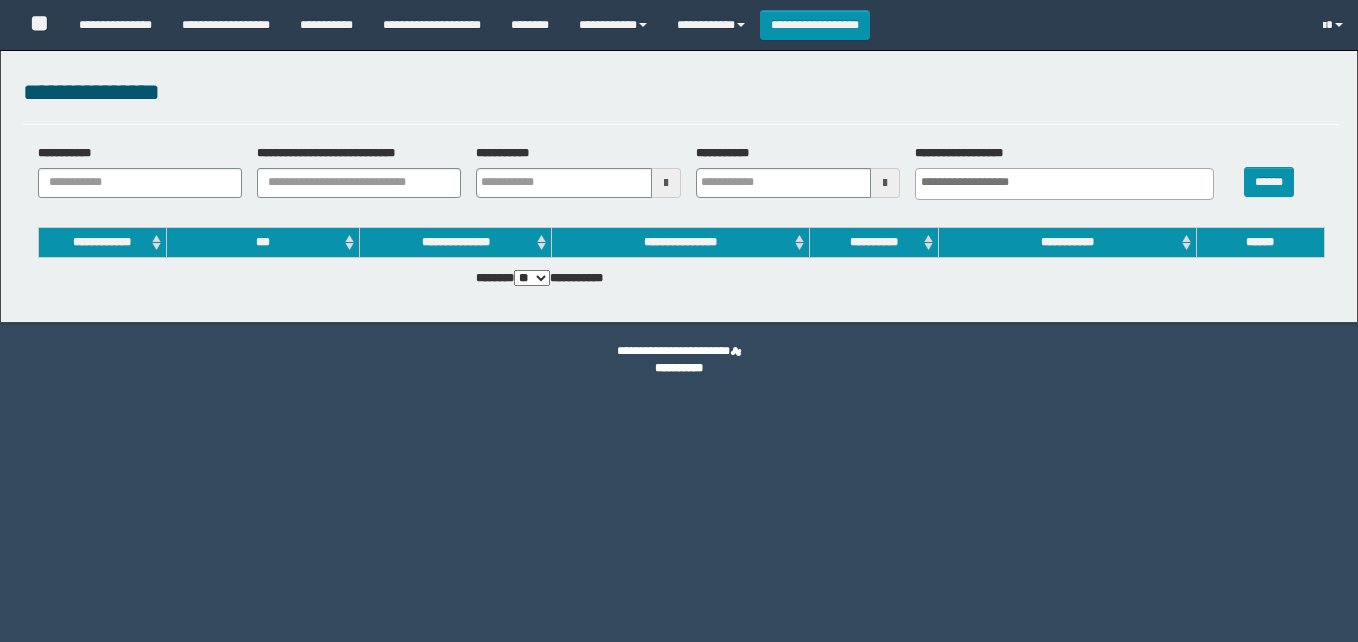 select 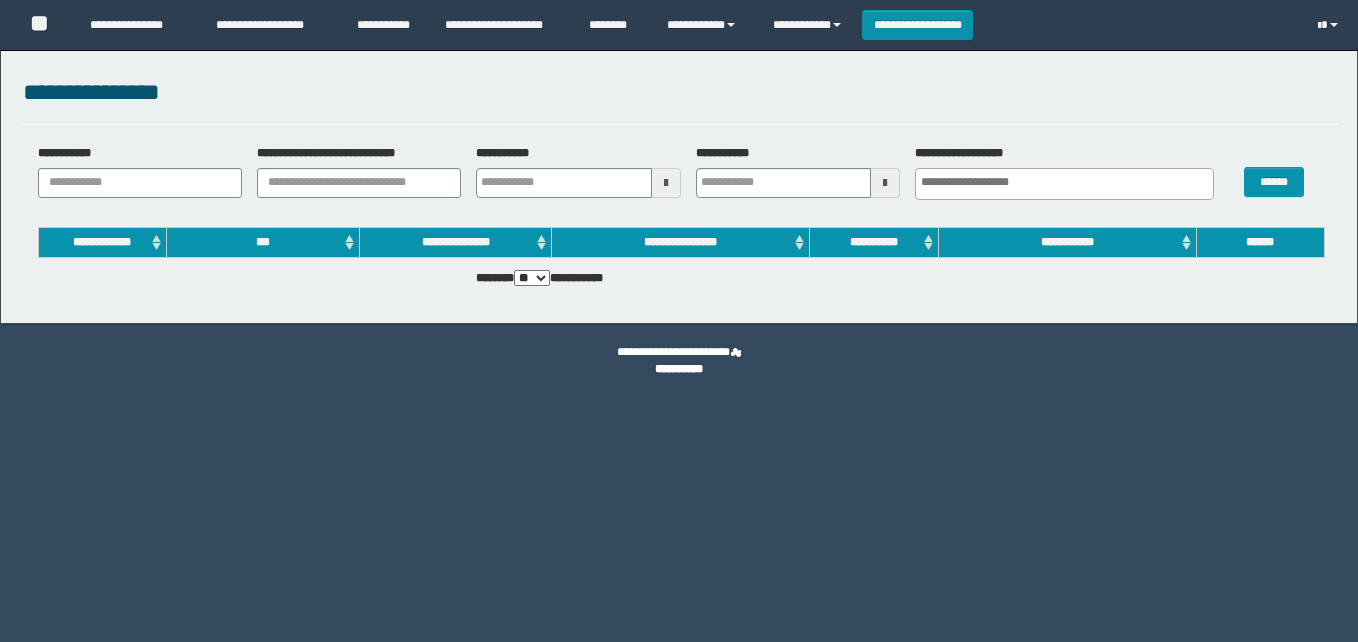 scroll, scrollTop: 0, scrollLeft: 0, axis: both 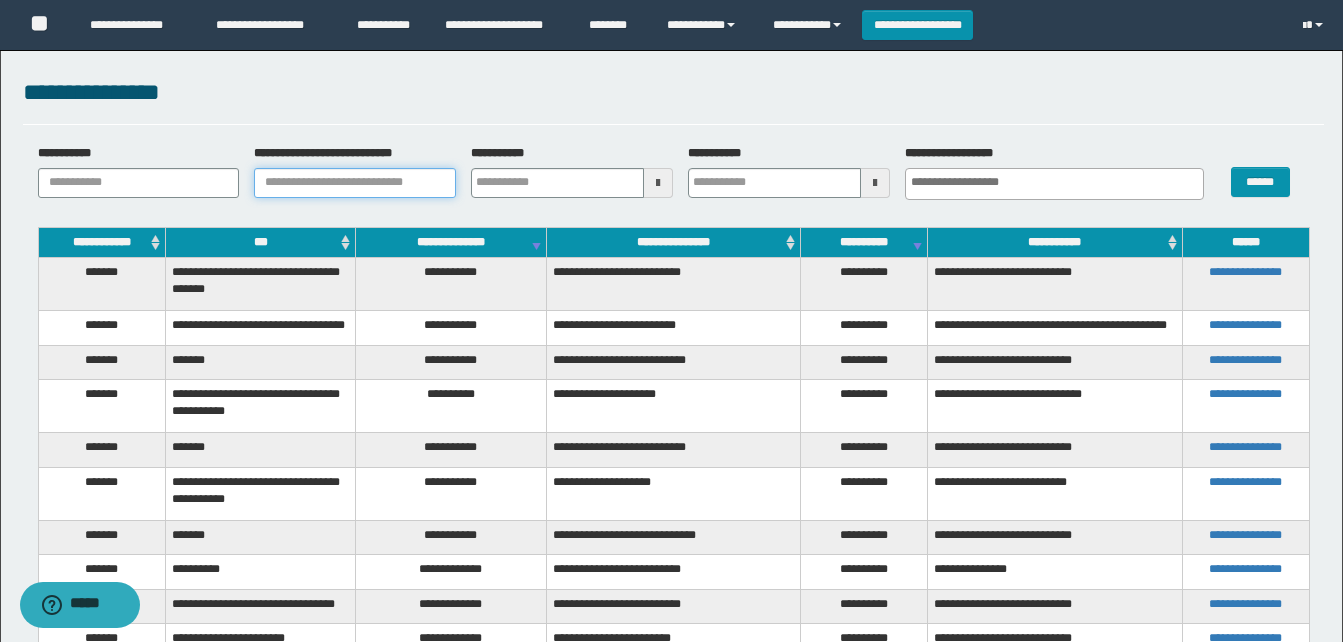 click on "**********" at bounding box center [355, 183] 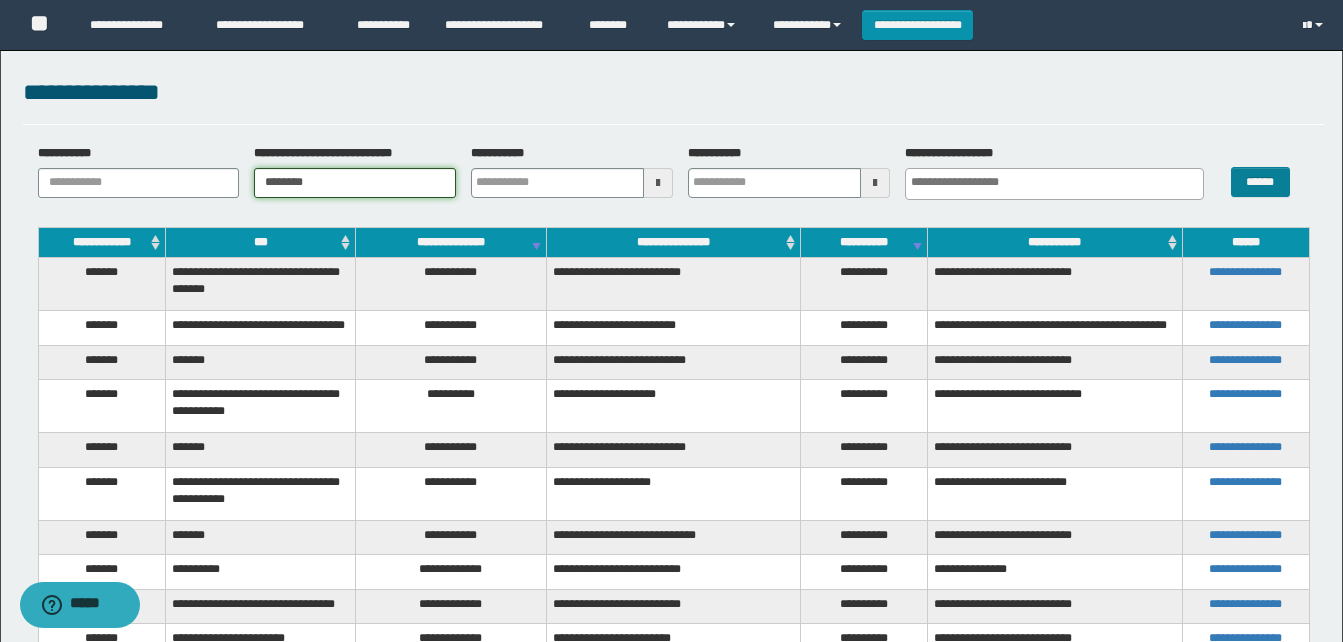 type on "********" 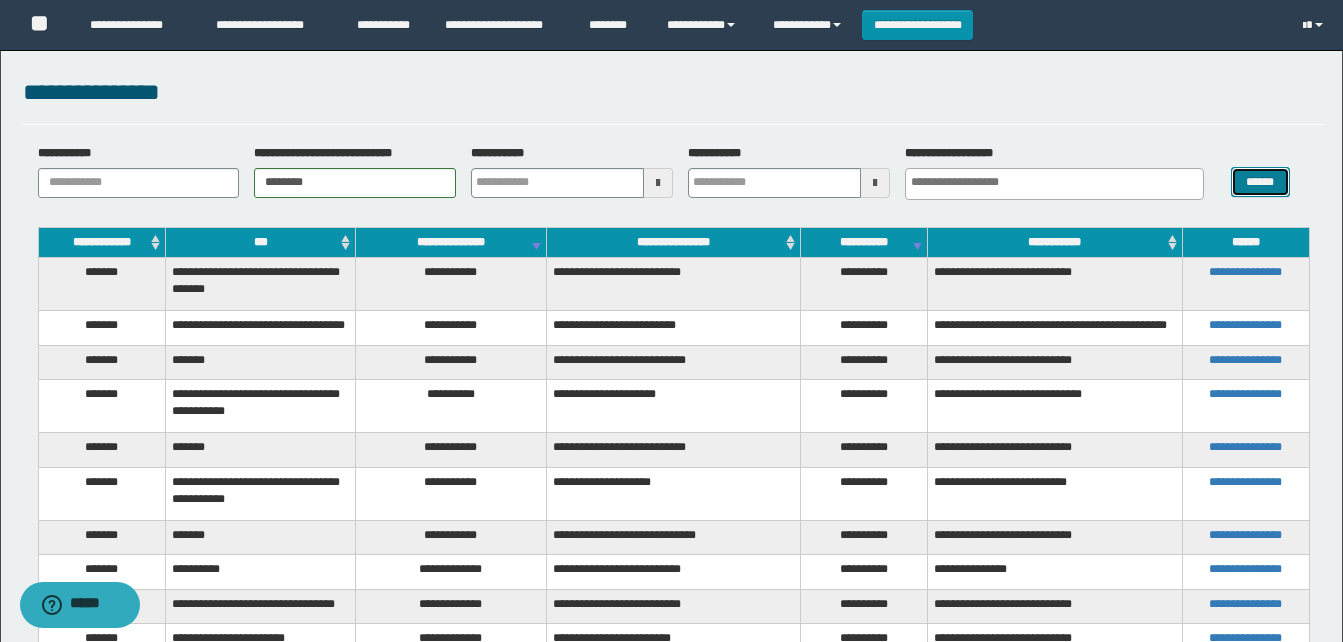 click on "******" at bounding box center [1260, 182] 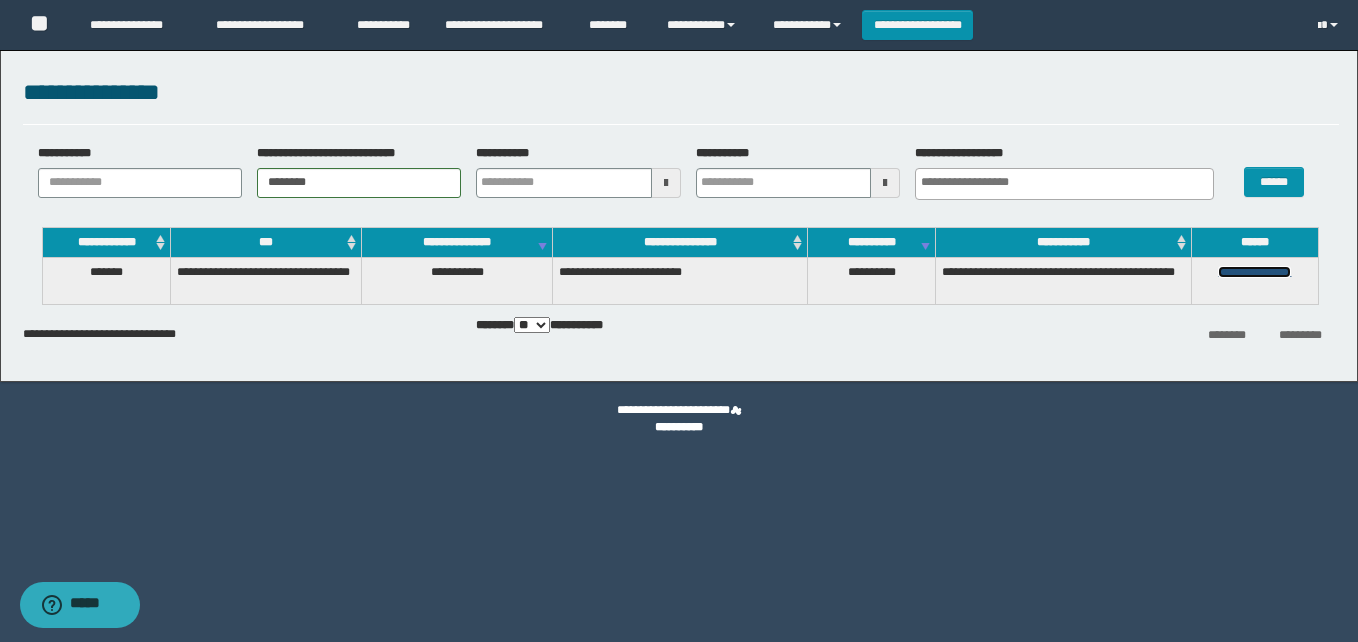 click on "**********" at bounding box center (1254, 272) 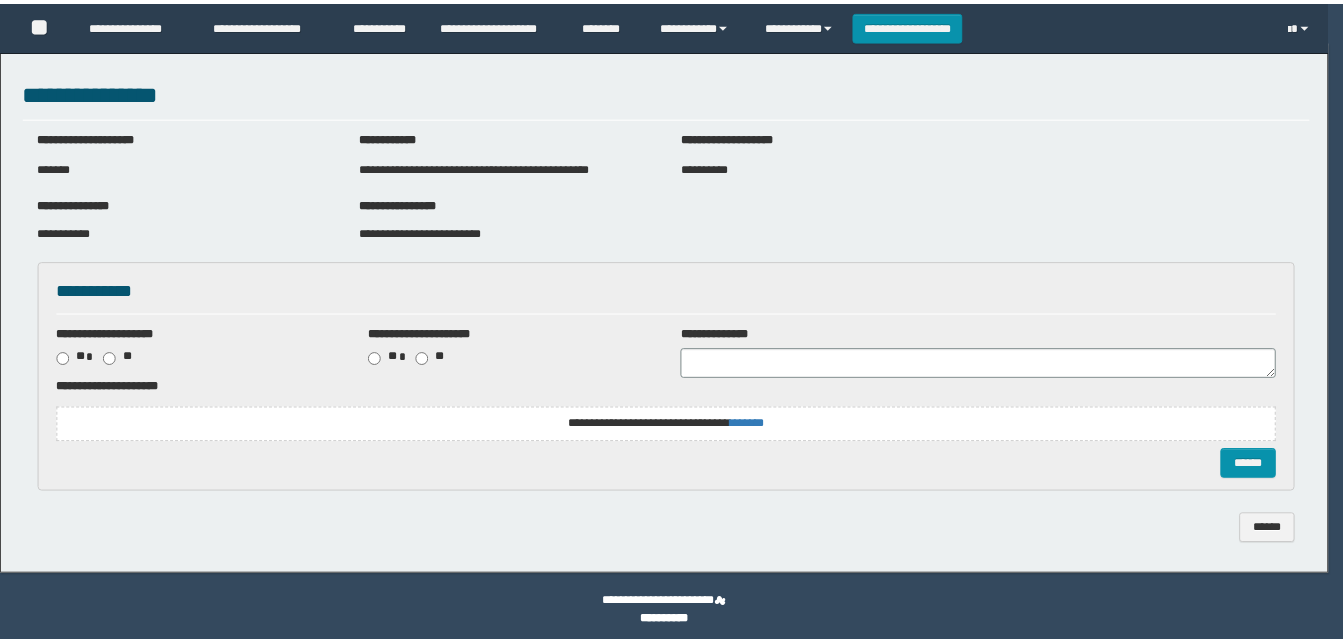 scroll, scrollTop: 0, scrollLeft: 0, axis: both 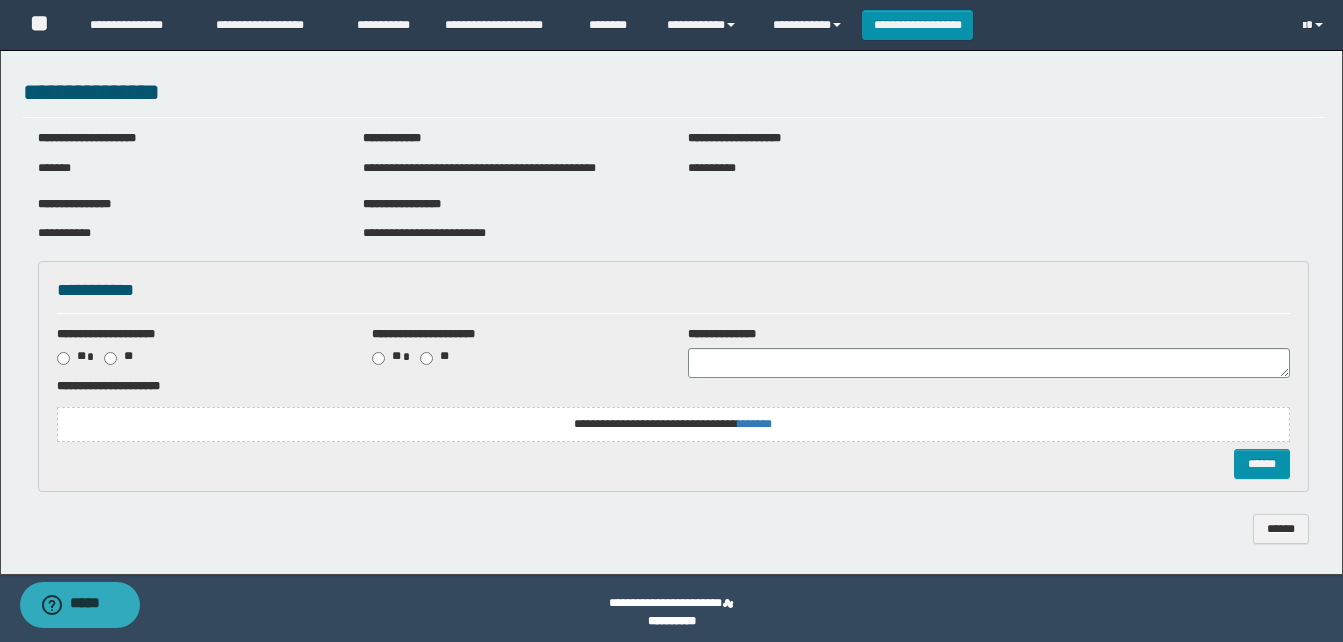 click on "**********" at bounding box center (673, 424) 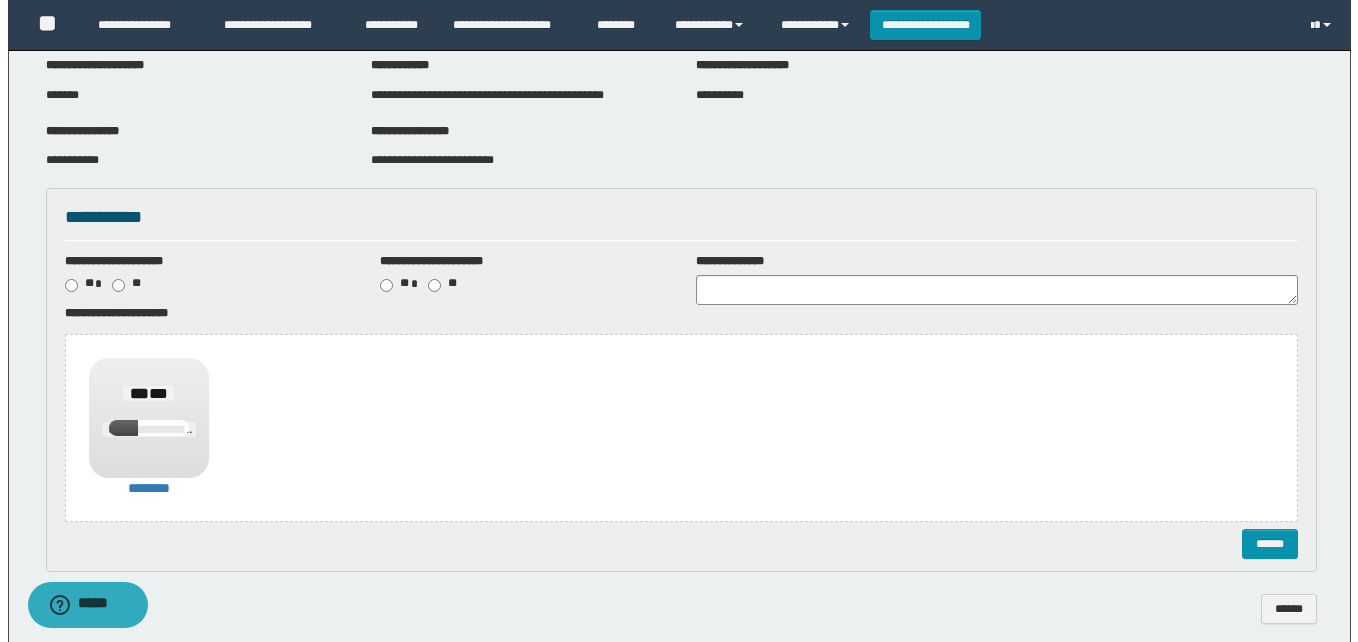 scroll, scrollTop: 161, scrollLeft: 0, axis: vertical 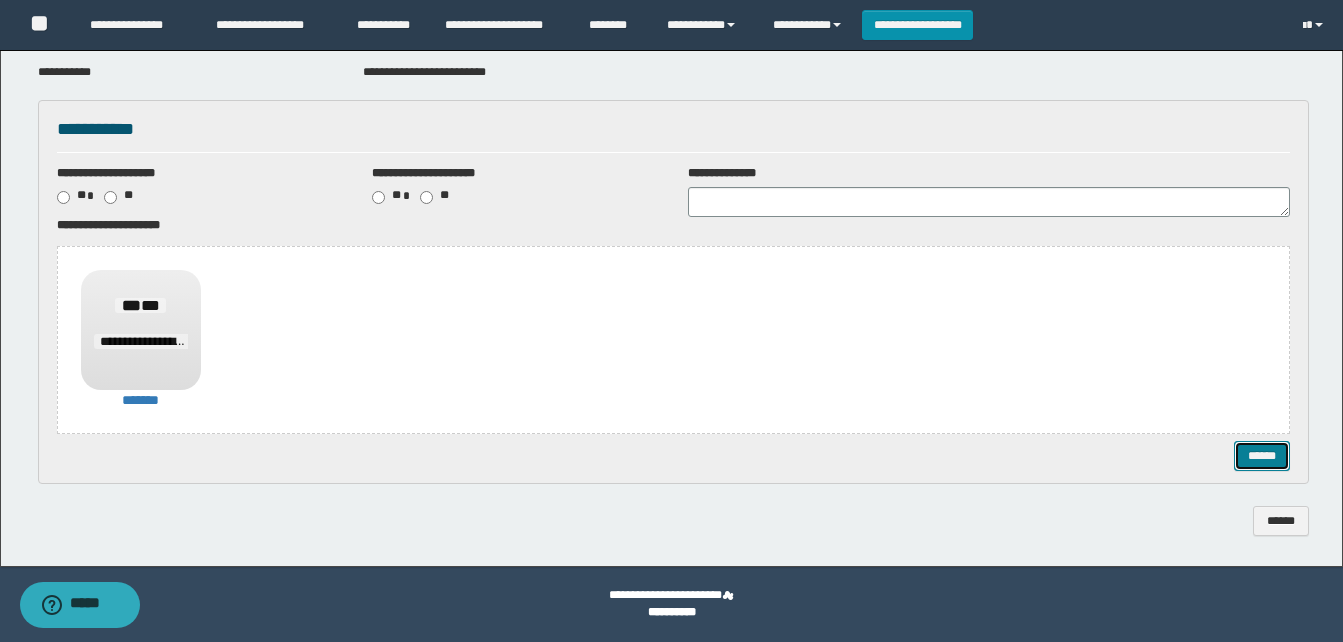 click on "******" at bounding box center (1262, 456) 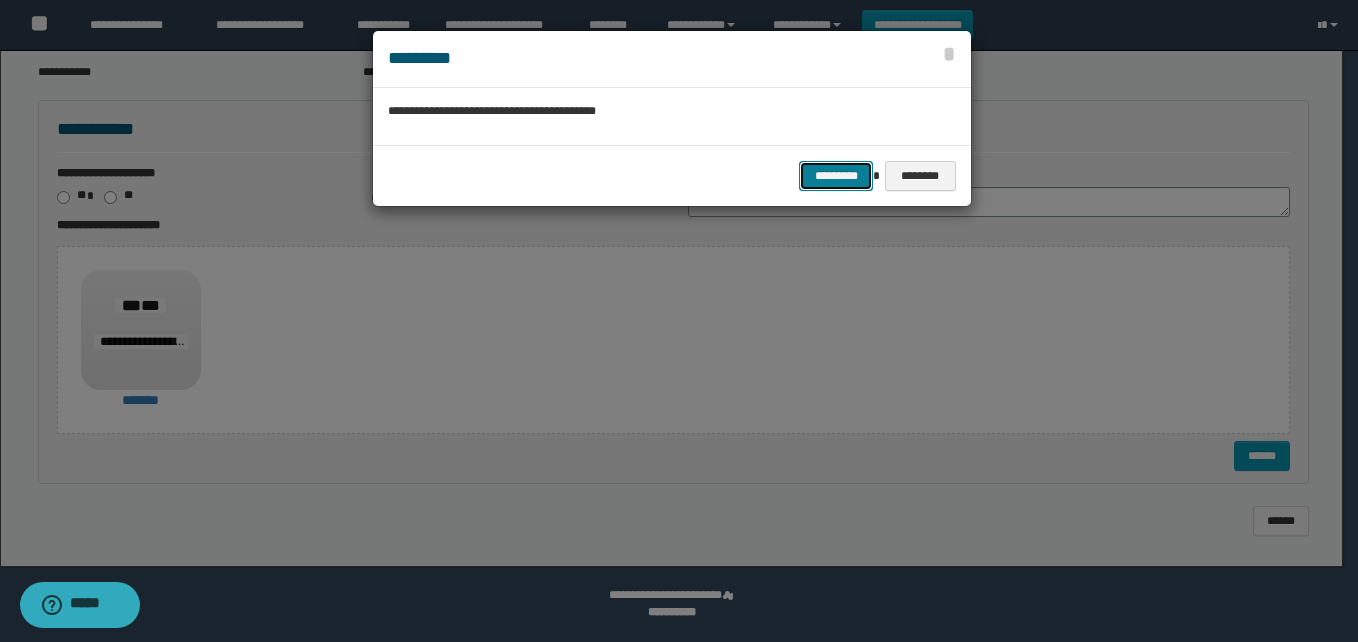 click on "*********" at bounding box center (836, 176) 